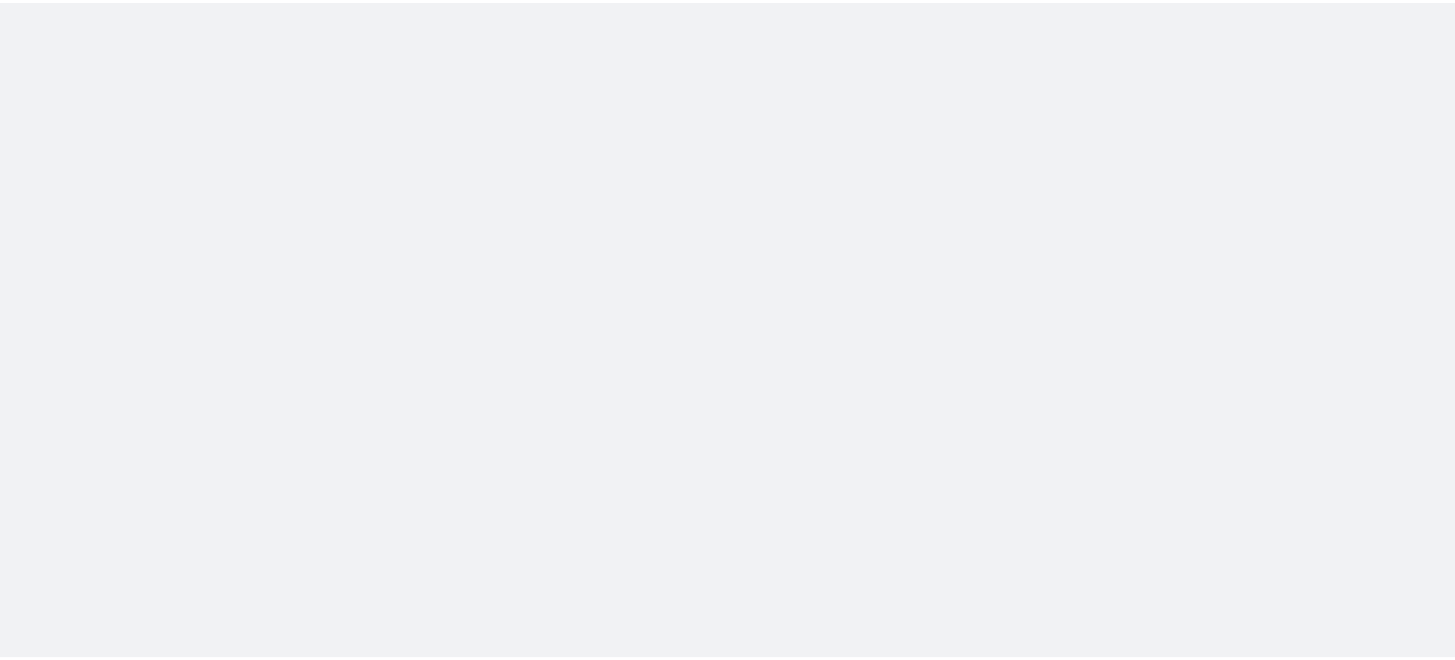 scroll, scrollTop: 0, scrollLeft: 0, axis: both 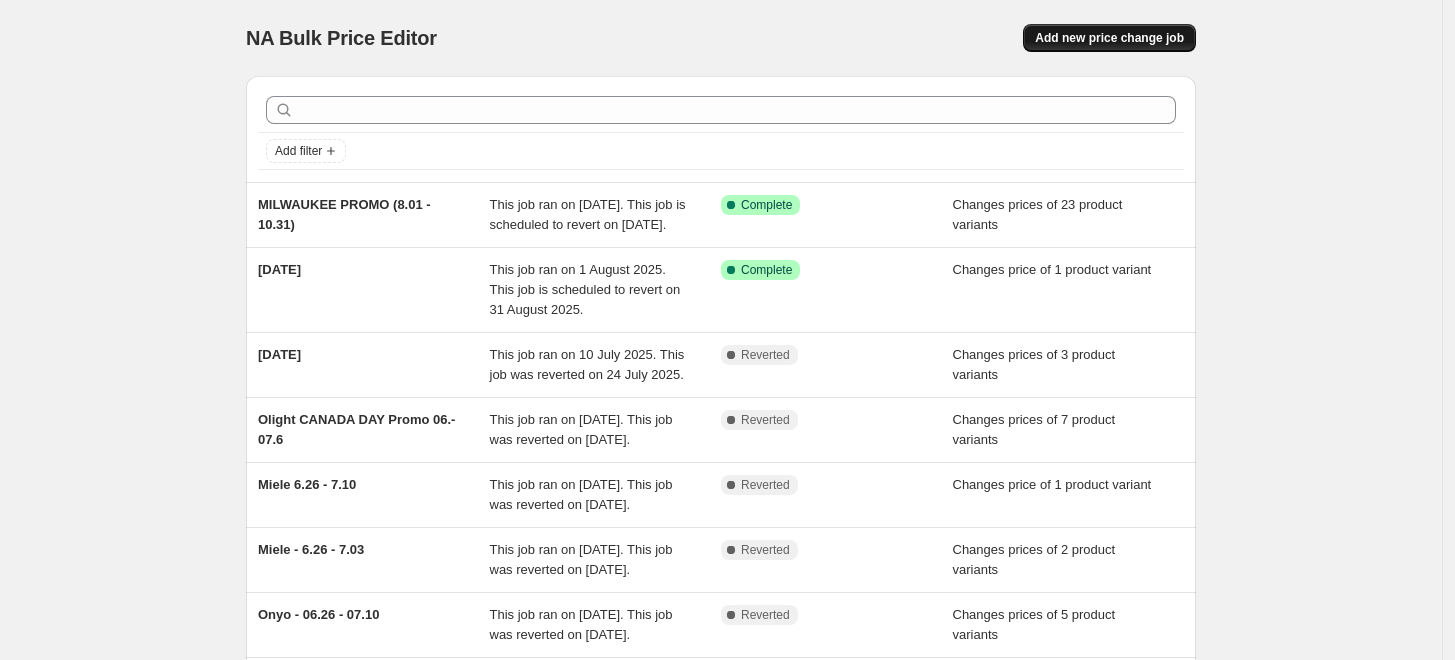 click on "Add new price change job" at bounding box center (1109, 38) 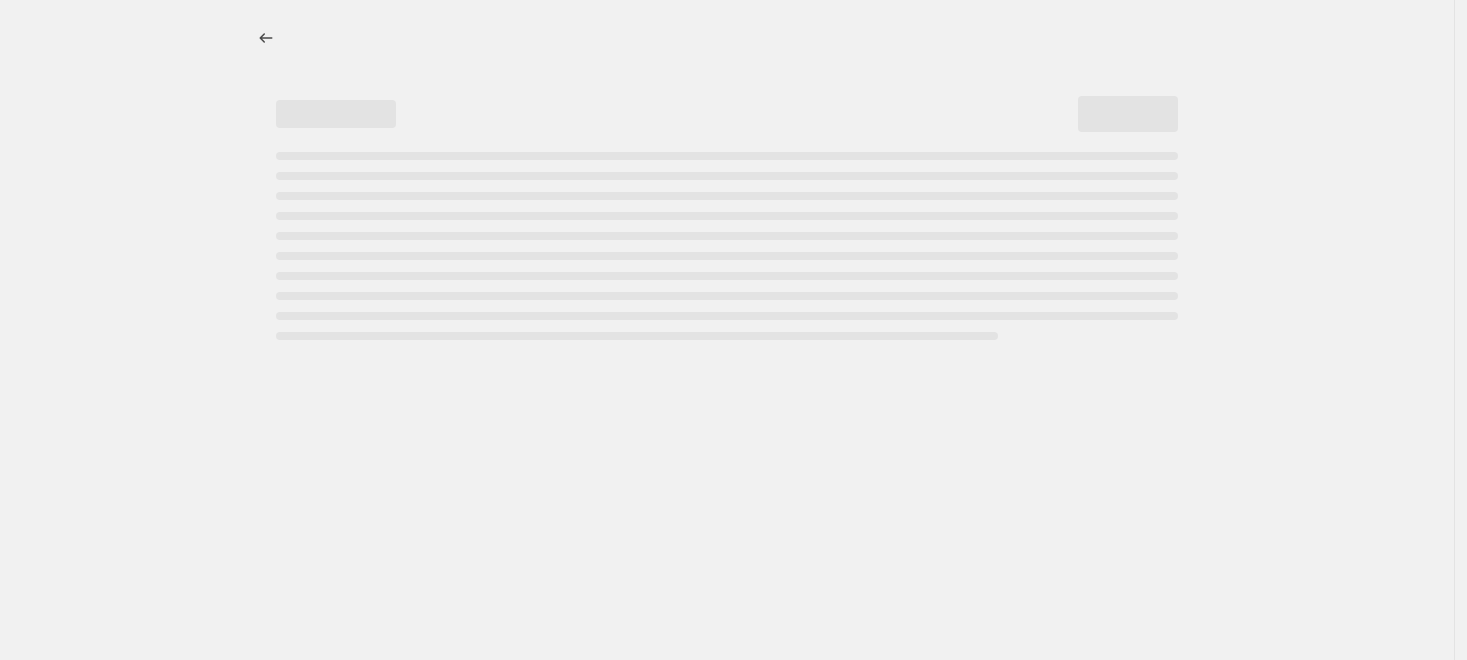 select on "percentage" 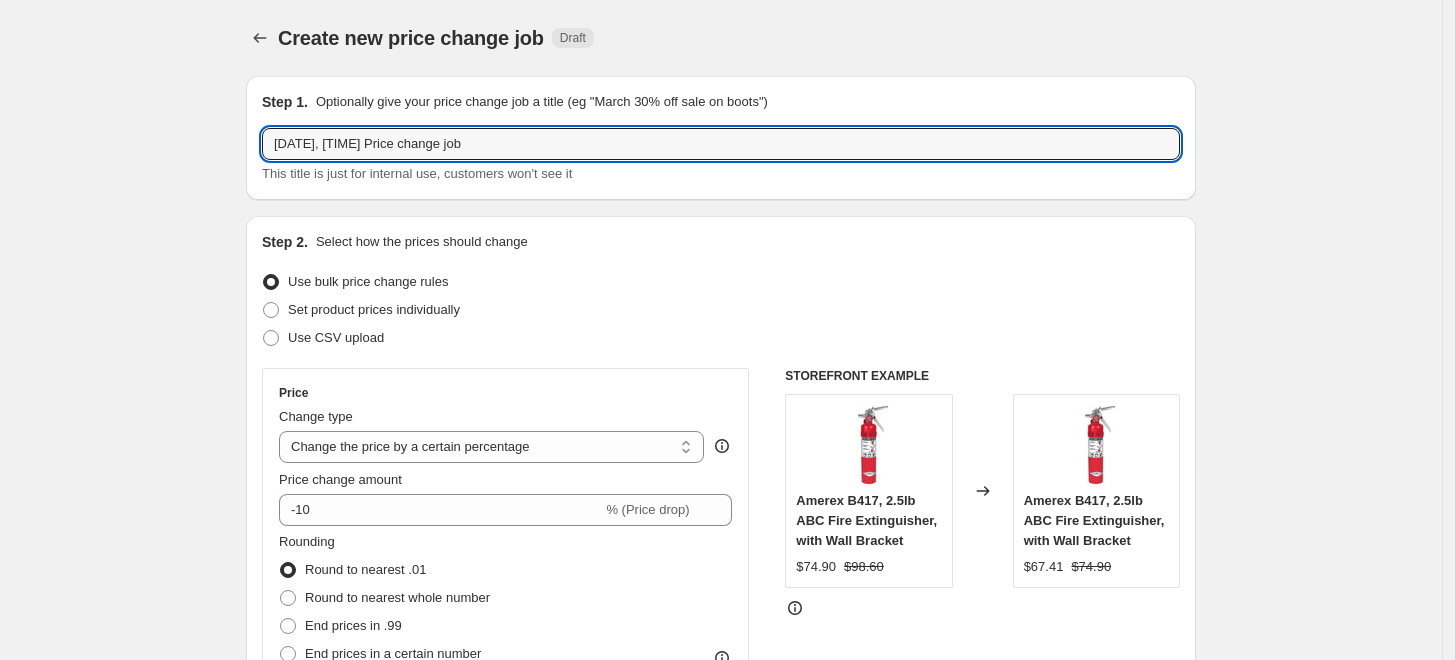 drag, startPoint x: 539, startPoint y: 142, endPoint x: 154, endPoint y: 162, distance: 385.51913 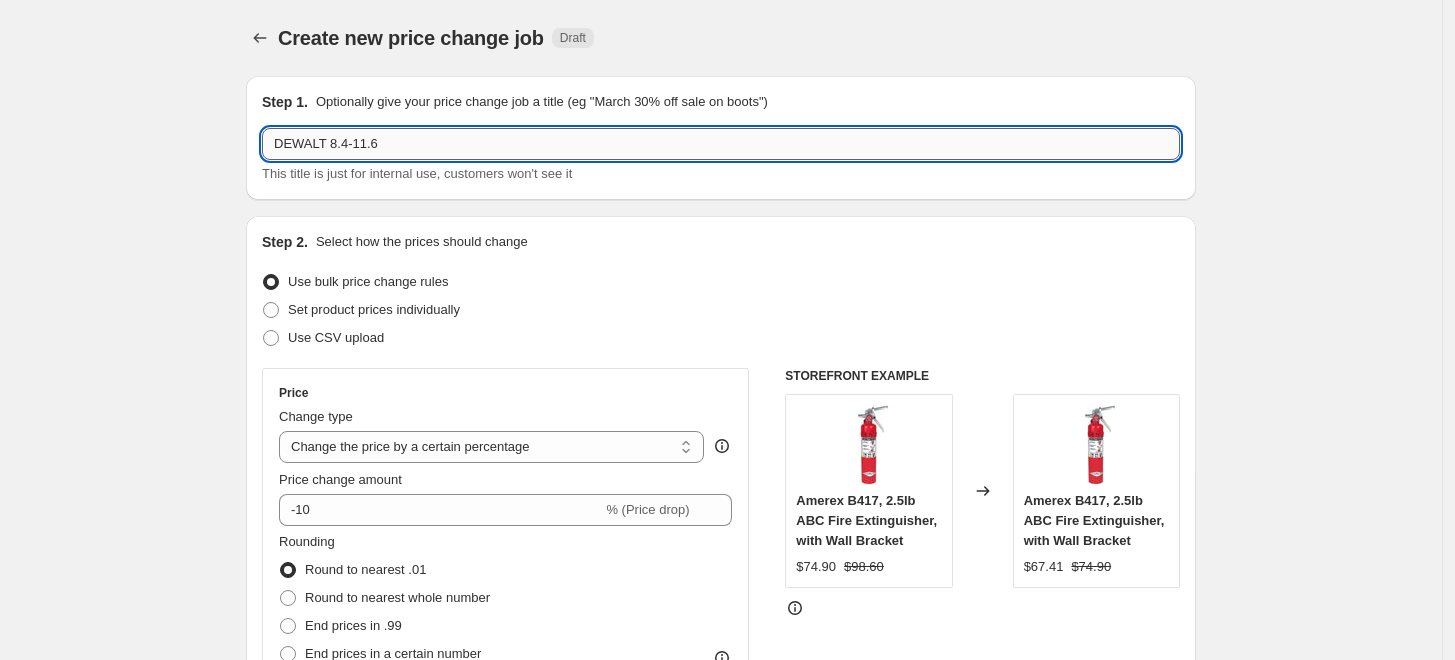 click on "DEWALT 8.4-11.6" at bounding box center [721, 144] 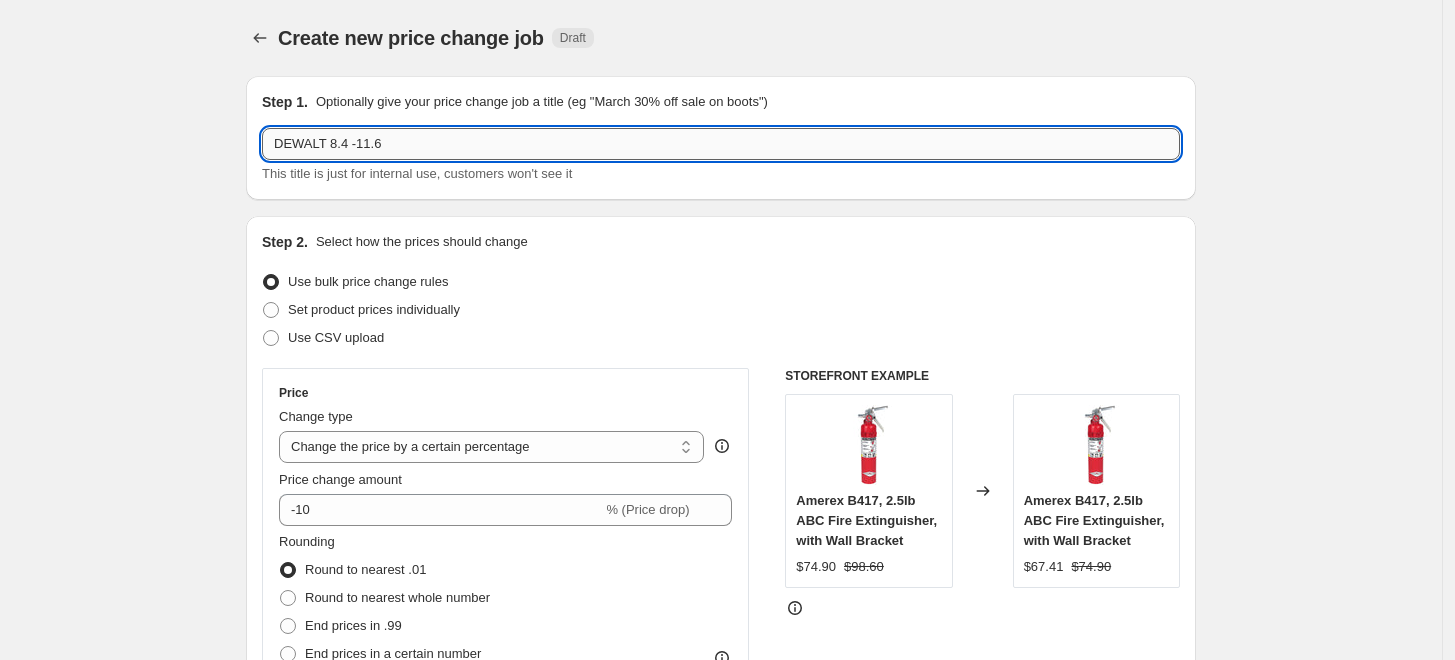click on "DEWALT 8.4 -11.6" at bounding box center [721, 144] 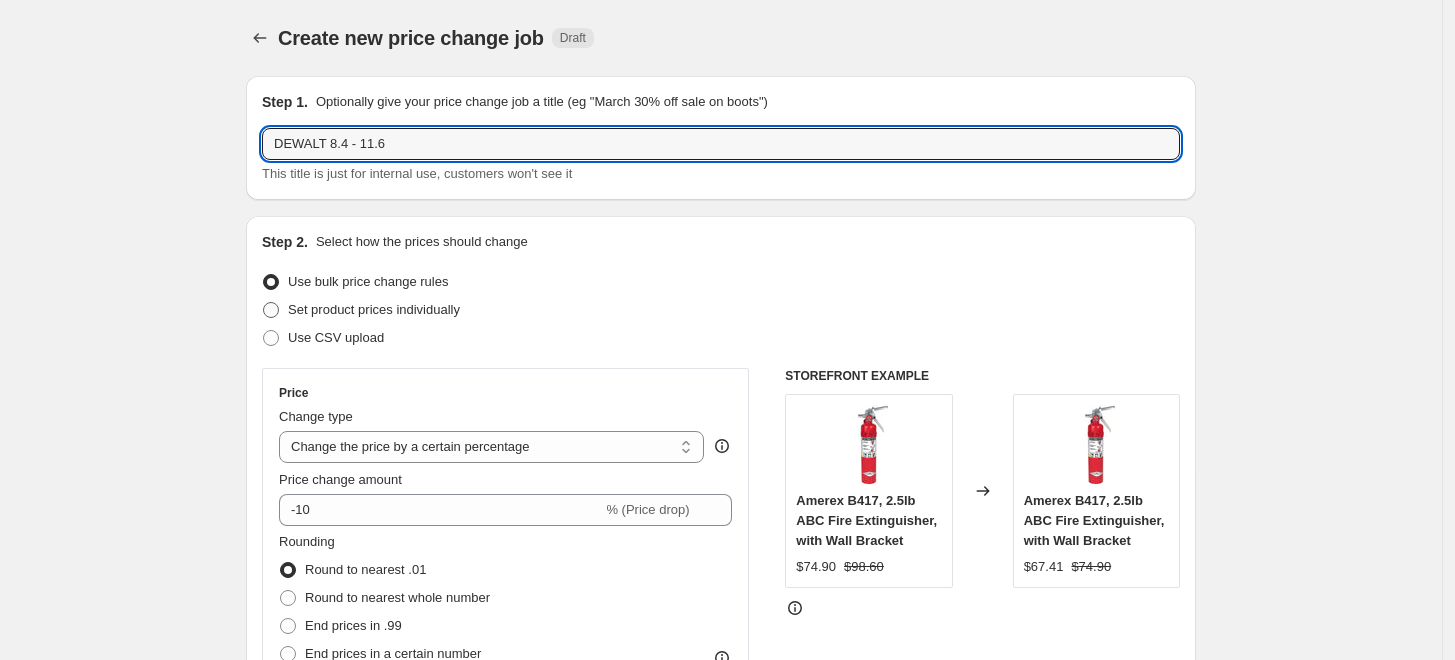 type on "DEWALT 8.4 - 11.6" 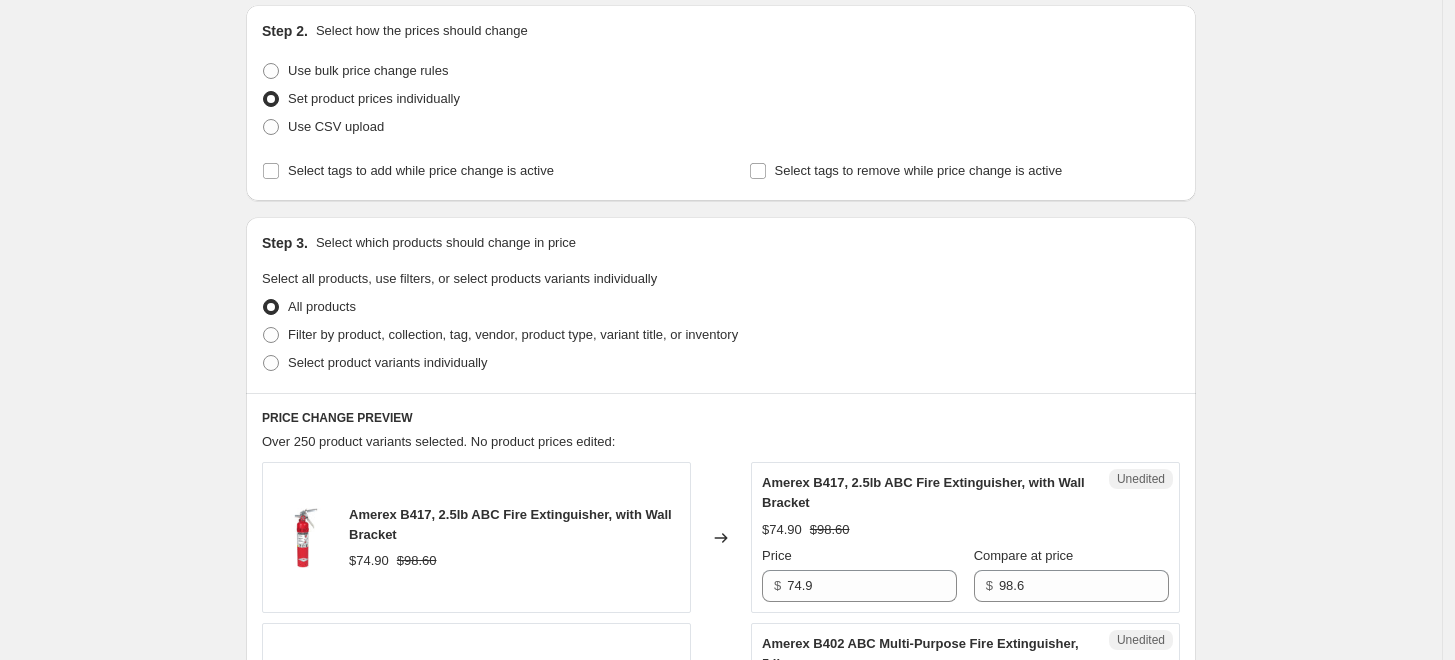 scroll, scrollTop: 222, scrollLeft: 0, axis: vertical 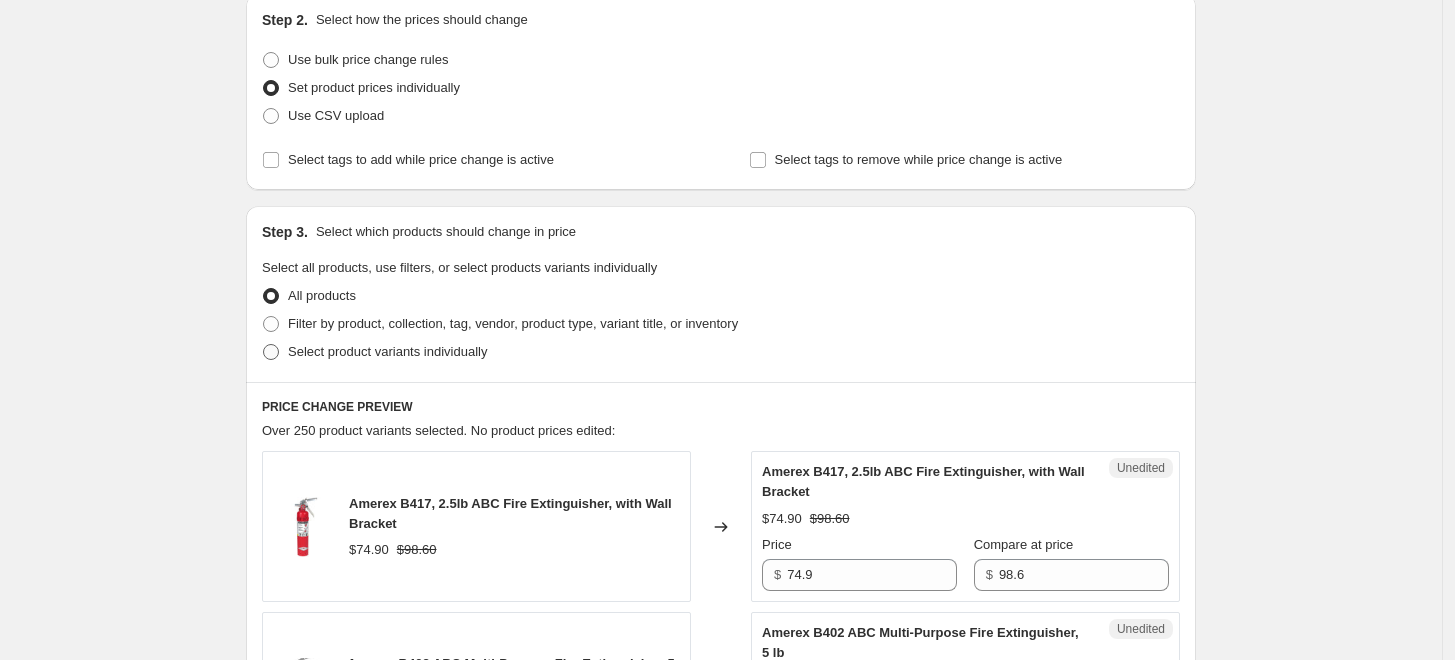 click on "Select product variants individually" at bounding box center [387, 351] 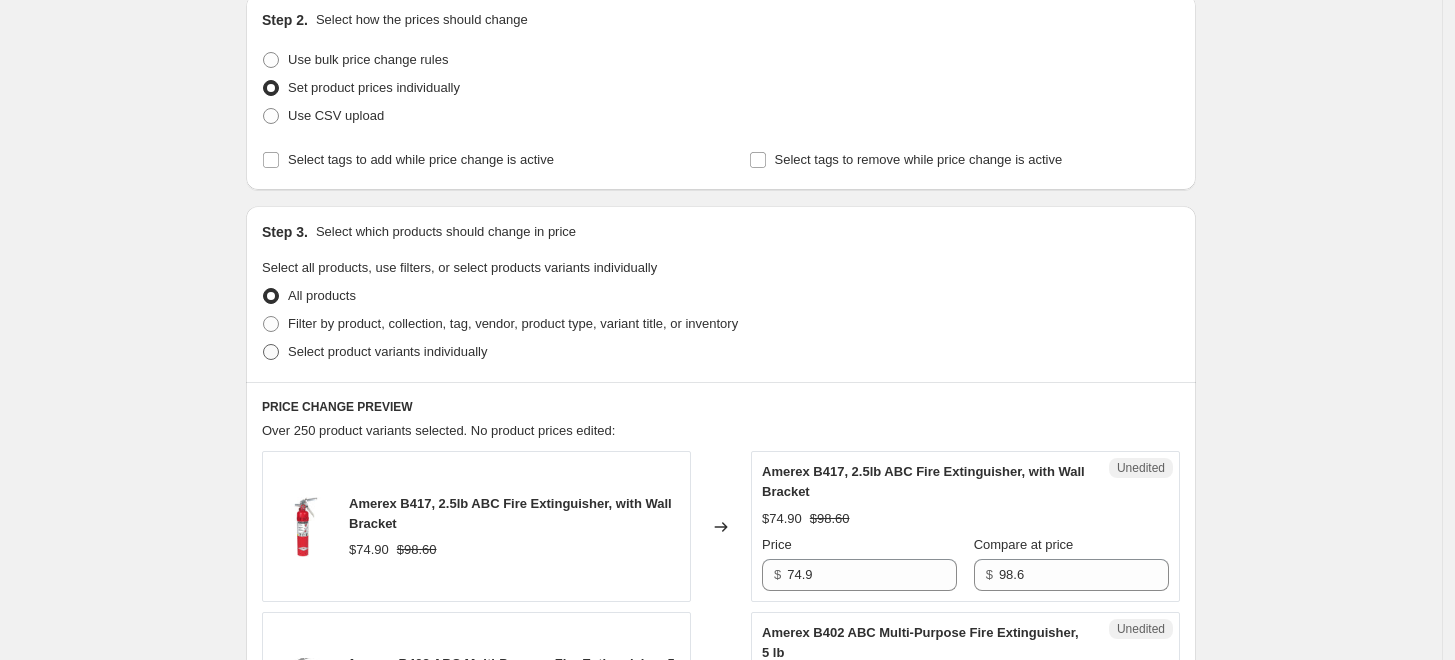 radio on "true" 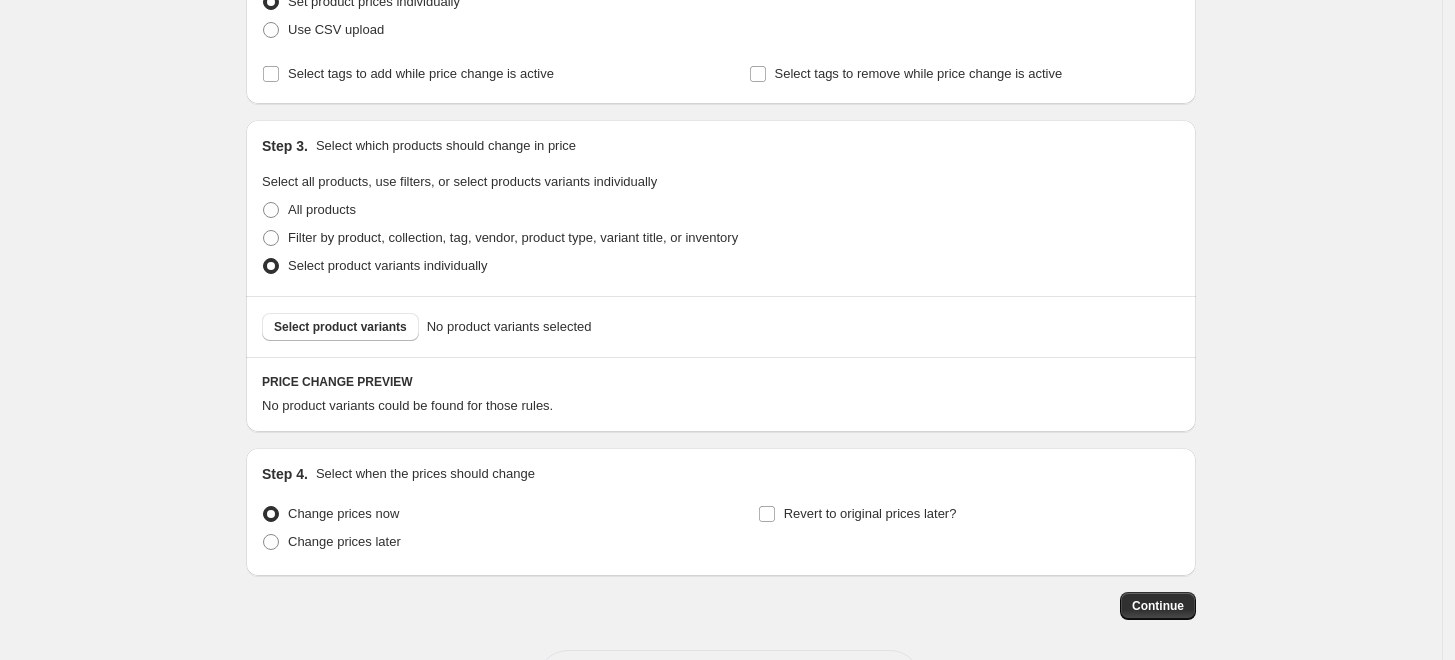 scroll, scrollTop: 389, scrollLeft: 0, axis: vertical 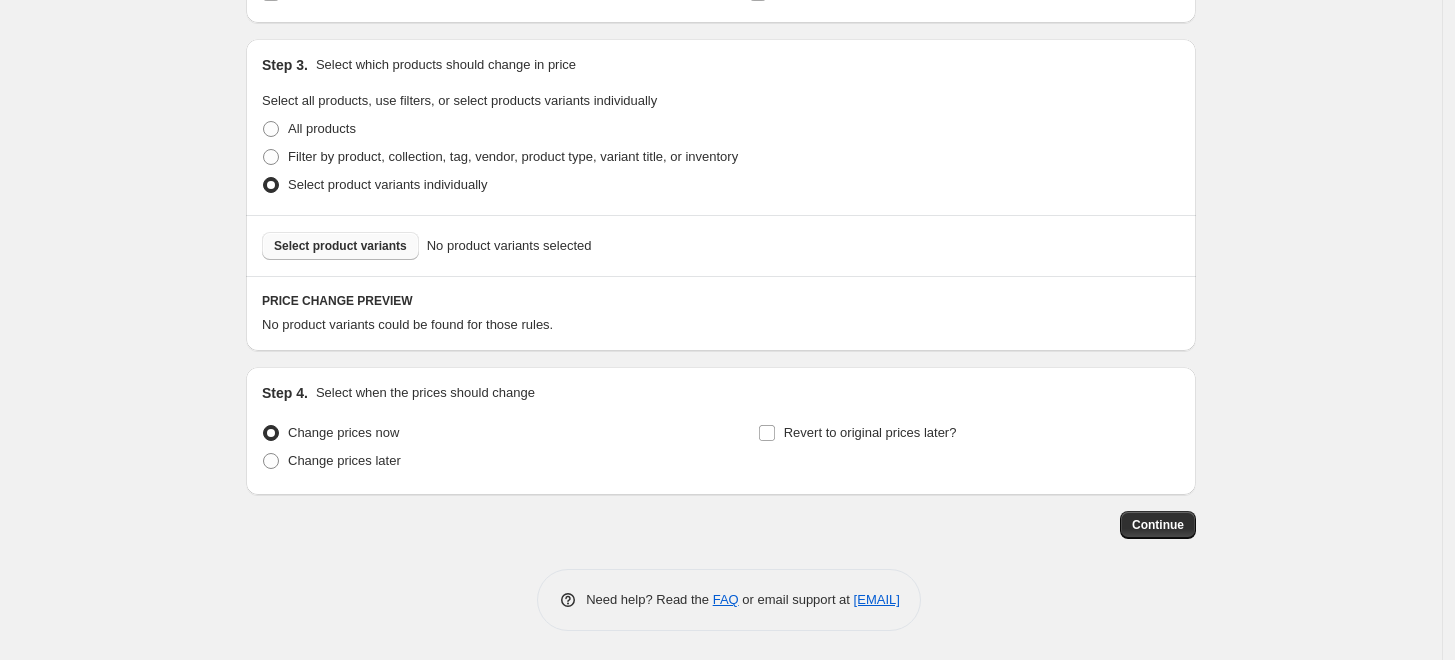 click on "Select product variants" at bounding box center [340, 246] 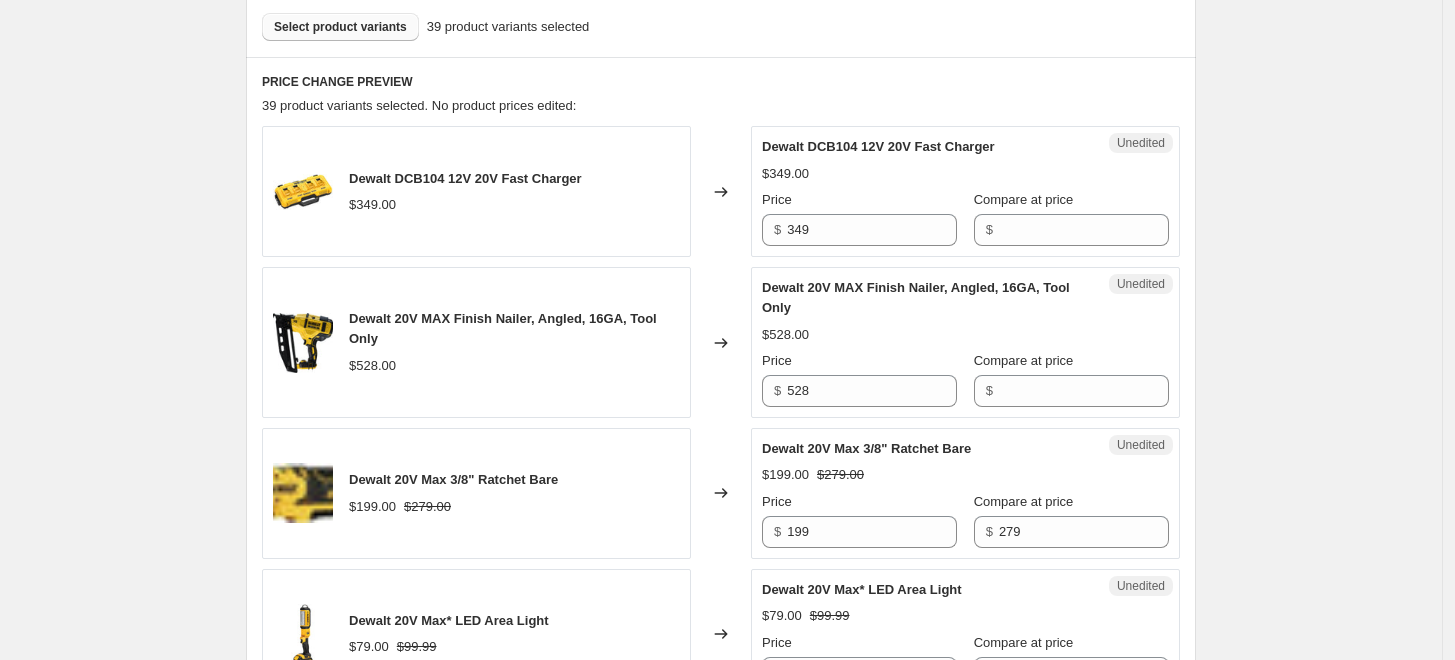 scroll, scrollTop: 611, scrollLeft: 0, axis: vertical 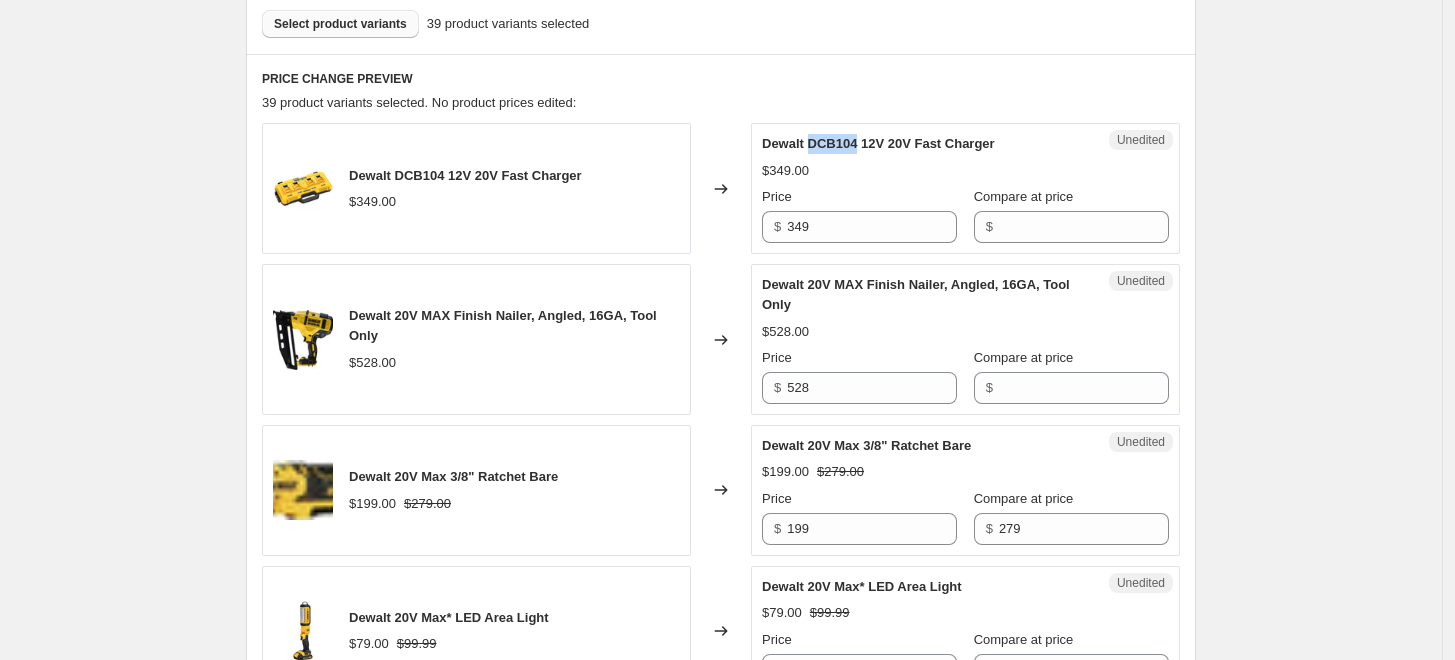 drag, startPoint x: 861, startPoint y: 149, endPoint x: 814, endPoint y: 153, distance: 47.169907 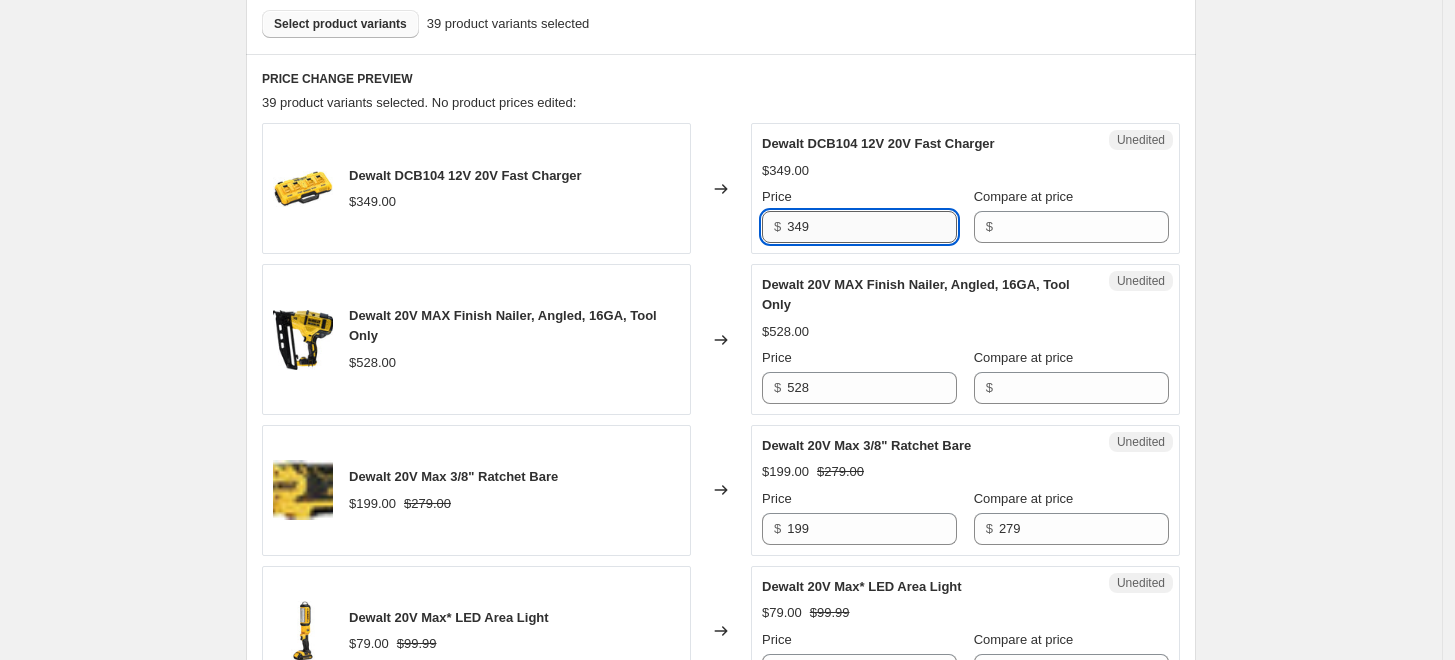click on "349" at bounding box center [872, 227] 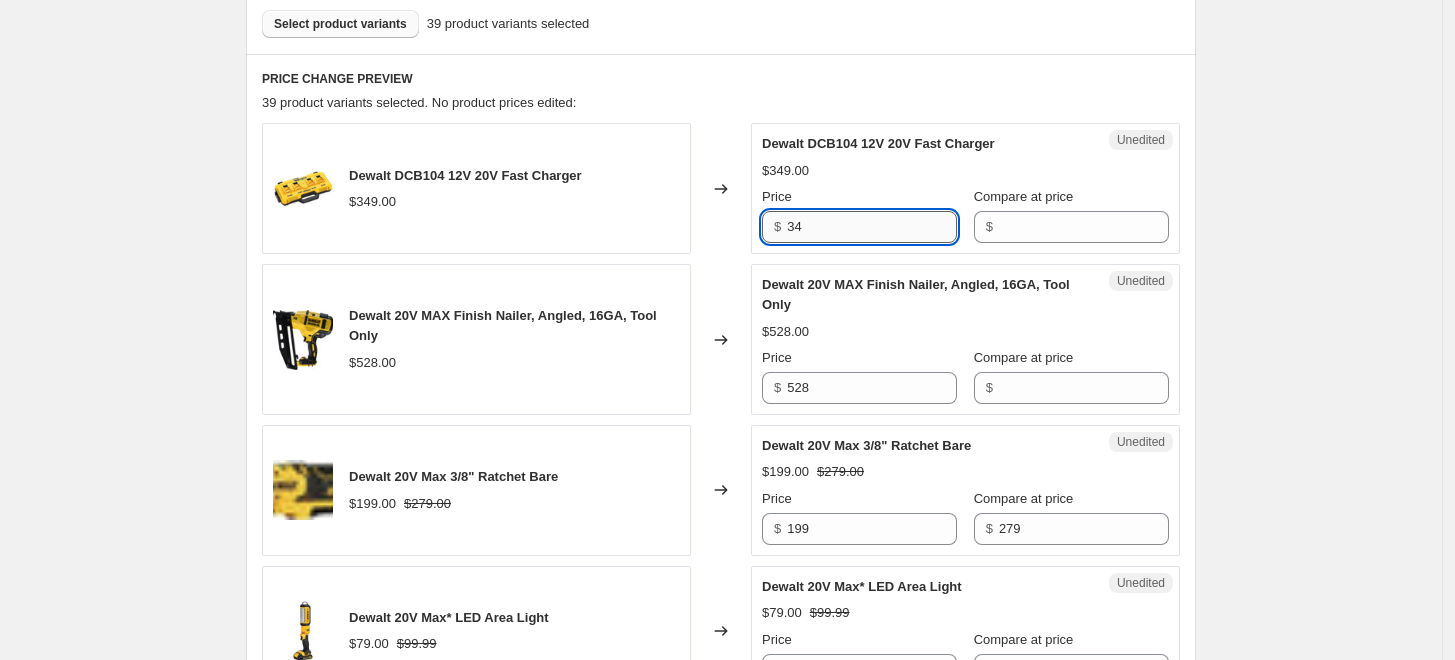 type on "3" 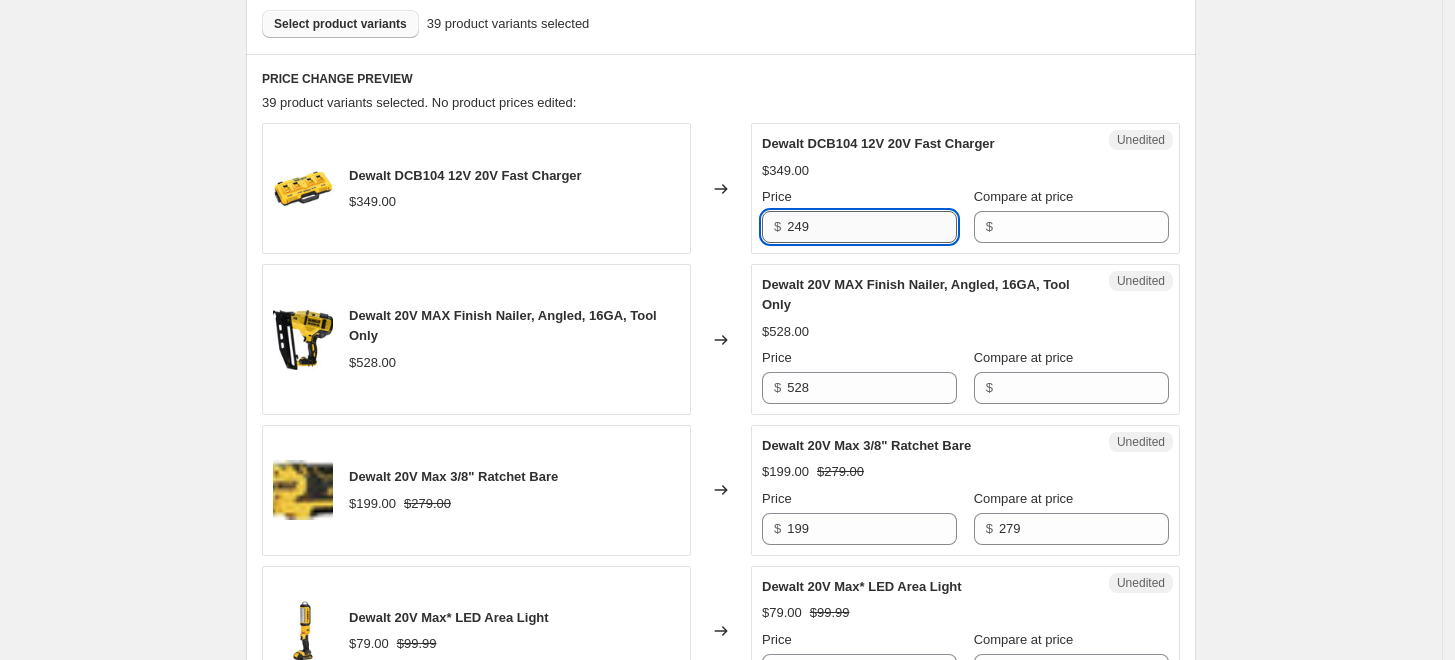 type on "249" 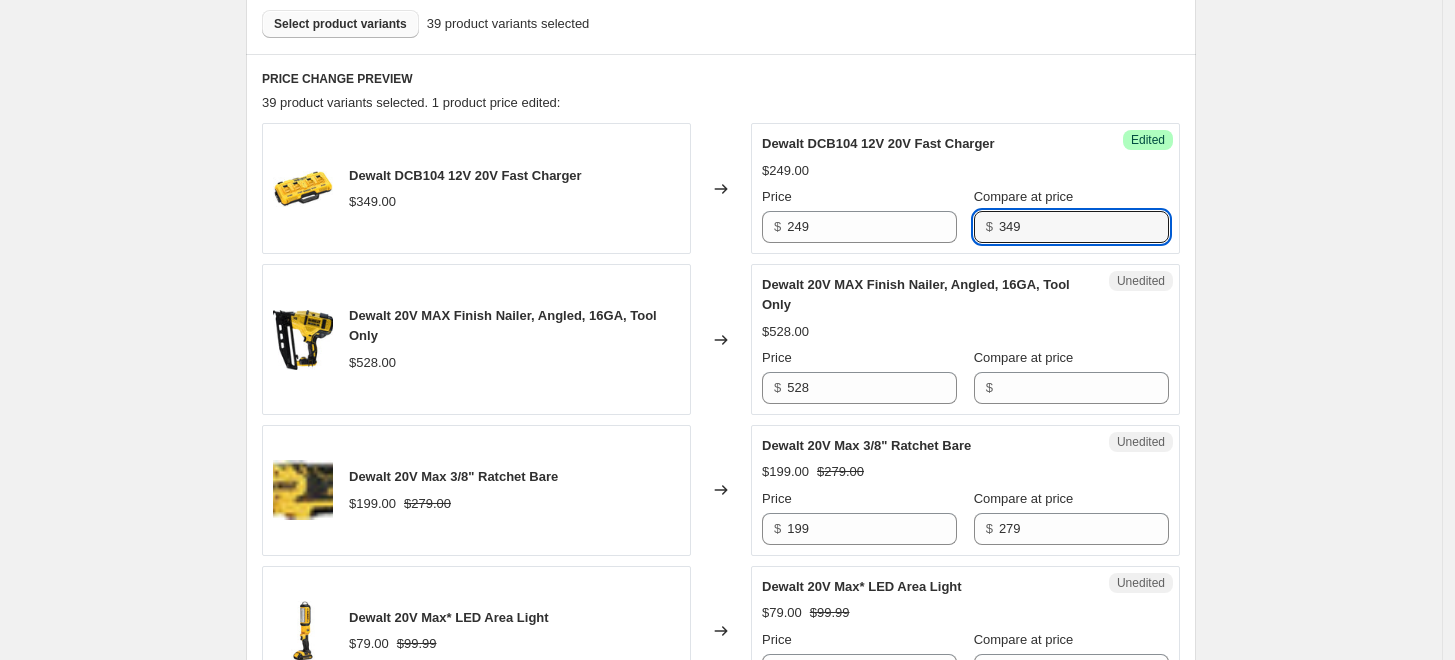 type on "349" 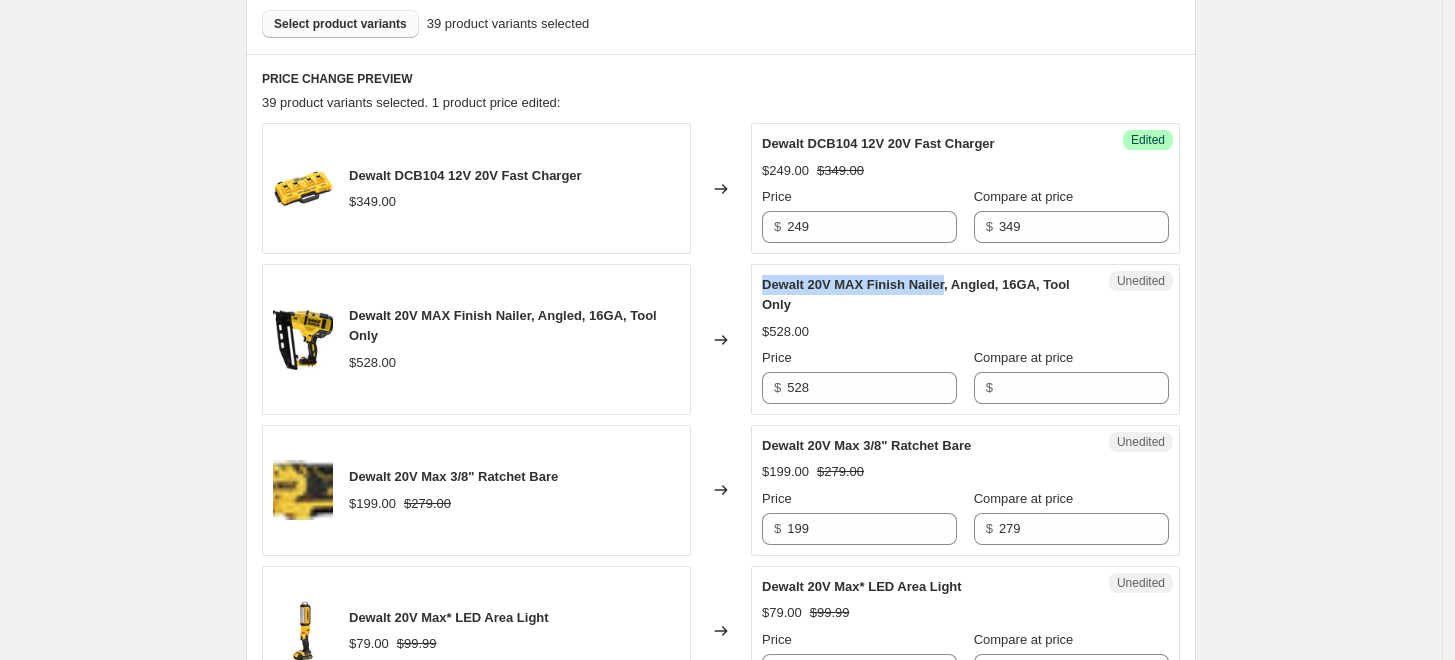 drag, startPoint x: 948, startPoint y: 278, endPoint x: 771, endPoint y: 285, distance: 177.13837 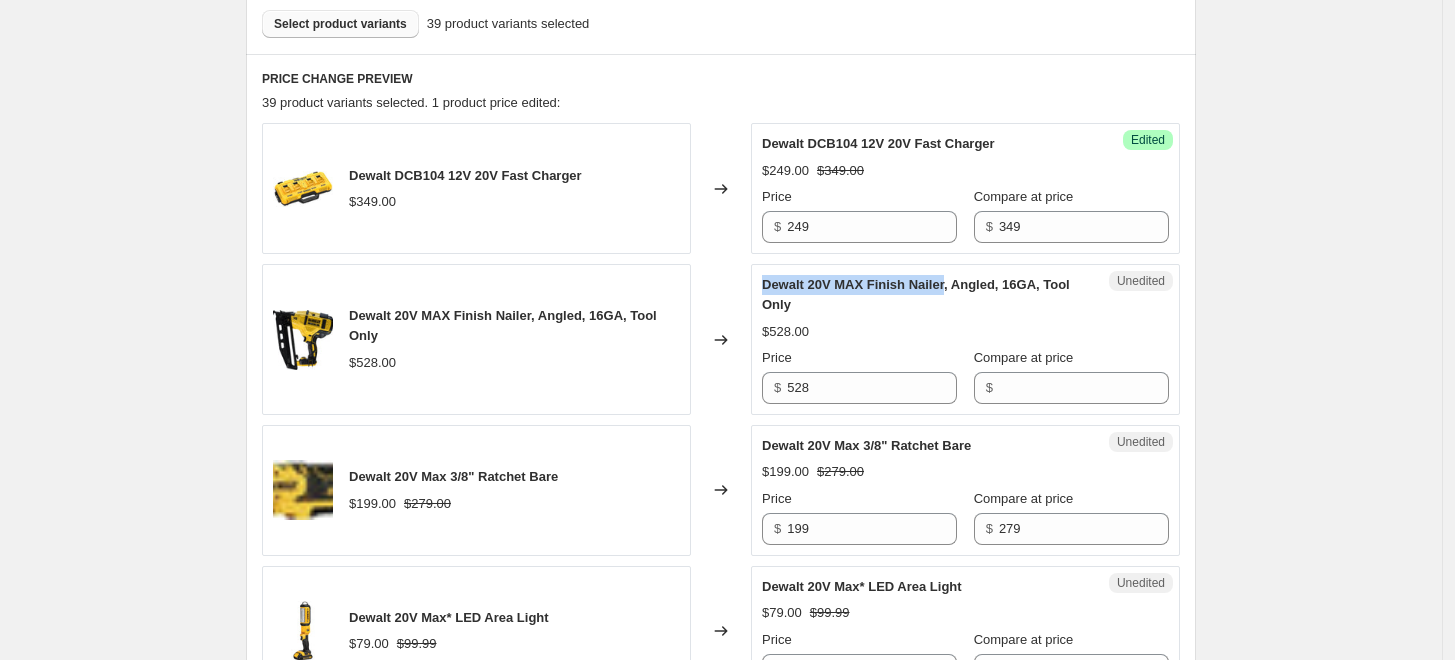 click on "Dewalt 20V MAX Finish Nailer, Angled, 16GA, Tool Only" at bounding box center (916, 294) 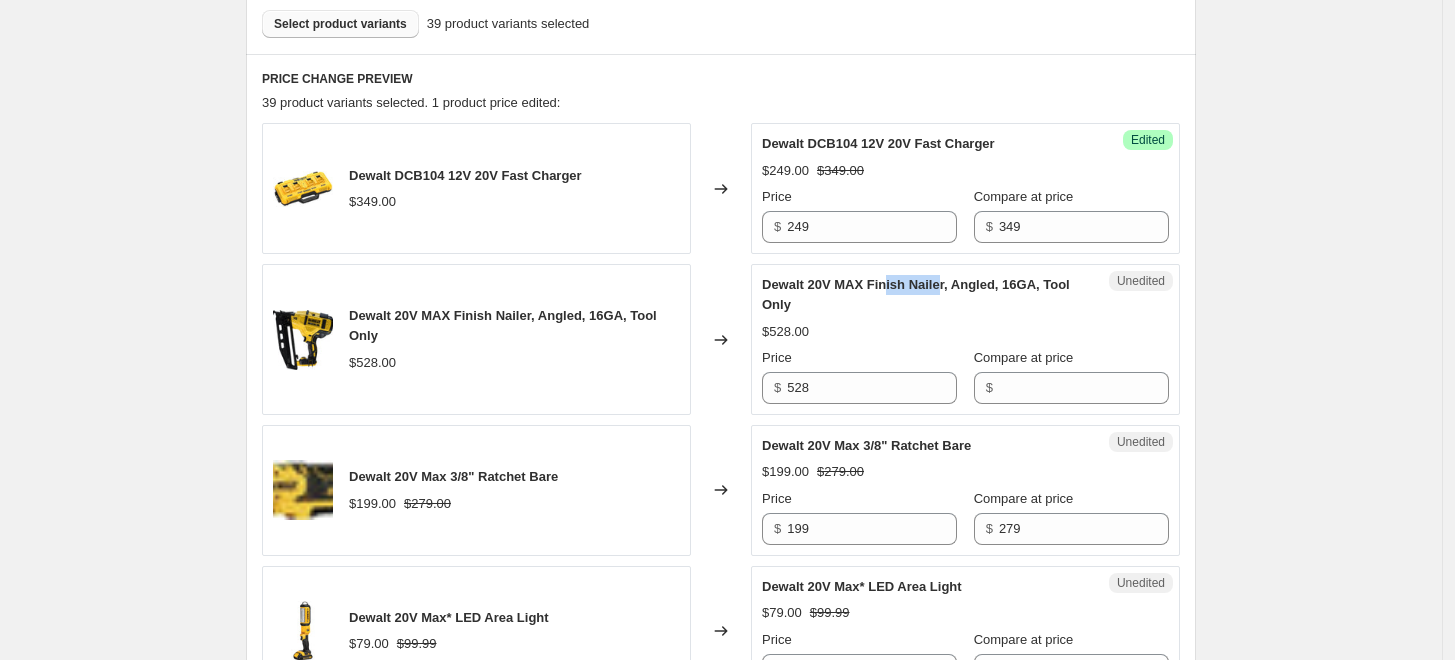 drag, startPoint x: 947, startPoint y: 279, endPoint x: 893, endPoint y: 279, distance: 54 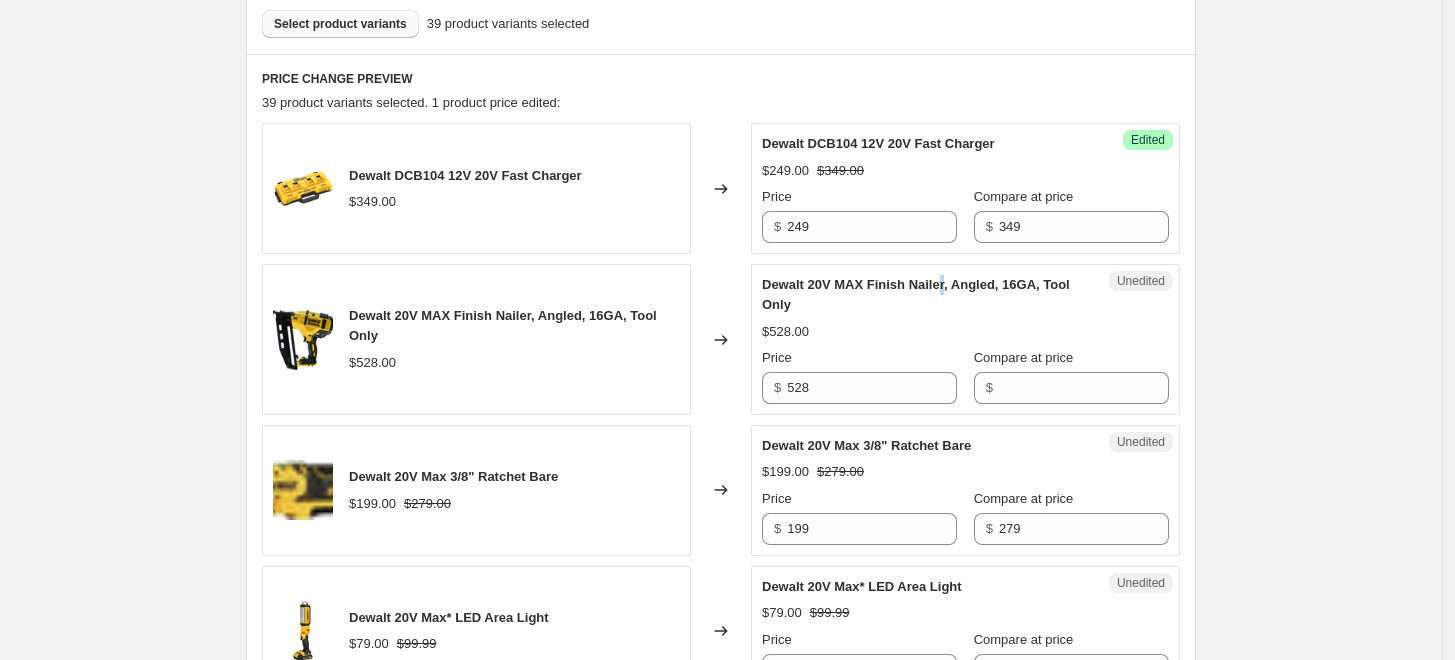 click on "Dewalt 20V MAX Finish Nailer, Angled, 16GA, Tool Only" at bounding box center [925, 295] 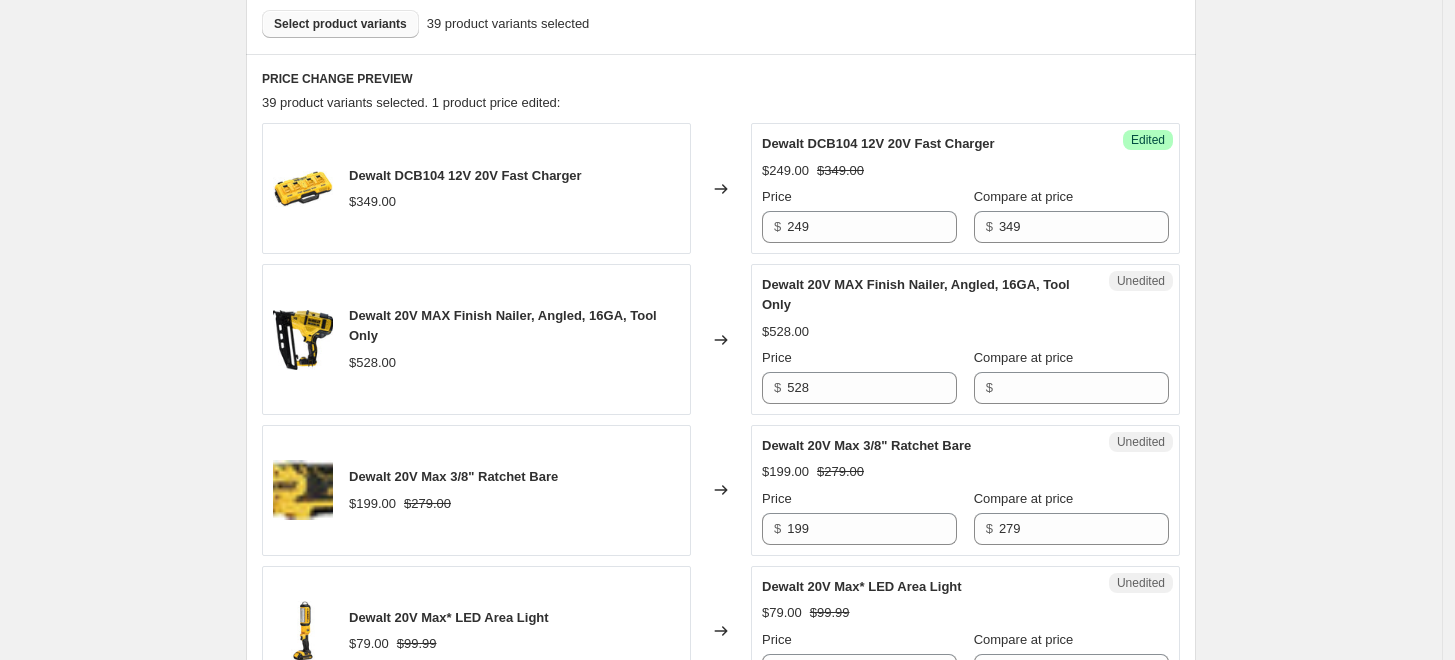 click on "Dewalt 20V MAX Finish Nailer, Angled, 16GA, Tool Only" at bounding box center [916, 294] 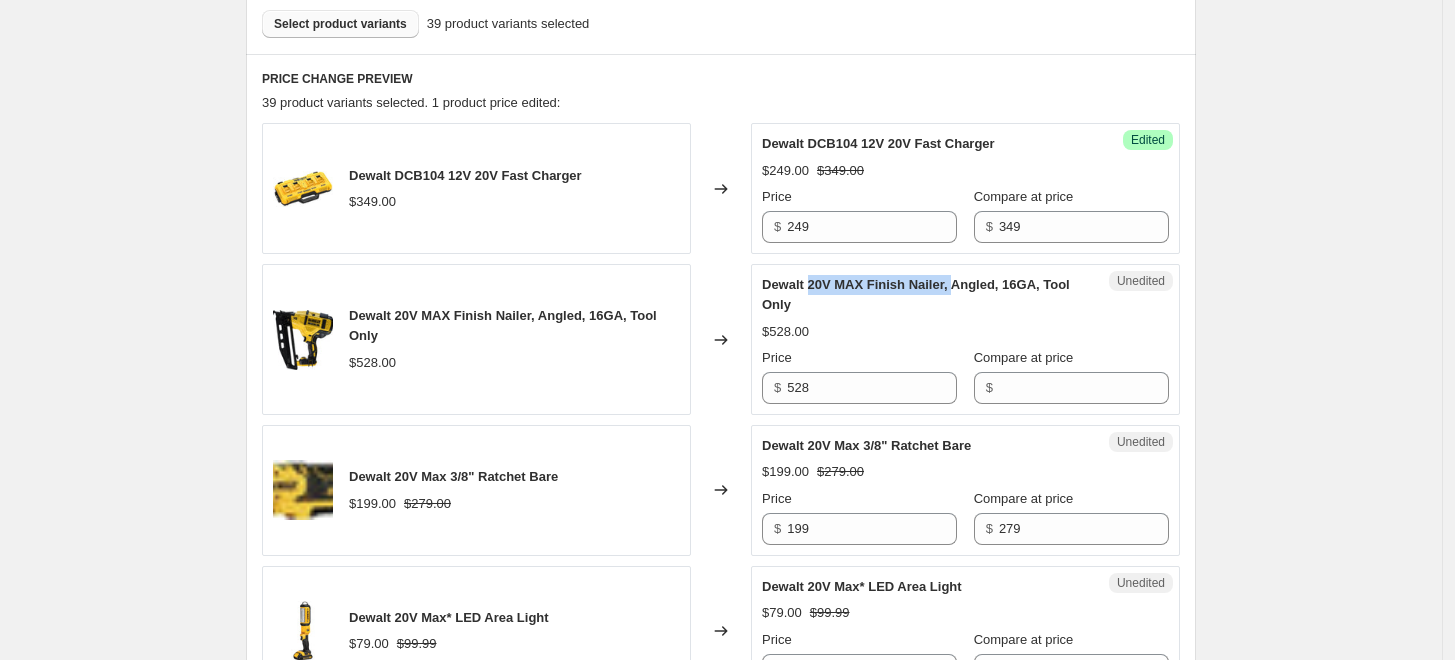 drag, startPoint x: 952, startPoint y: 275, endPoint x: 815, endPoint y: 278, distance: 137.03284 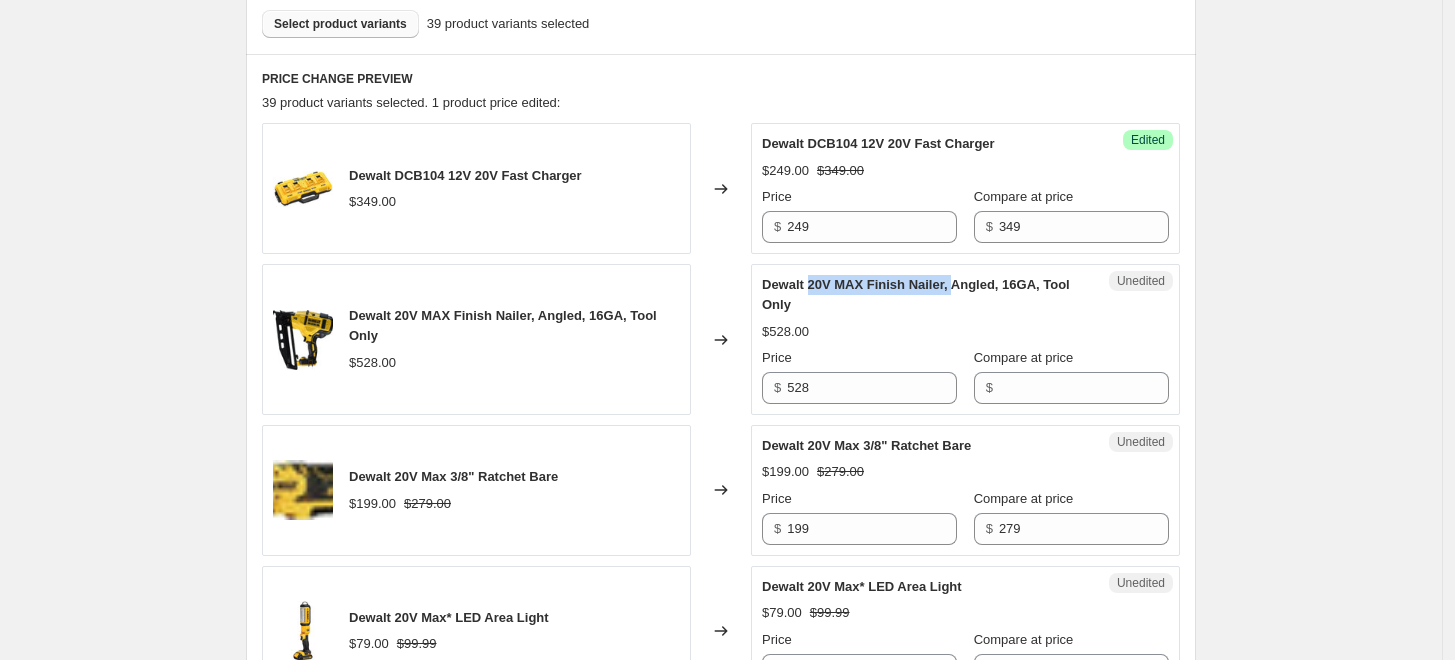 click on "Dewalt 20V MAX Finish Nailer, Angled, 16GA, Tool Only" at bounding box center (916, 294) 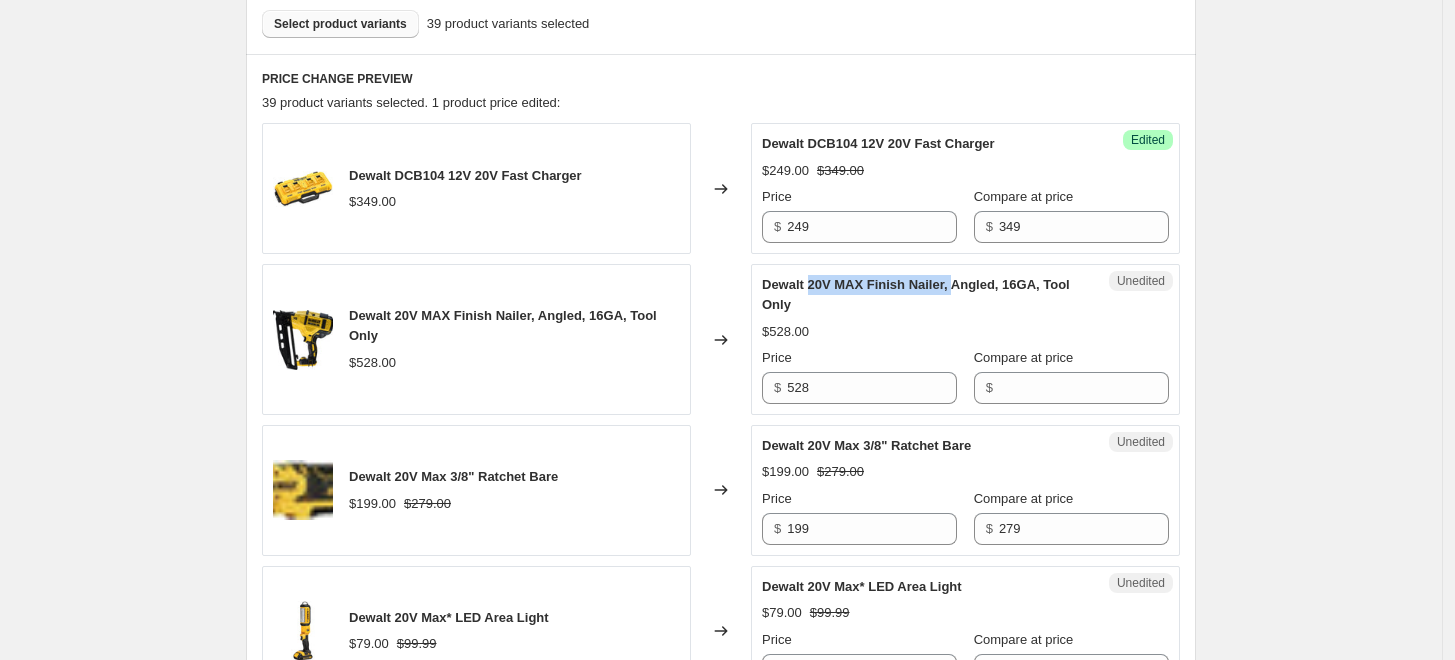 copy on "20V MAX Finish Nailer," 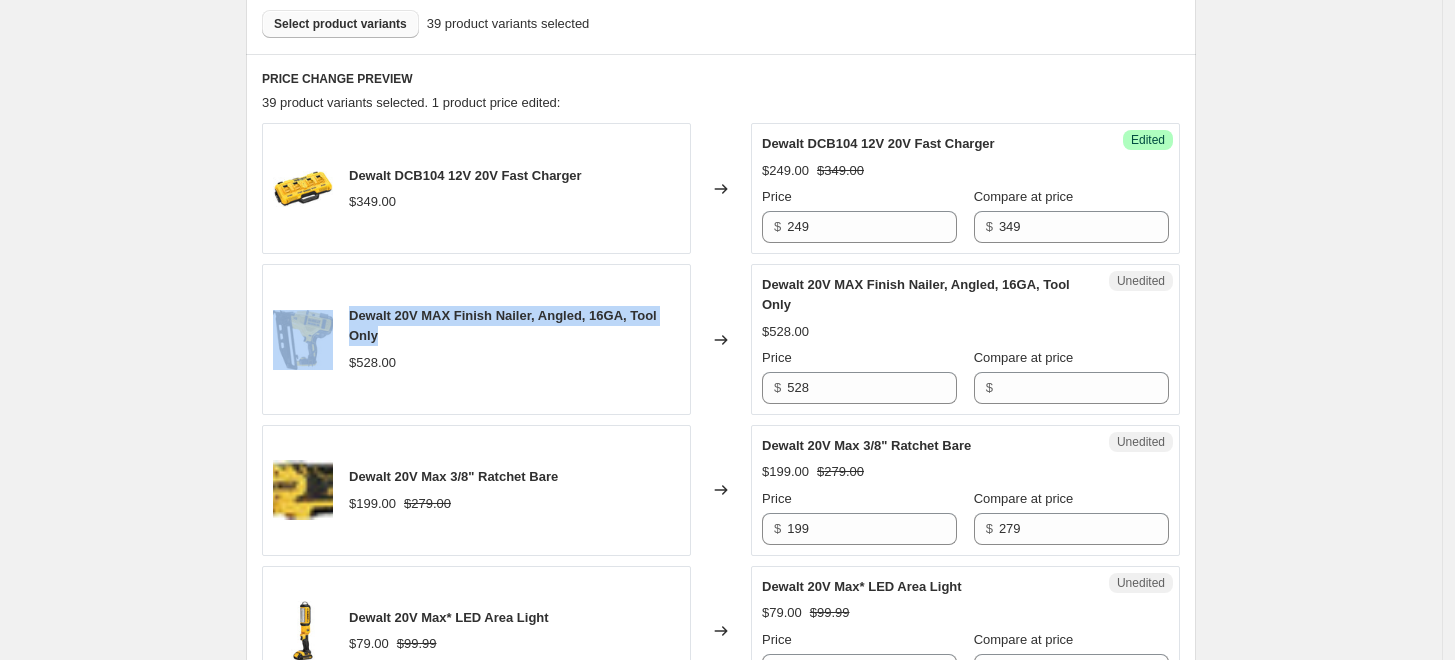 drag, startPoint x: 393, startPoint y: 341, endPoint x: 338, endPoint y: 311, distance: 62.649822 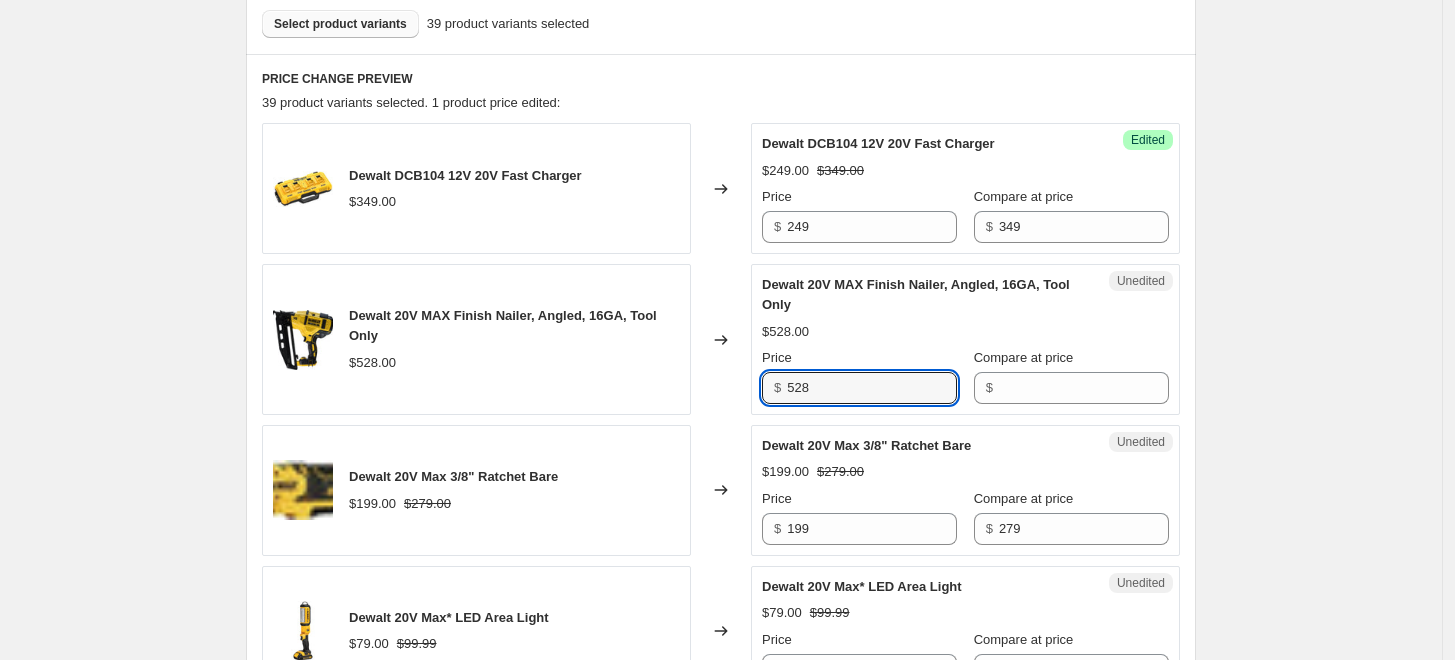 drag, startPoint x: 847, startPoint y: 393, endPoint x: 730, endPoint y: 392, distance: 117.00427 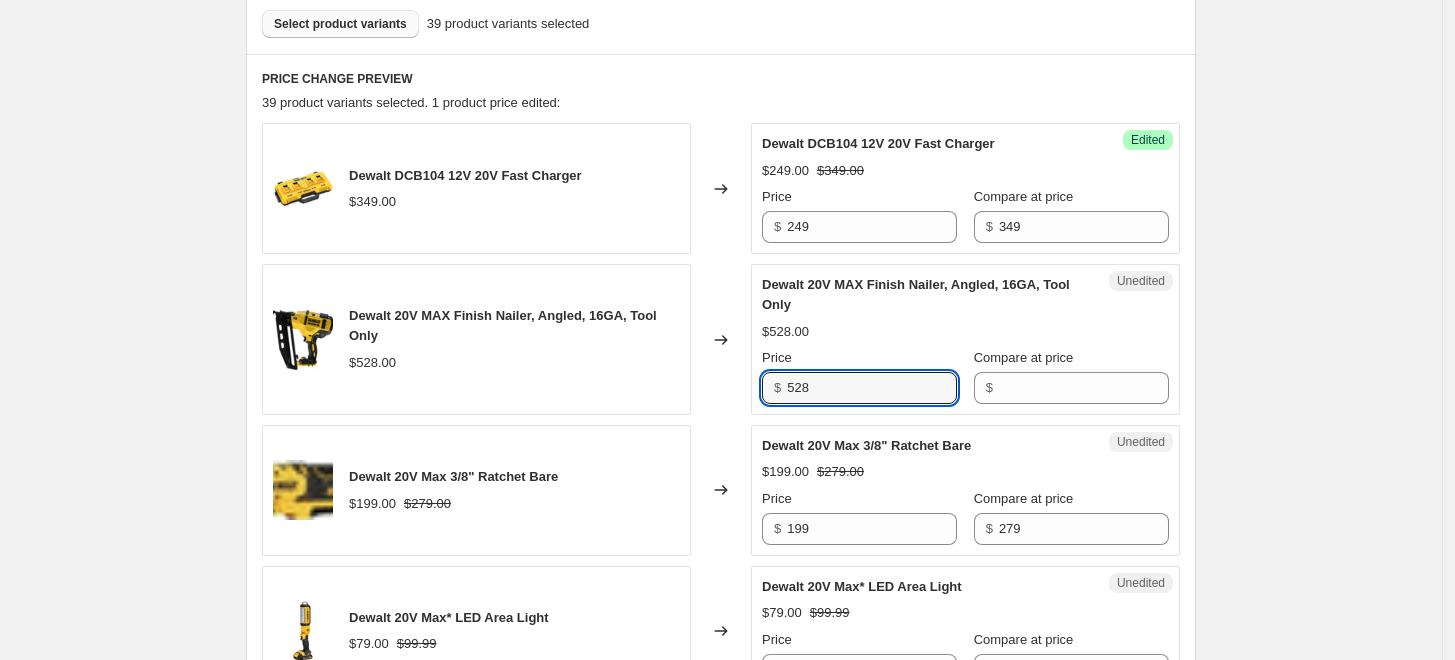 click on "Dewalt 20V MAX Finish Nailer, Angled, 16GA, Tool Only $[PRICE] Changed to Unedited Dewalt 20V MAX Finish Nailer, Angled, 16GA, Tool Only $[PRICE] Price $ [PRICE] Compare at price $" at bounding box center (721, 339) 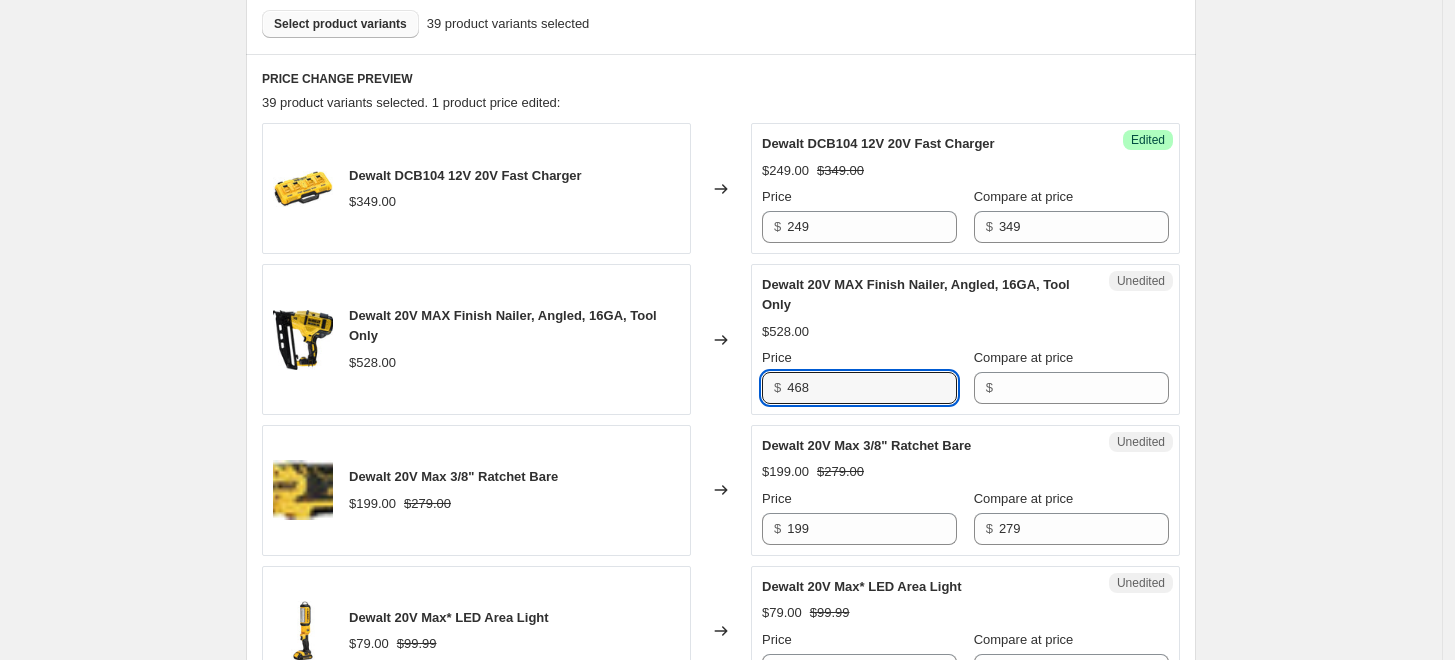 type on "468" 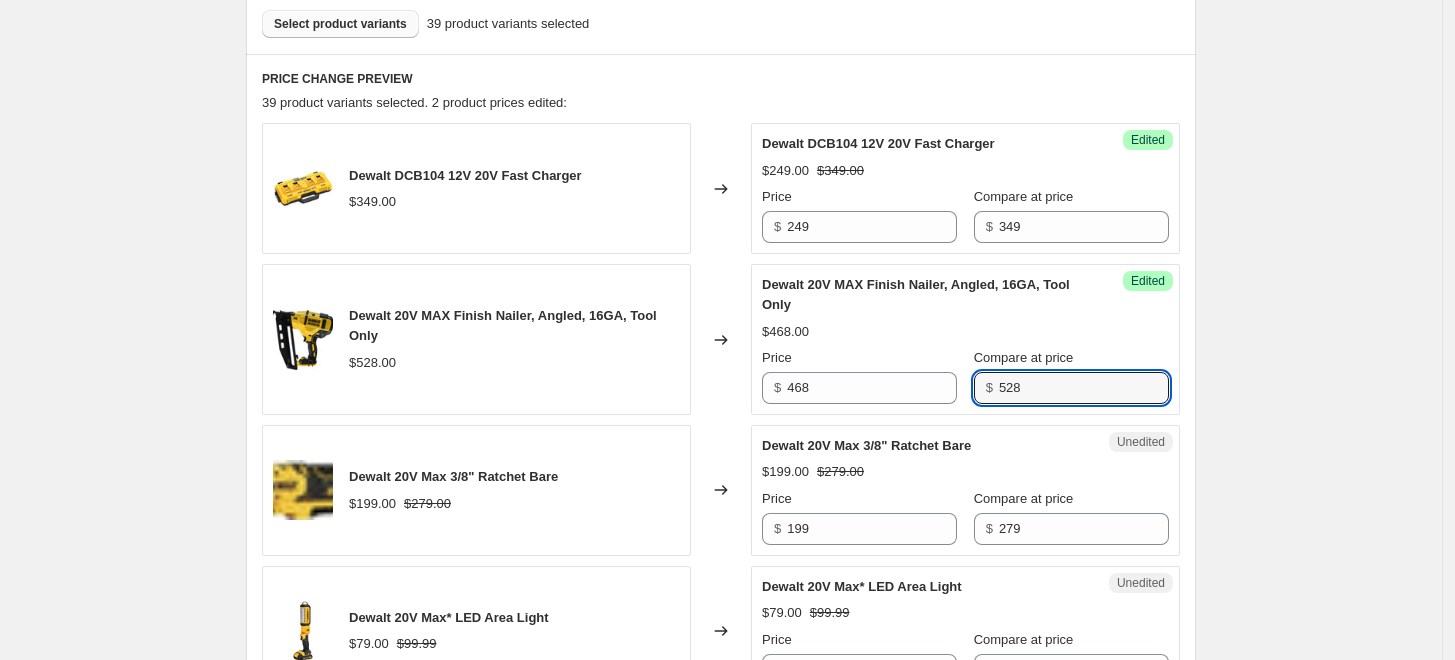 type on "528" 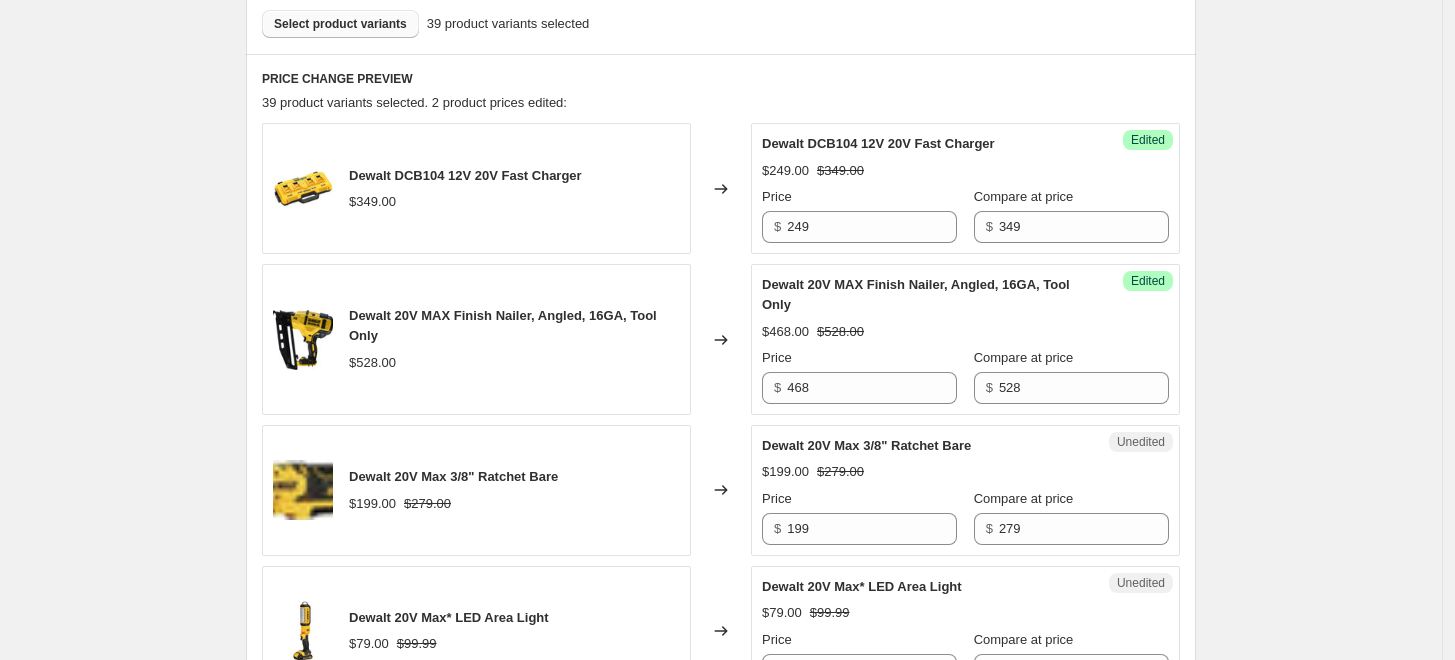 click on "Dewalt 20V Max 3/8" Ratchet Bare $[PRICE] $[PRICE]" at bounding box center (476, 490) 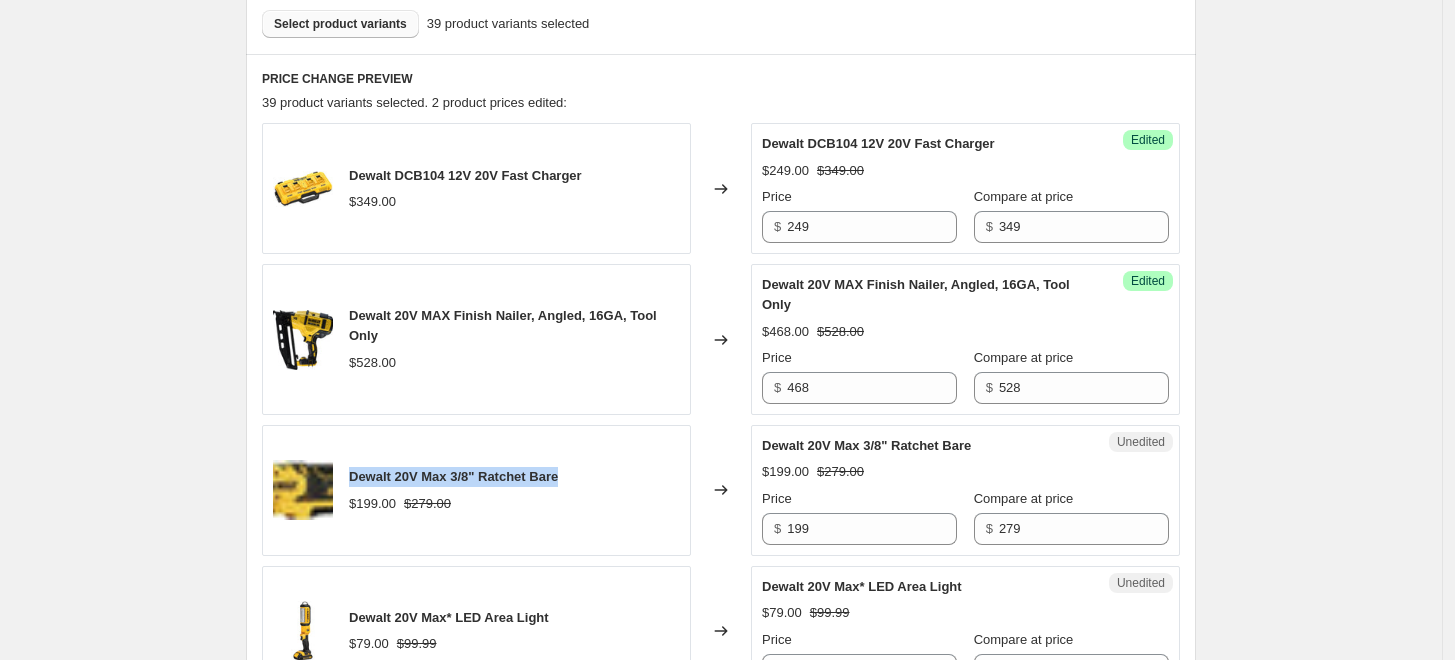 drag, startPoint x: 575, startPoint y: 474, endPoint x: 350, endPoint y: 463, distance: 225.26872 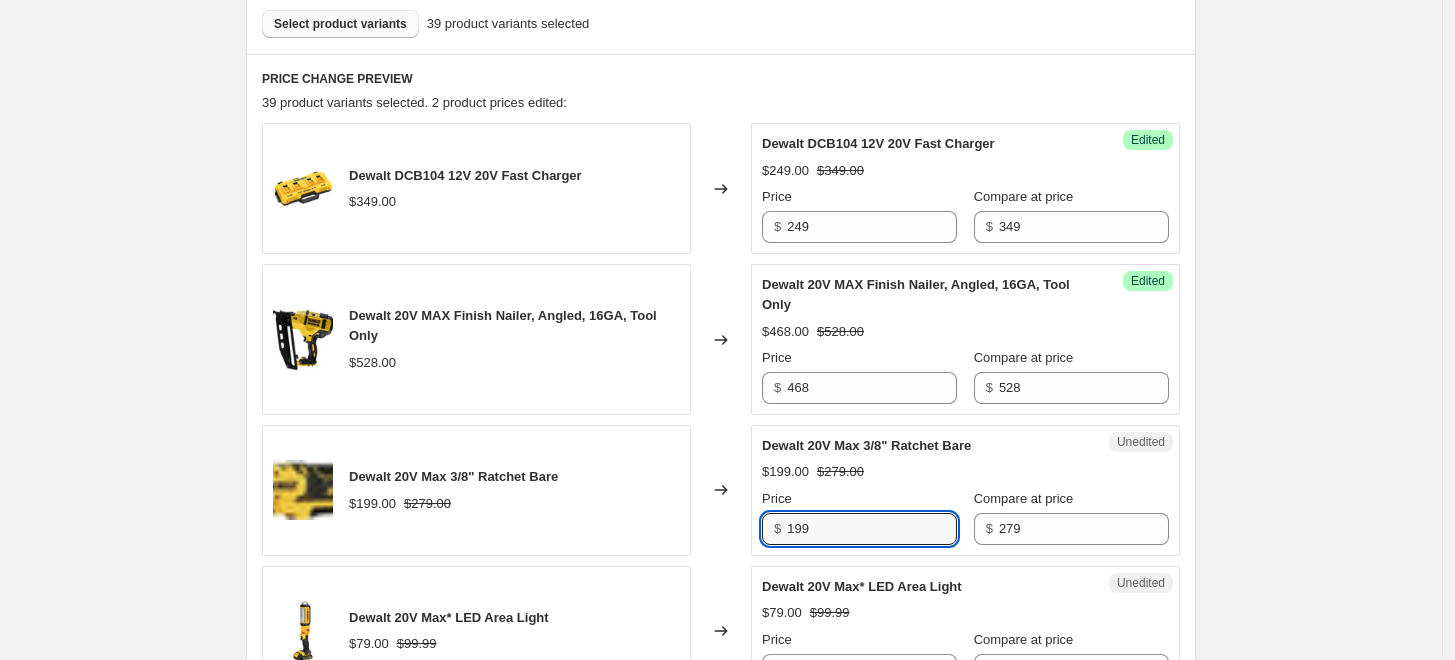 drag, startPoint x: 855, startPoint y: 533, endPoint x: 746, endPoint y: 516, distance: 110.317726 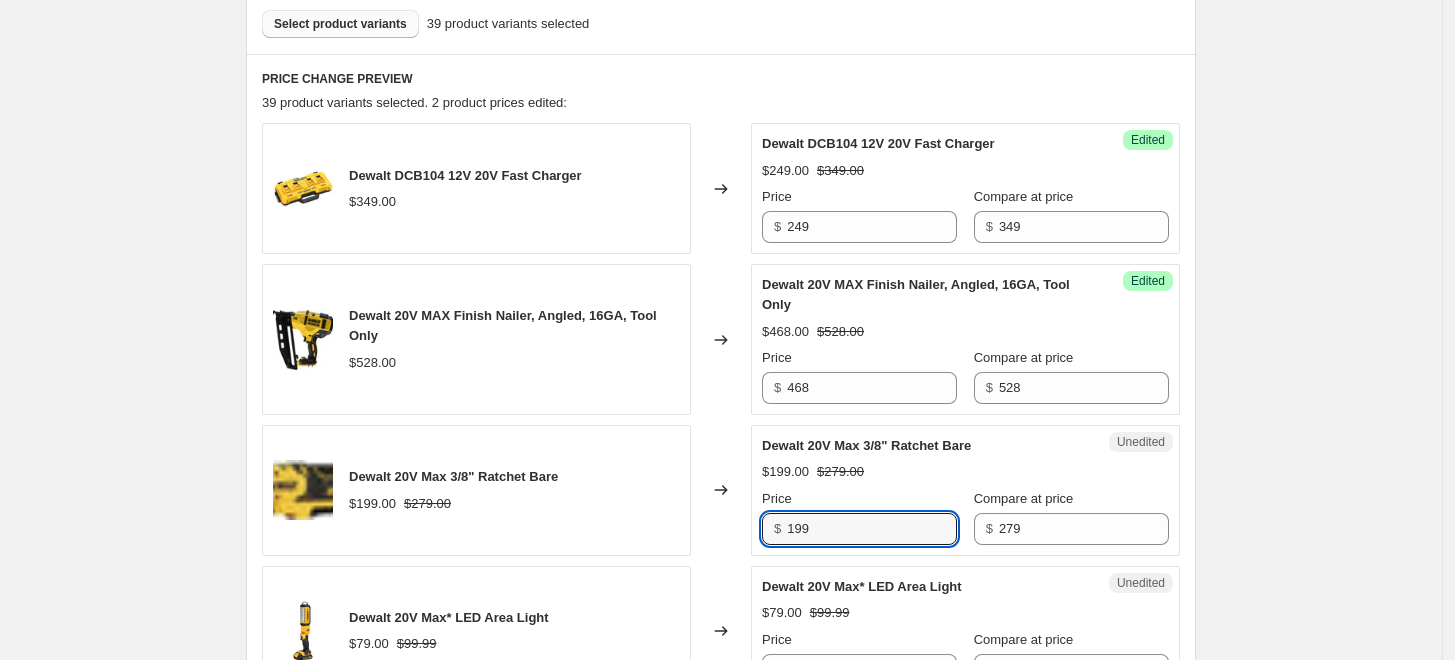 click on "Dewalt 20V Max 3/8" Ratchet Bare $[PRICE] $[PRICE] Changed to Unedited Dewalt 20V Max 3/8" Ratchet Bare $[PRICE] $[PRICE] Price $ [PRICE] Compare at price $ [PRICE]" at bounding box center [721, 490] 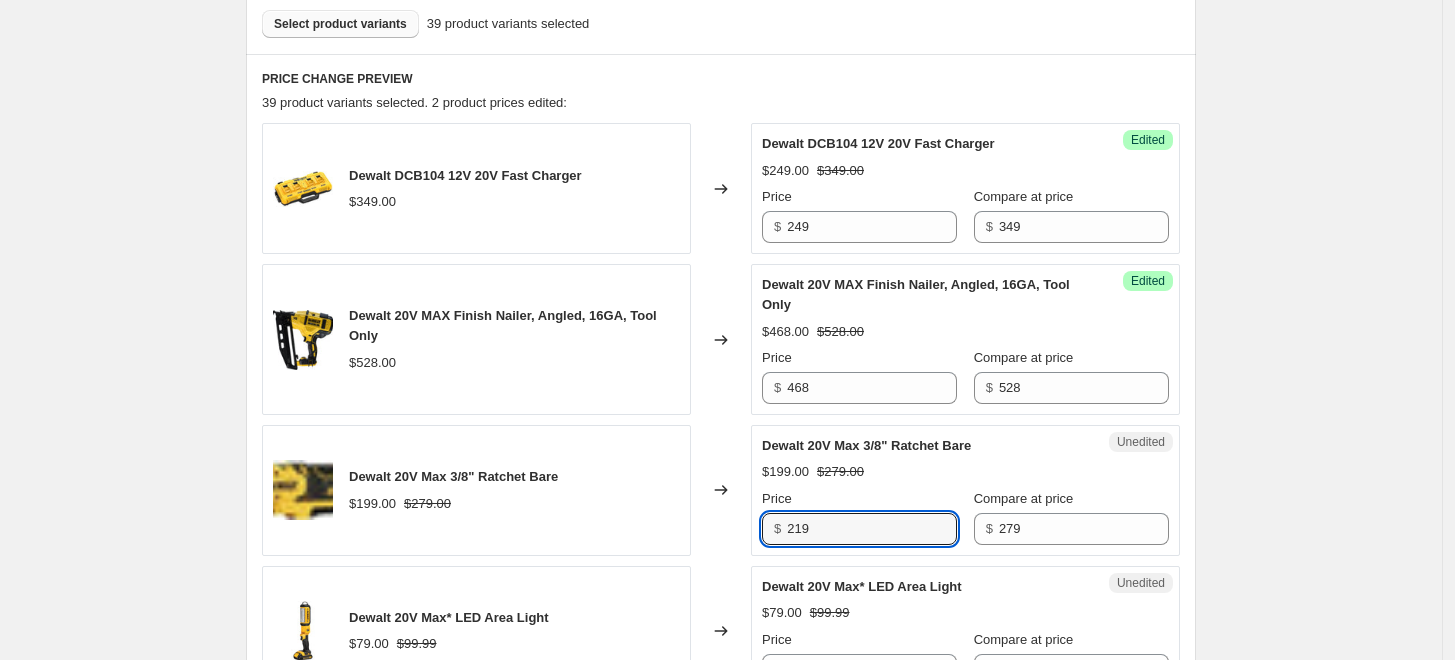 type on "219" 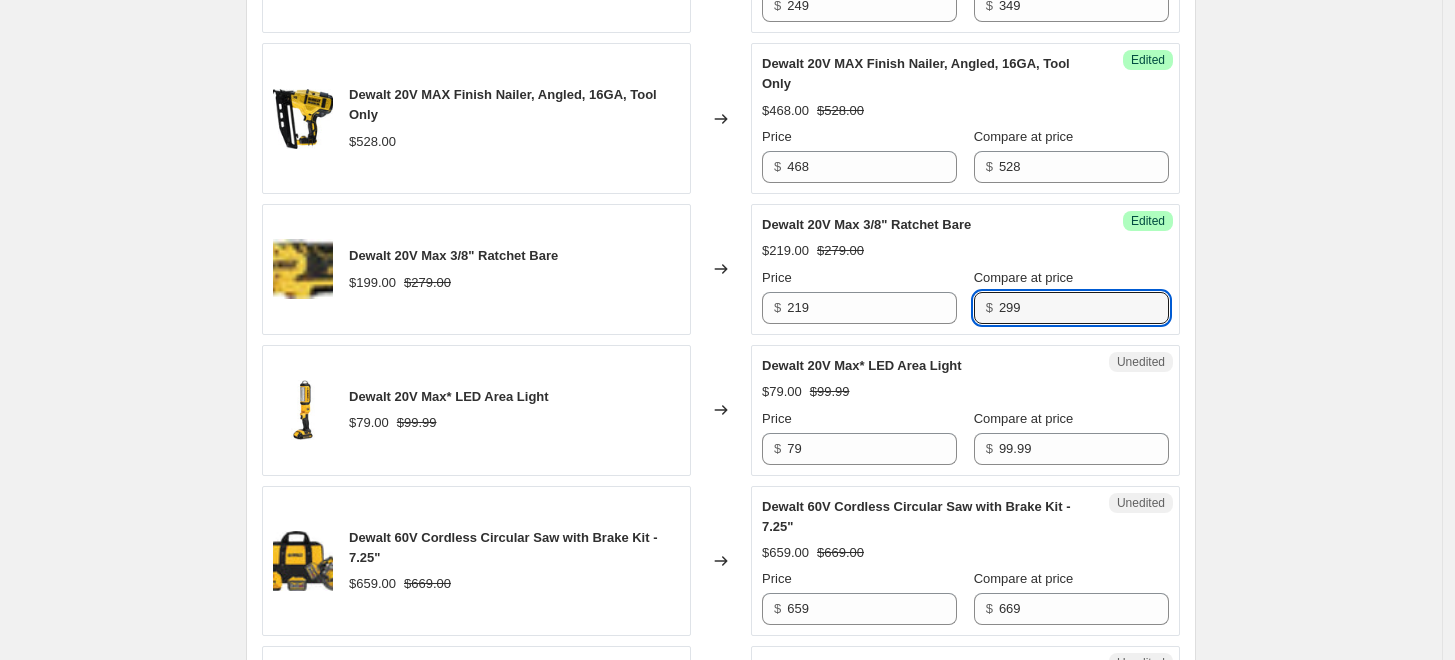 scroll, scrollTop: 944, scrollLeft: 0, axis: vertical 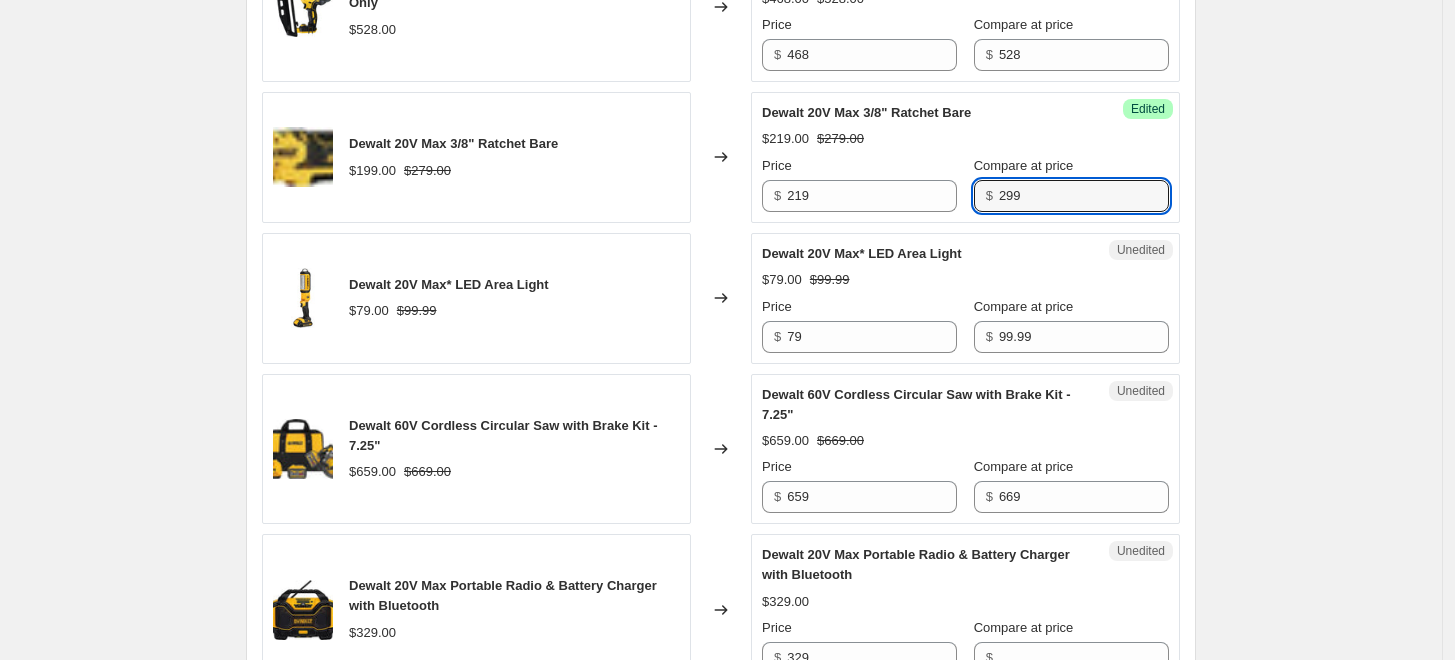 type on "299" 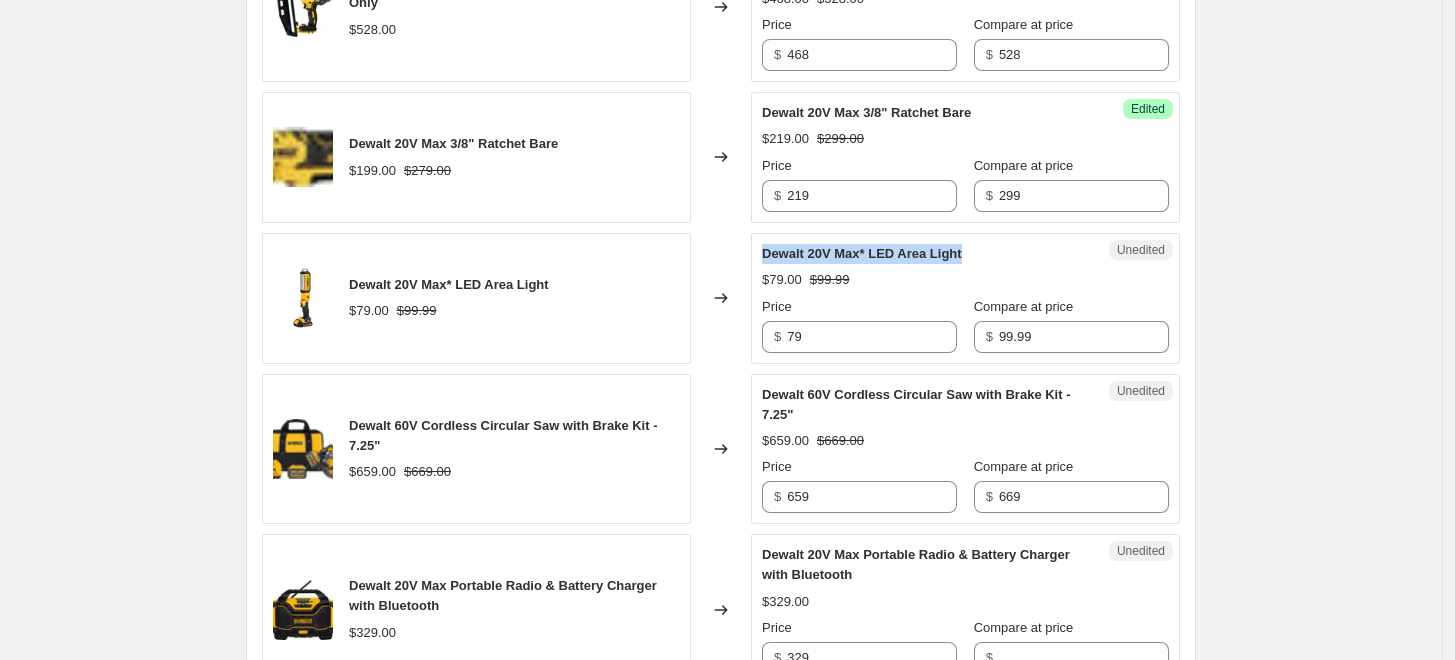 drag, startPoint x: 978, startPoint y: 253, endPoint x: 765, endPoint y: 254, distance: 213.00235 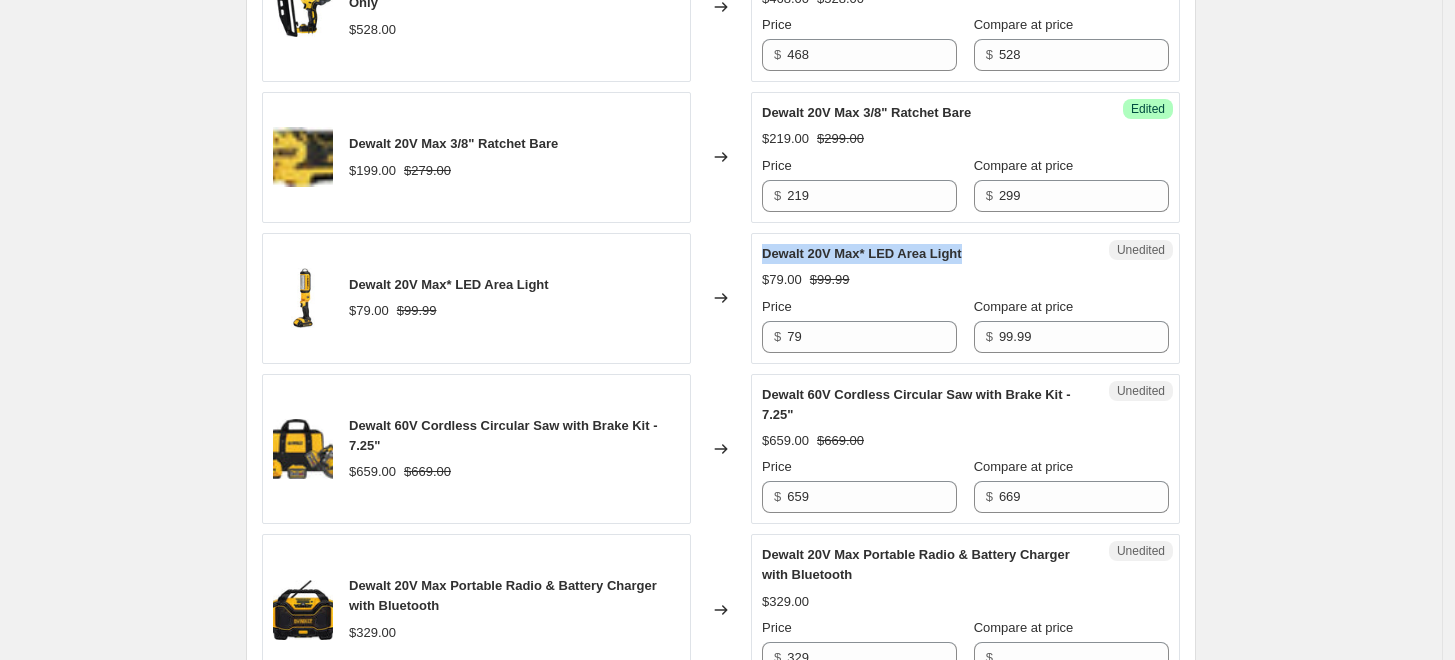 click on "Unedited Dewalt 20V Max* LED Area Light $[PRICE] $[PRICE] Price $ [PRICE] Compare at price $ [PRICE]" at bounding box center [965, 298] 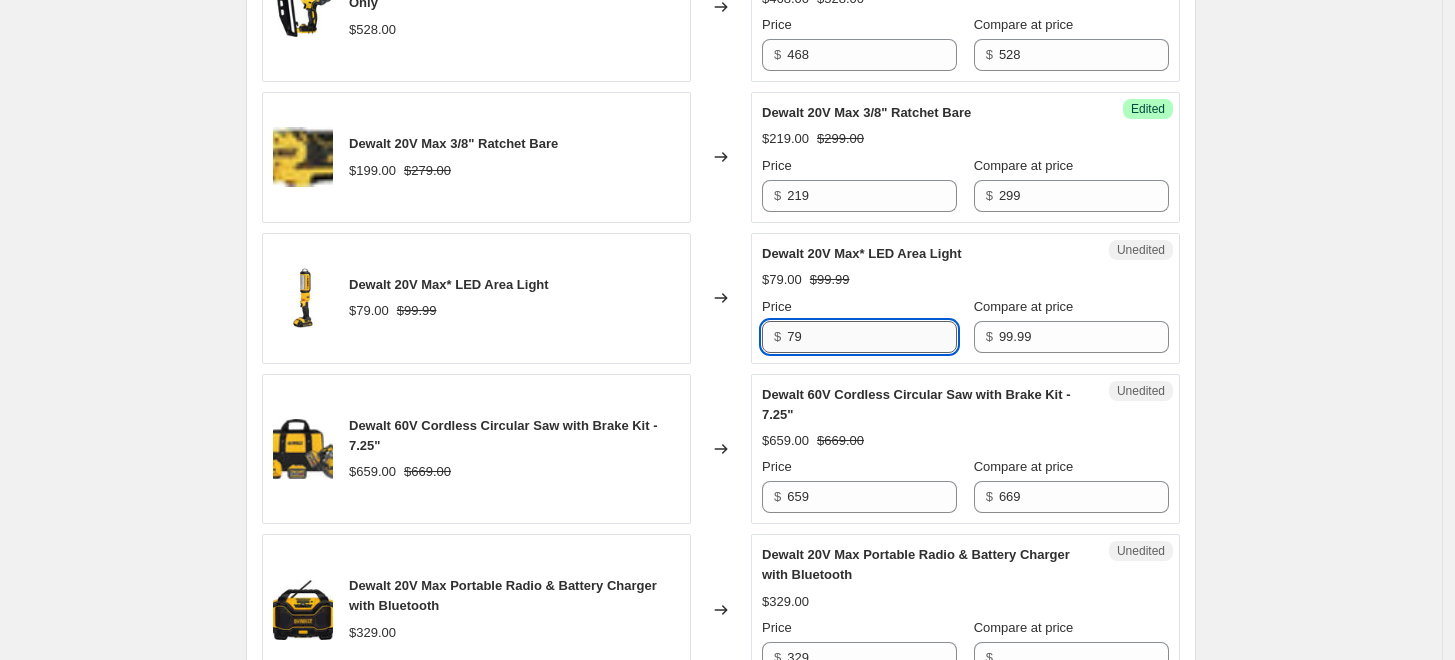 click on "79" at bounding box center [872, 337] 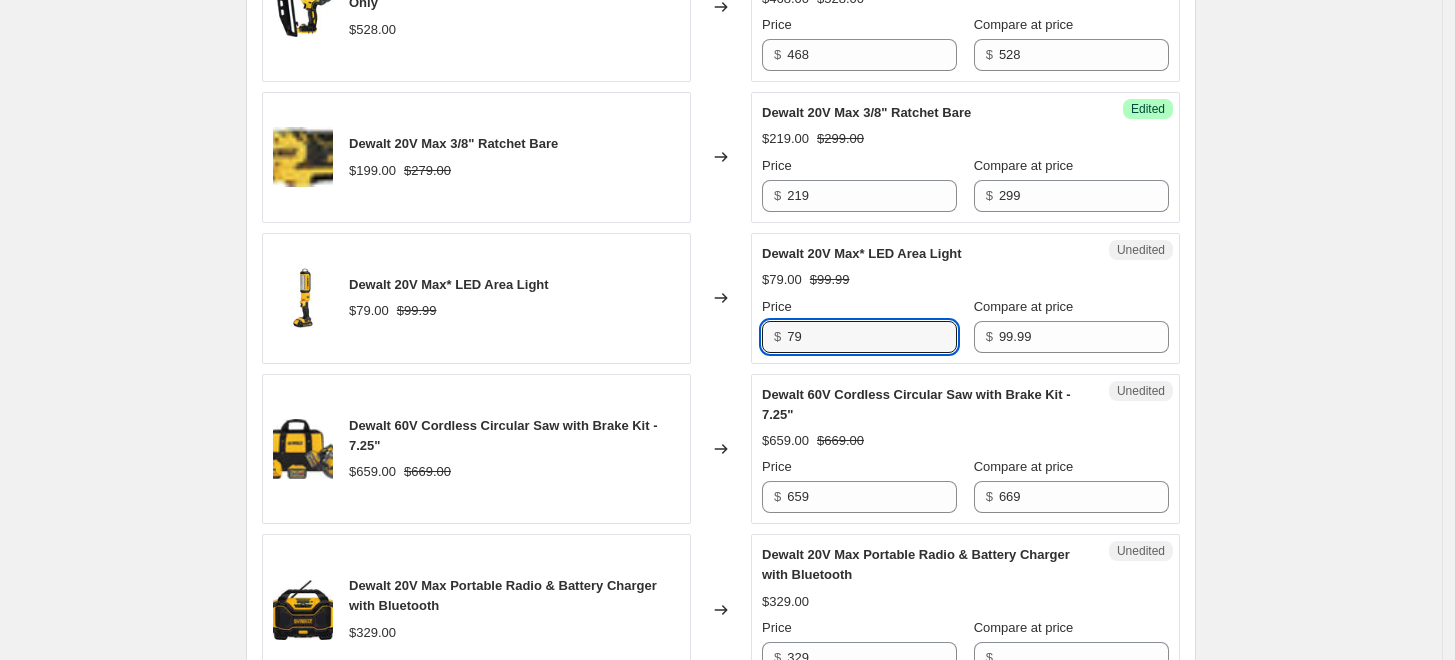 drag, startPoint x: 829, startPoint y: 334, endPoint x: 736, endPoint y: 331, distance: 93.04838 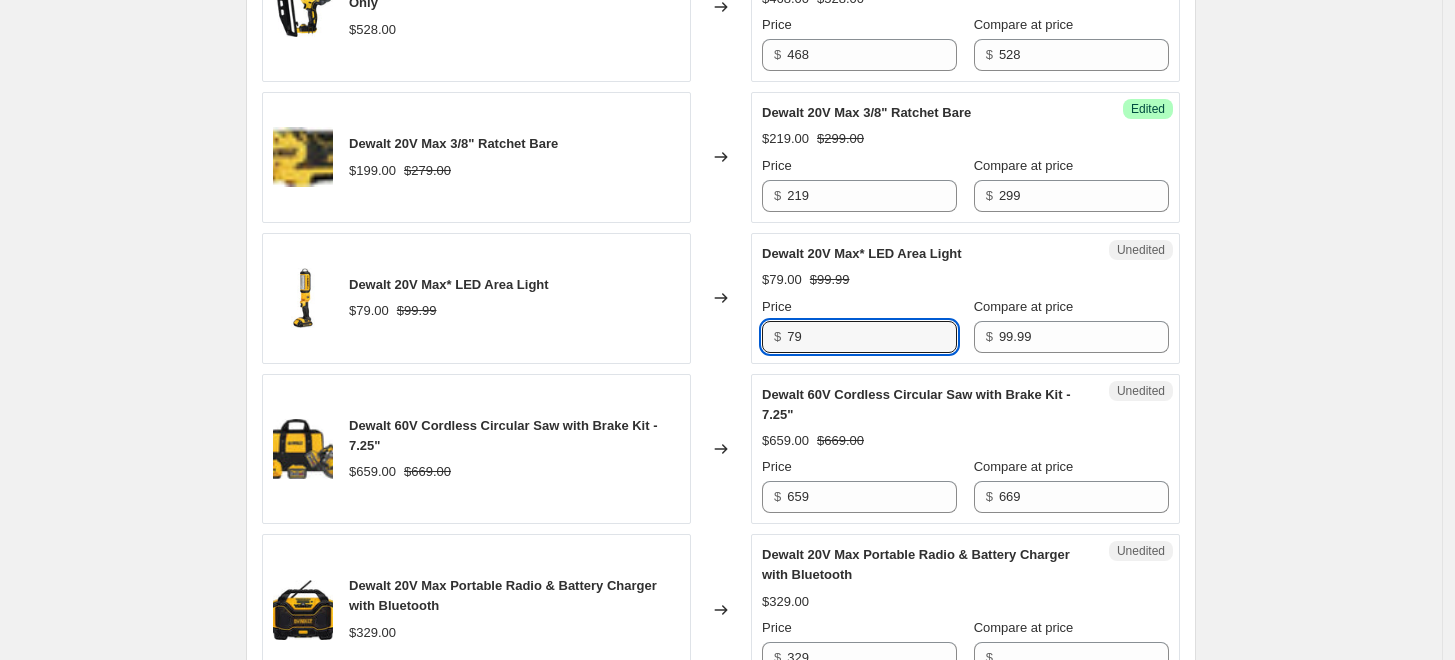 click on "Dewalt 20V Max* LED Area Light $79.00 $99.99 Changed to Unedited Dewalt 20V Max* LED Area Light $79.00 $99.99 Price $ 79 Compare at price $ 99.99" at bounding box center (721, 298) 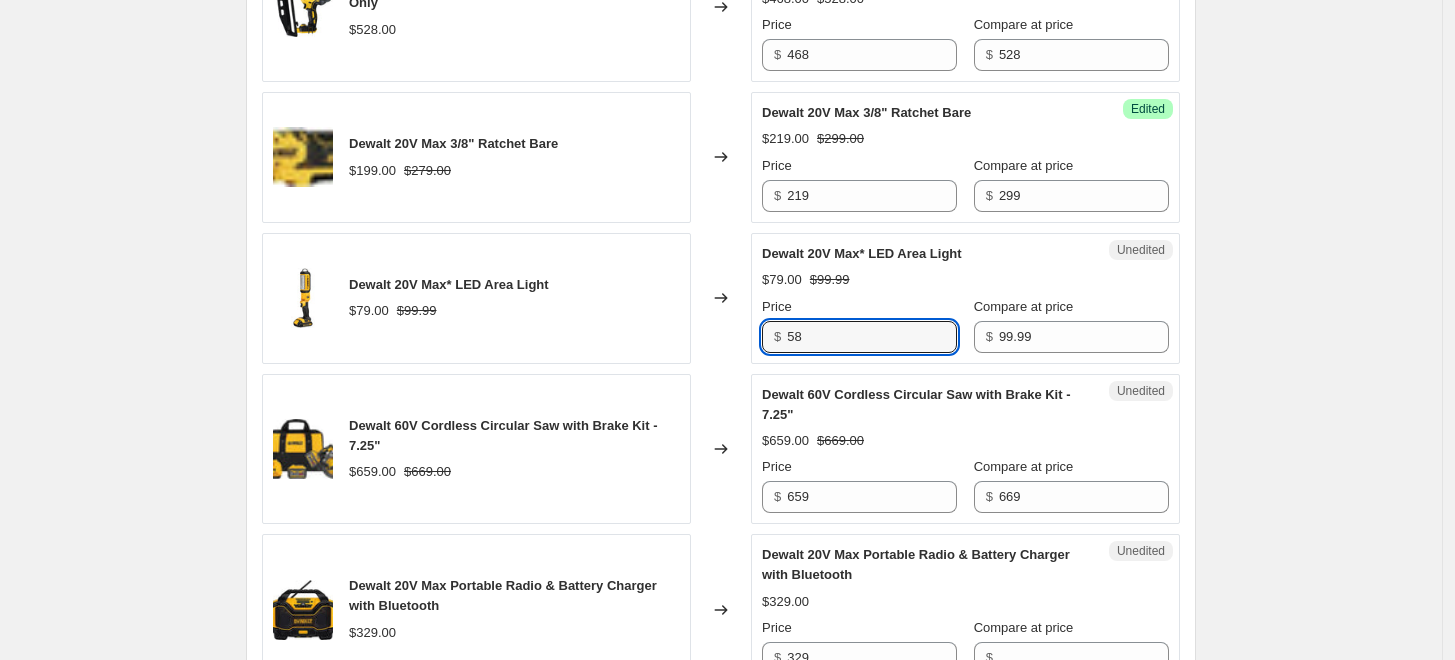 type on "58" 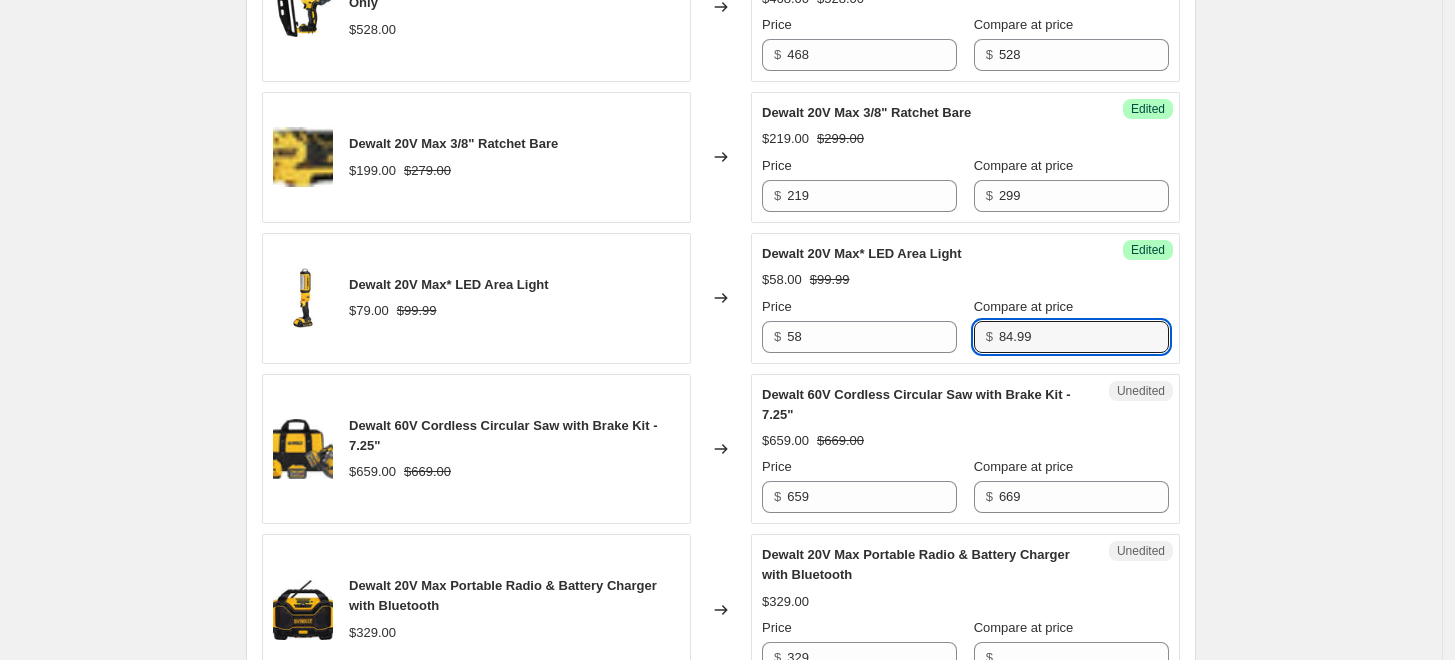 type on "84.99" 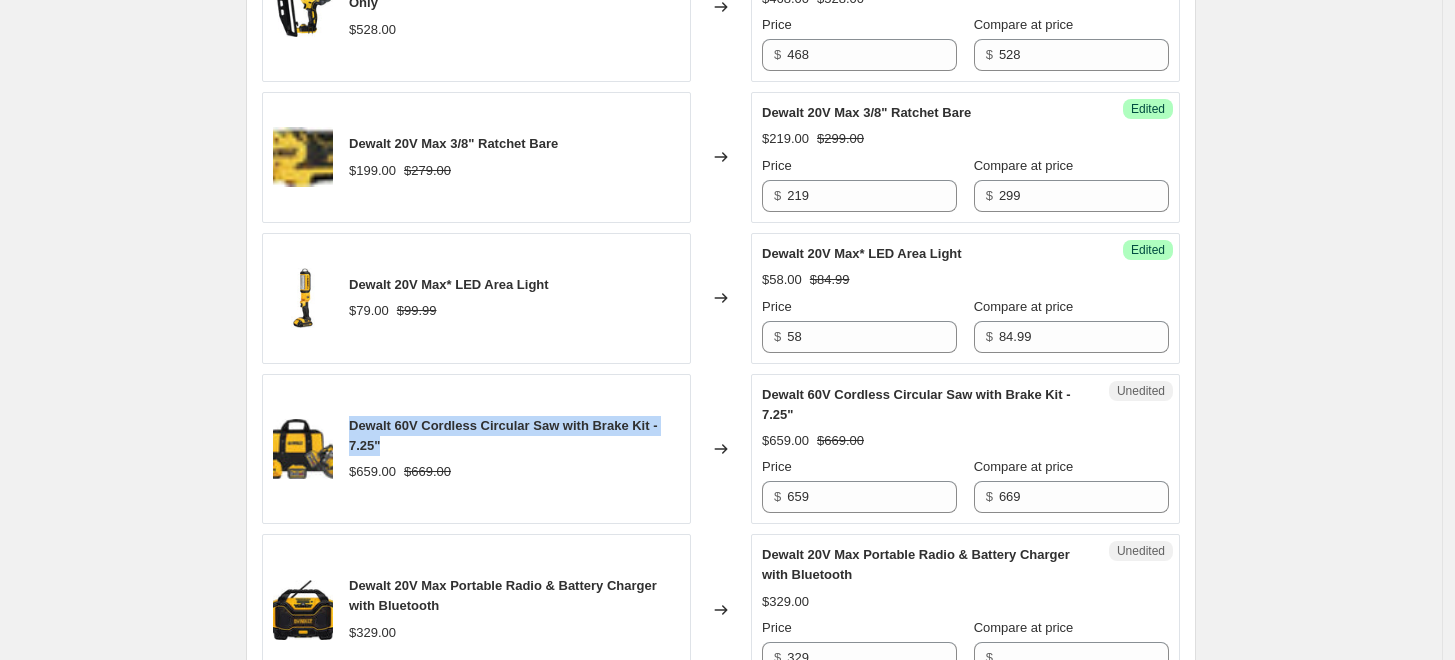 drag, startPoint x: 413, startPoint y: 450, endPoint x: 355, endPoint y: 422, distance: 64.40497 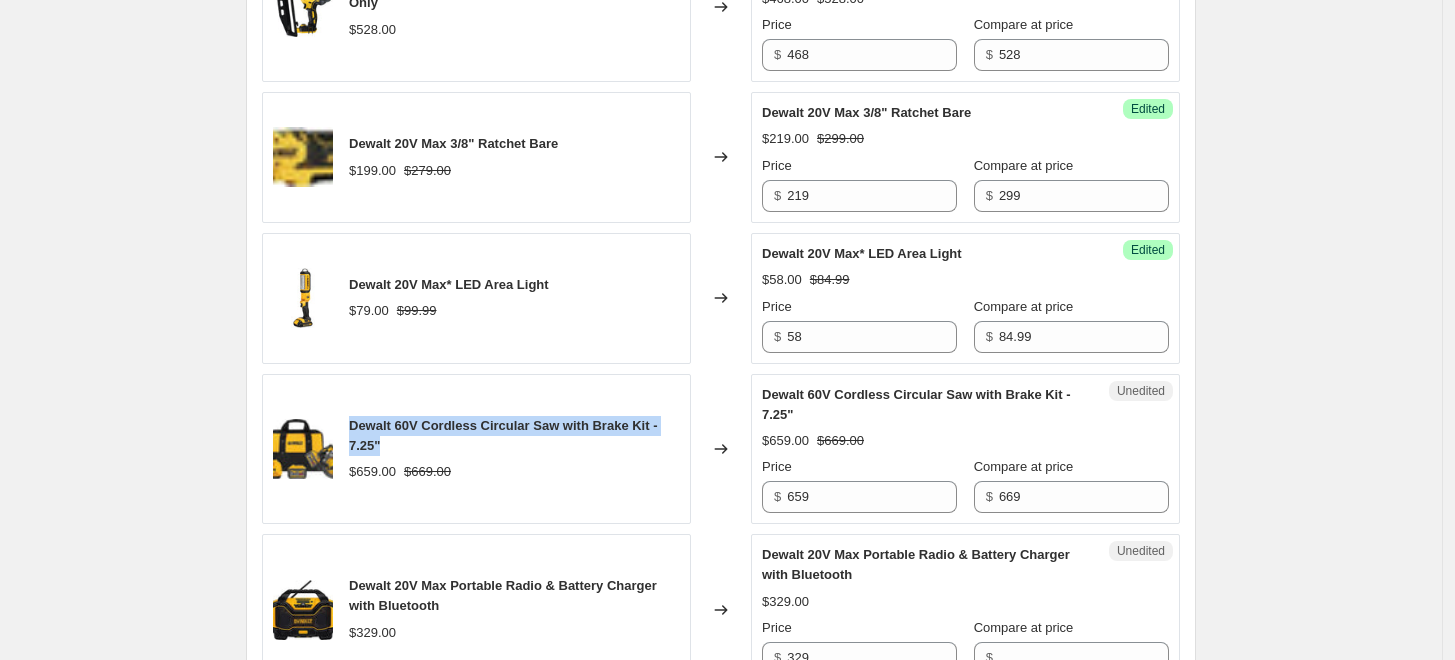 click on "Dewalt 60V Cordless Circular Saw with Brake Kit - 7.25"" at bounding box center (514, 436) 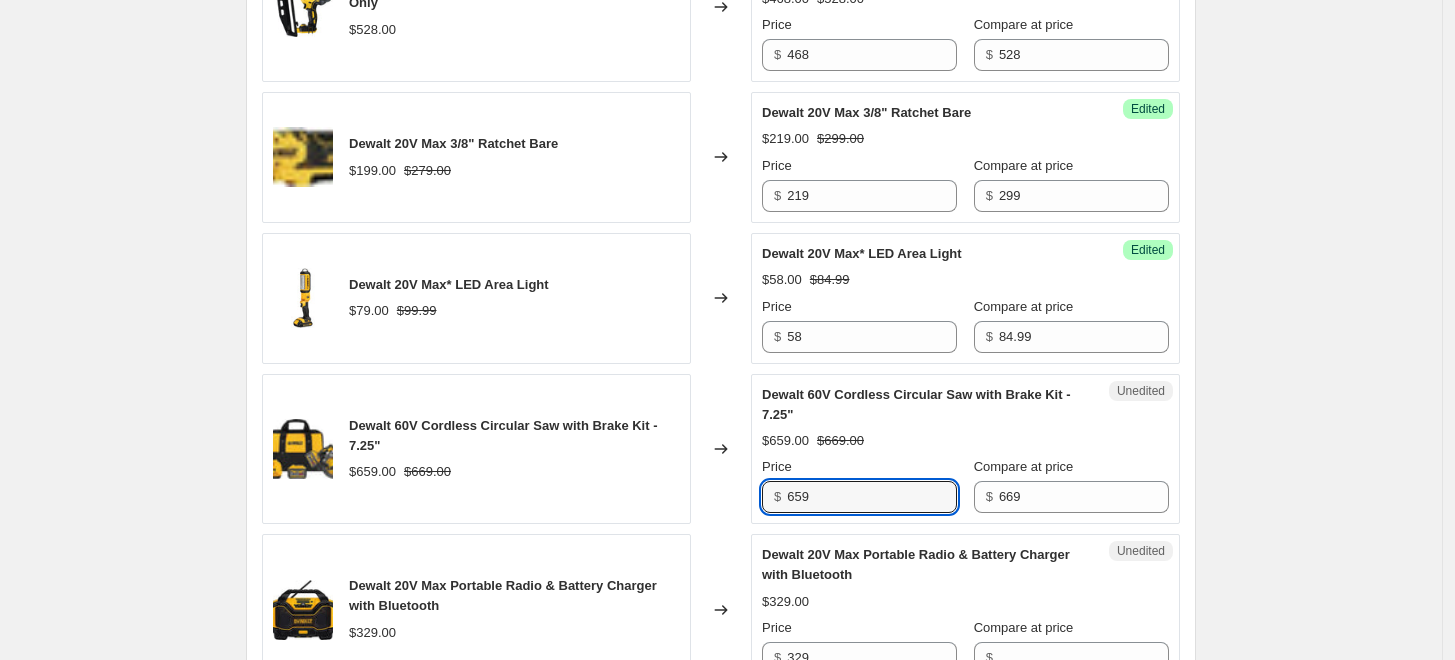 drag, startPoint x: 857, startPoint y: 499, endPoint x: 759, endPoint y: 496, distance: 98.045906 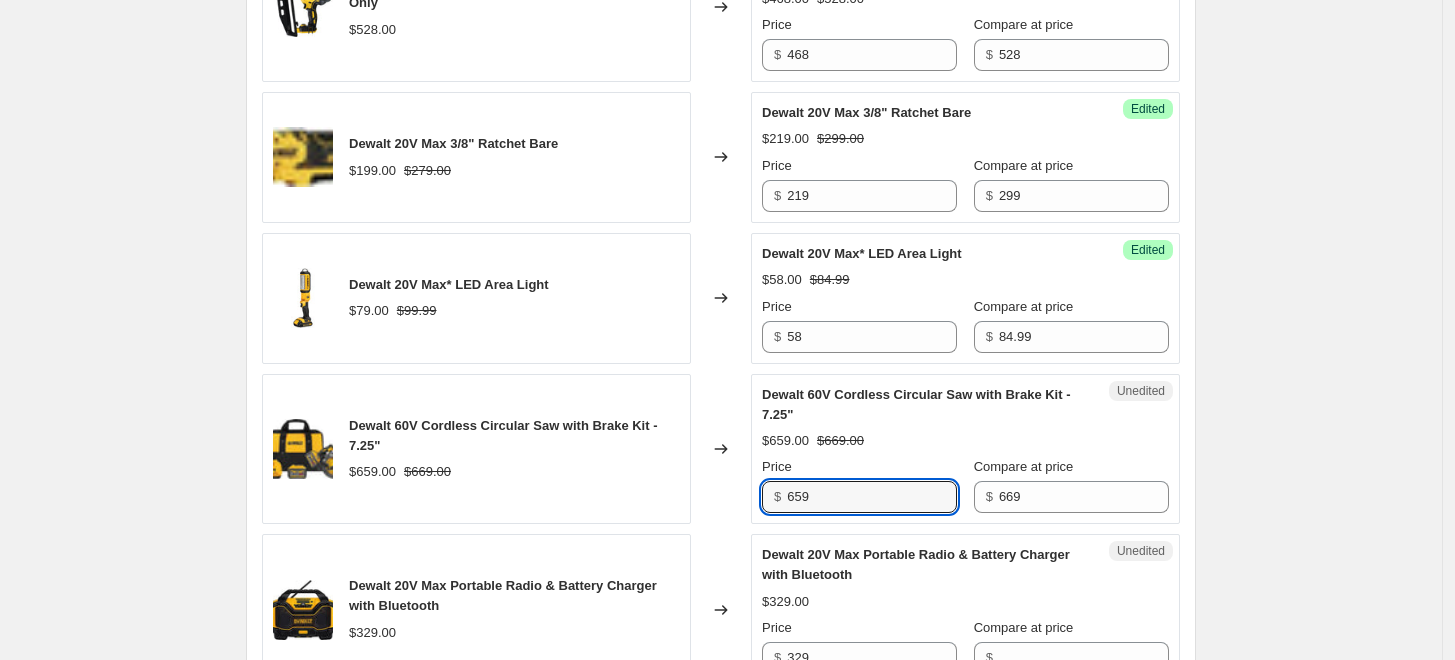 click on "Unedited Dewalt 60V Cordless Circular Saw with Brake Kit - 7.25" $659.00 $669.00 Price $ 659 Compare at price $ 669" at bounding box center [965, 449] 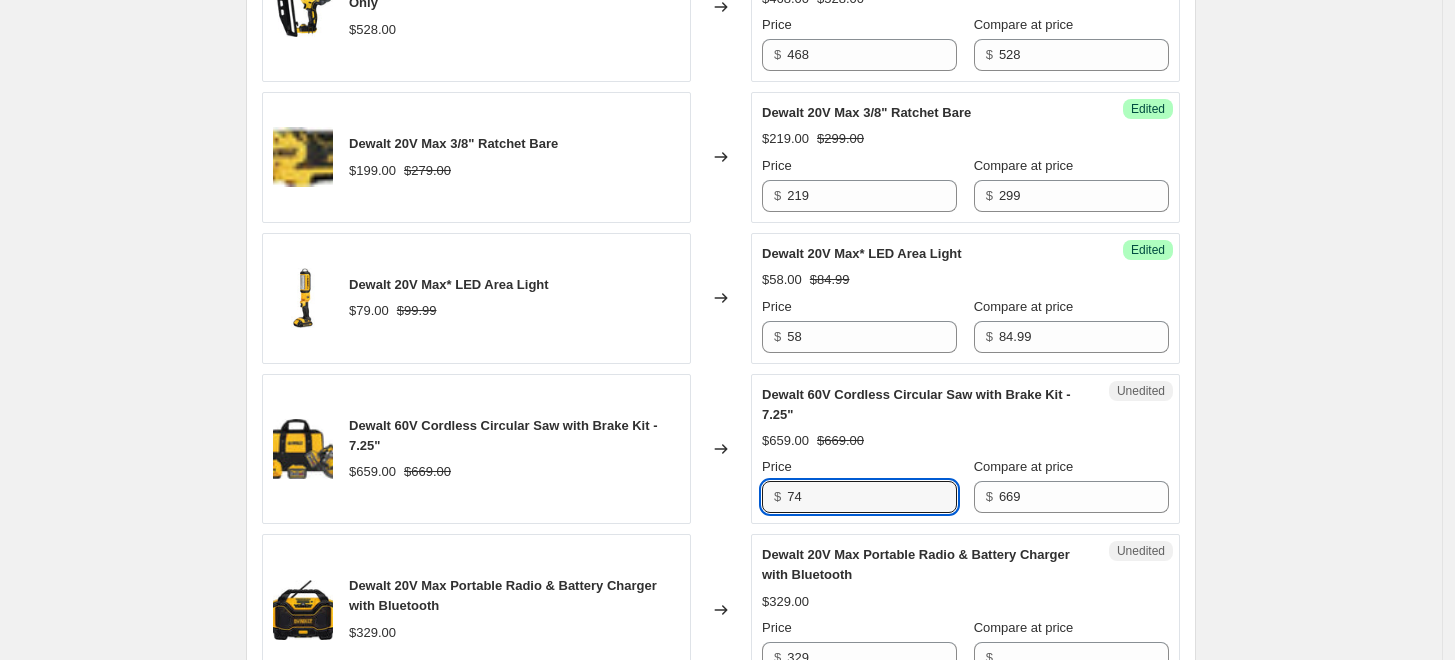 type on "7" 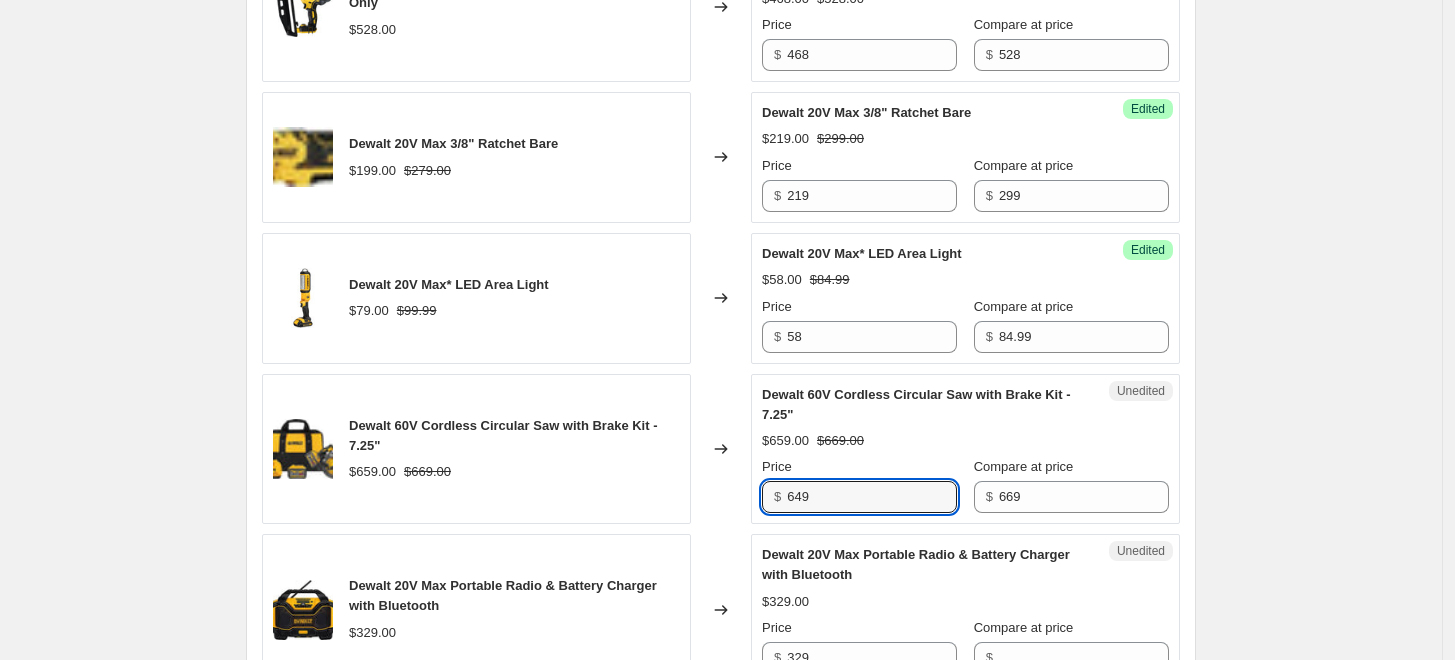 type on "649" 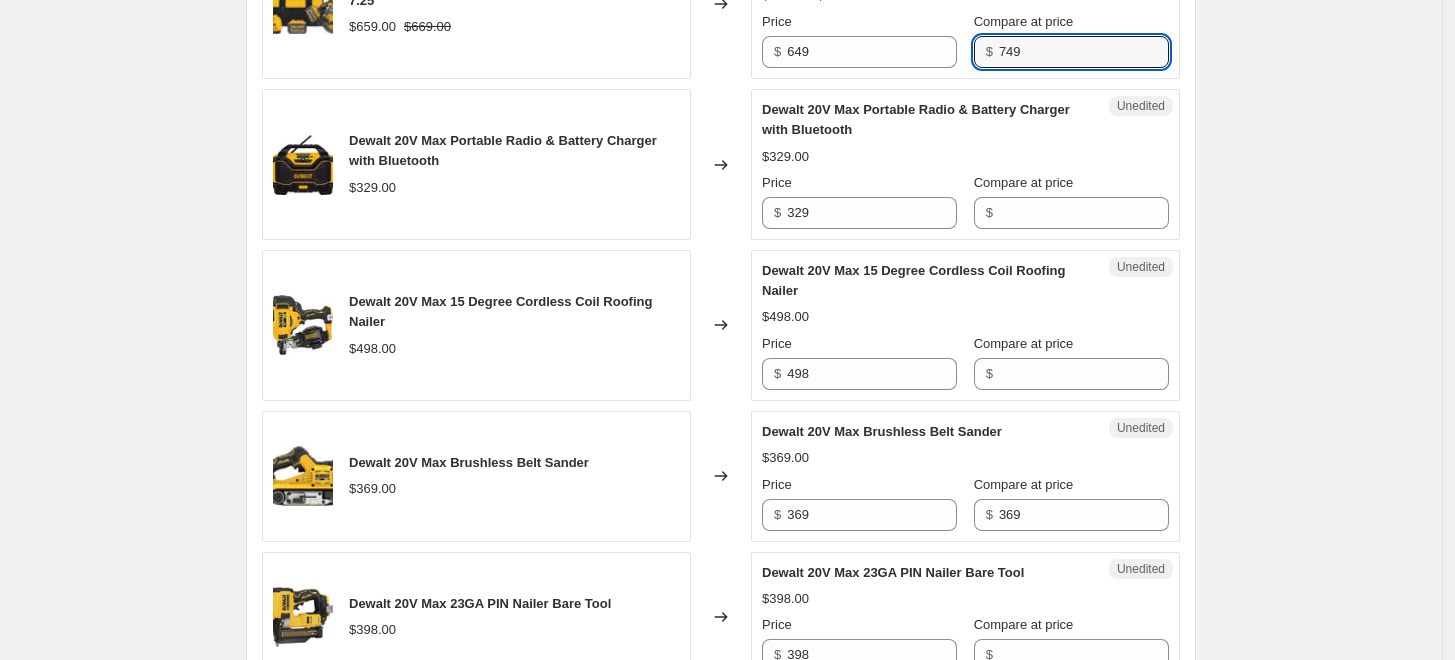 scroll, scrollTop: 1500, scrollLeft: 0, axis: vertical 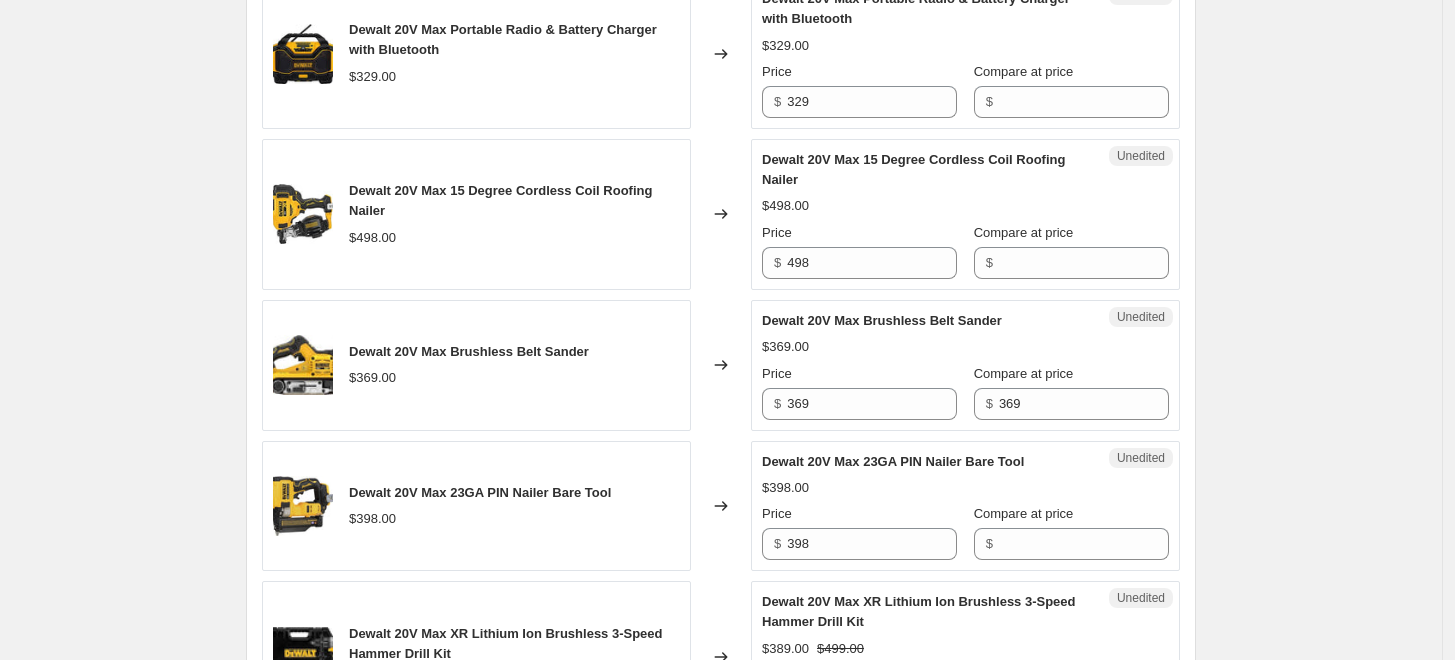 type on "749" 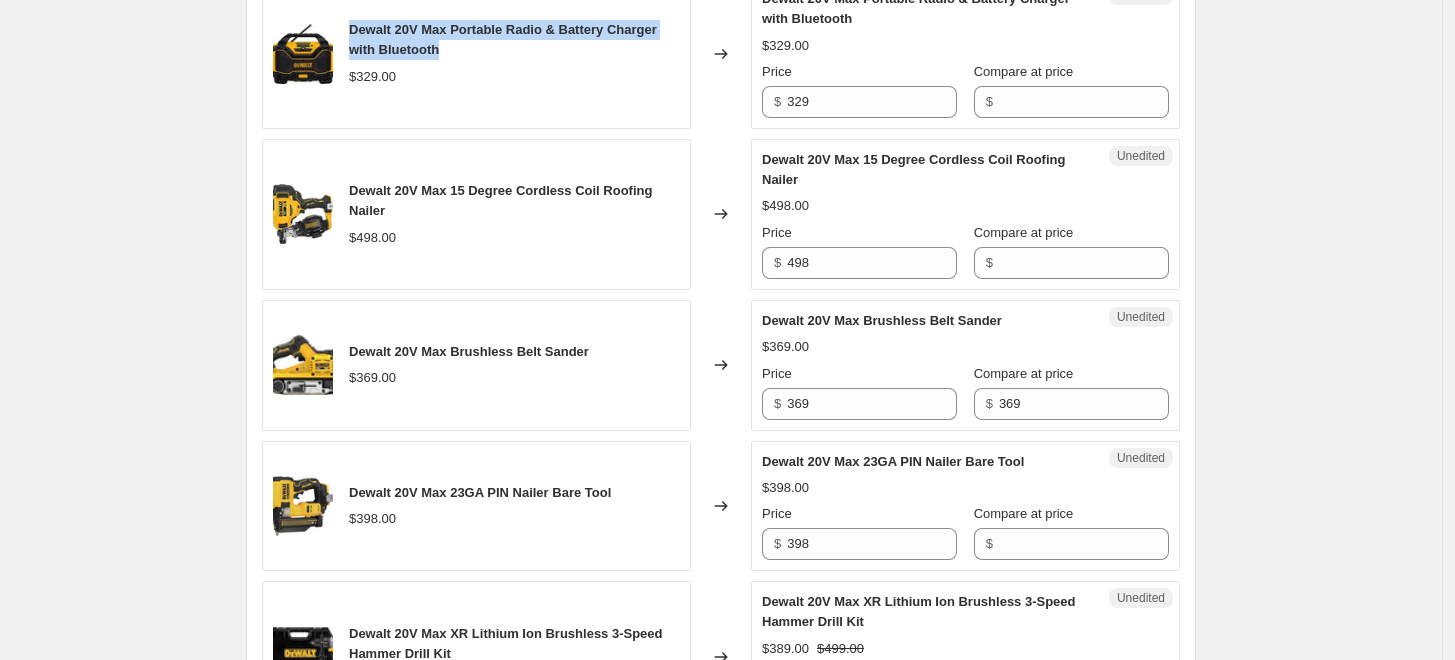 drag, startPoint x: 508, startPoint y: 58, endPoint x: 356, endPoint y: 30, distance: 154.55743 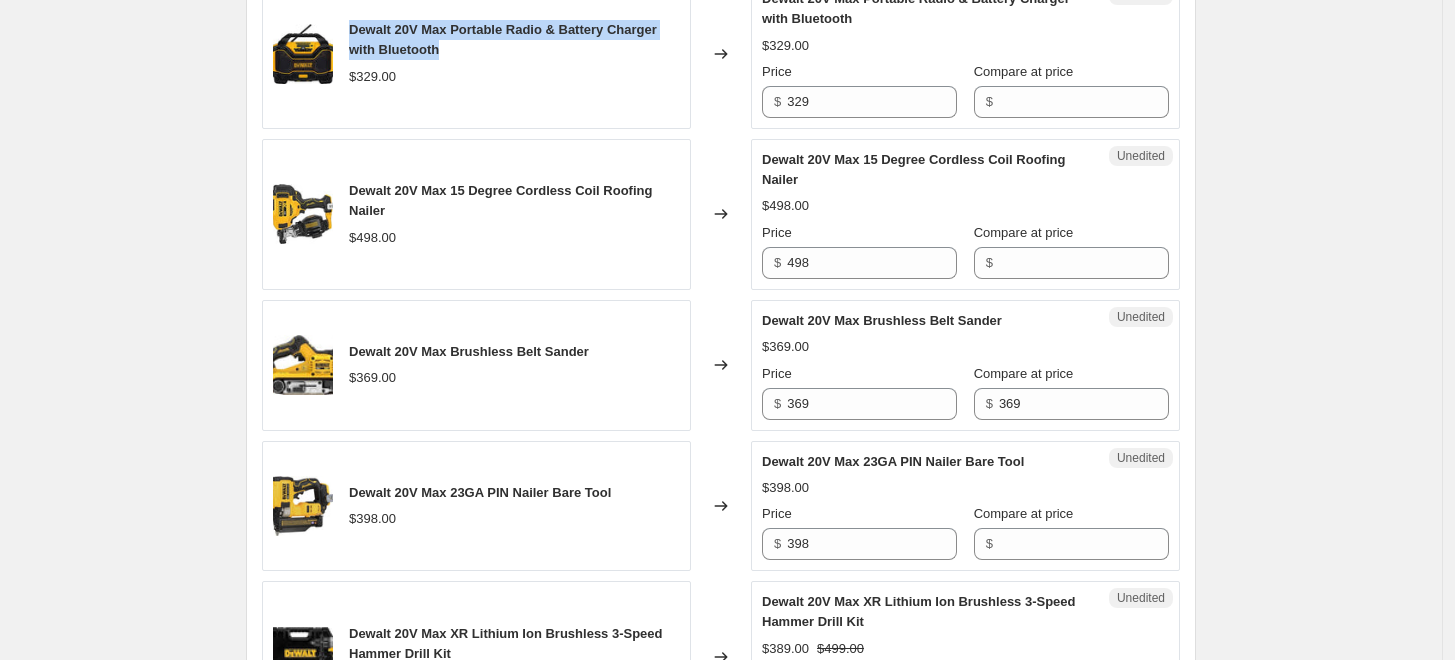 click on "Dewalt 20V Max Portable Radio & Battery Charger with Bluetooth" at bounding box center (514, 40) 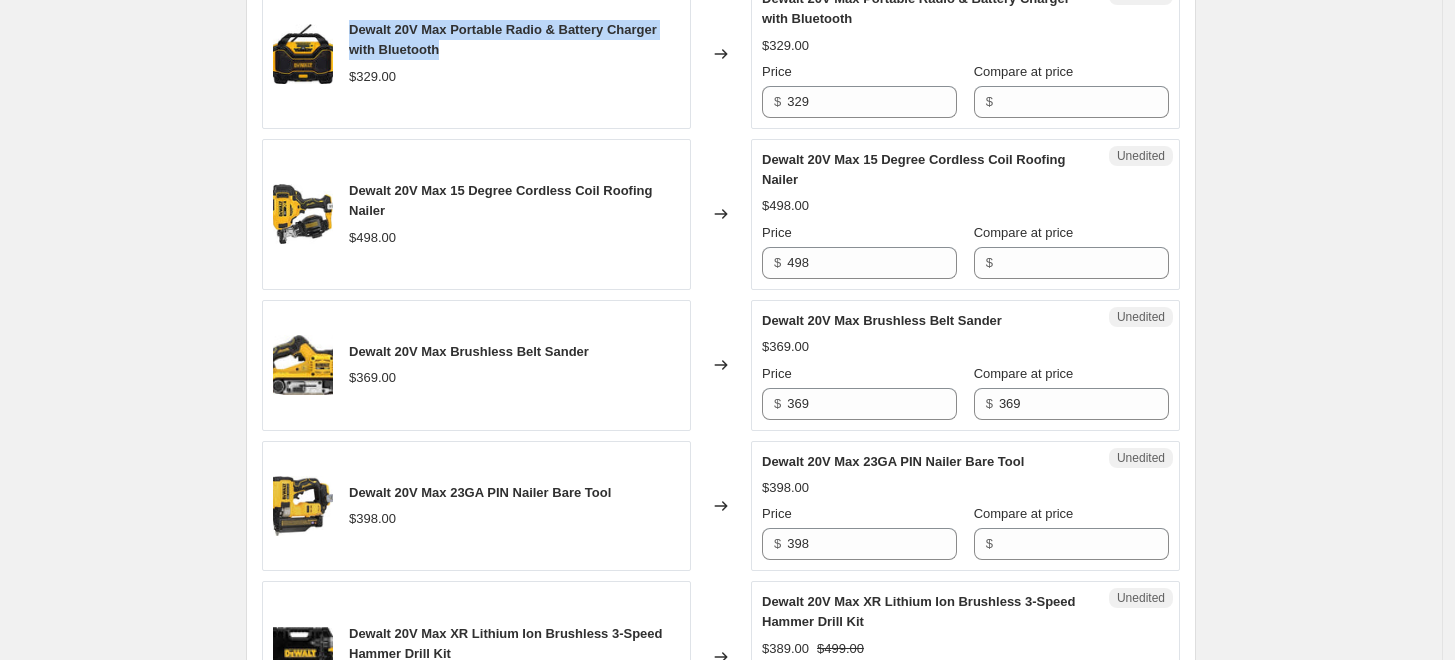 copy on "Dewalt 20V Max Portable Radio & Battery Charger with Bluetooth" 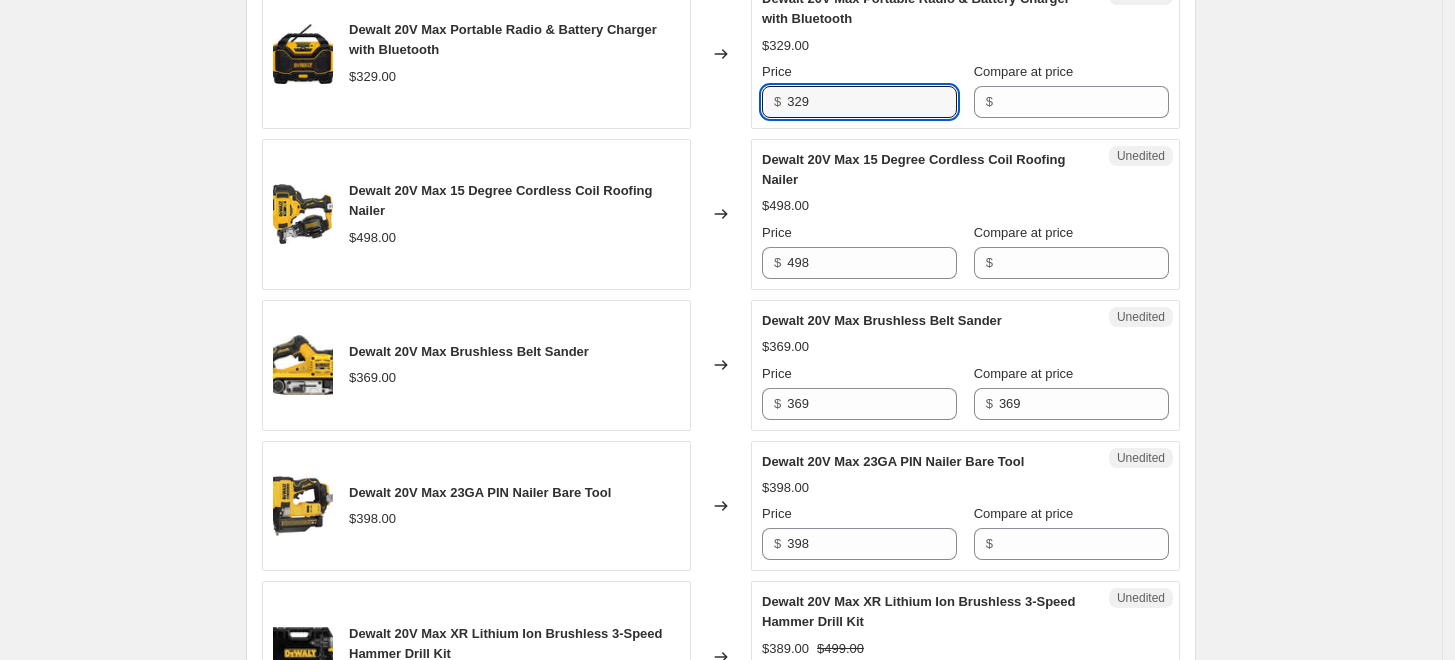 drag, startPoint x: 837, startPoint y: 108, endPoint x: 740, endPoint y: 95, distance: 97.867256 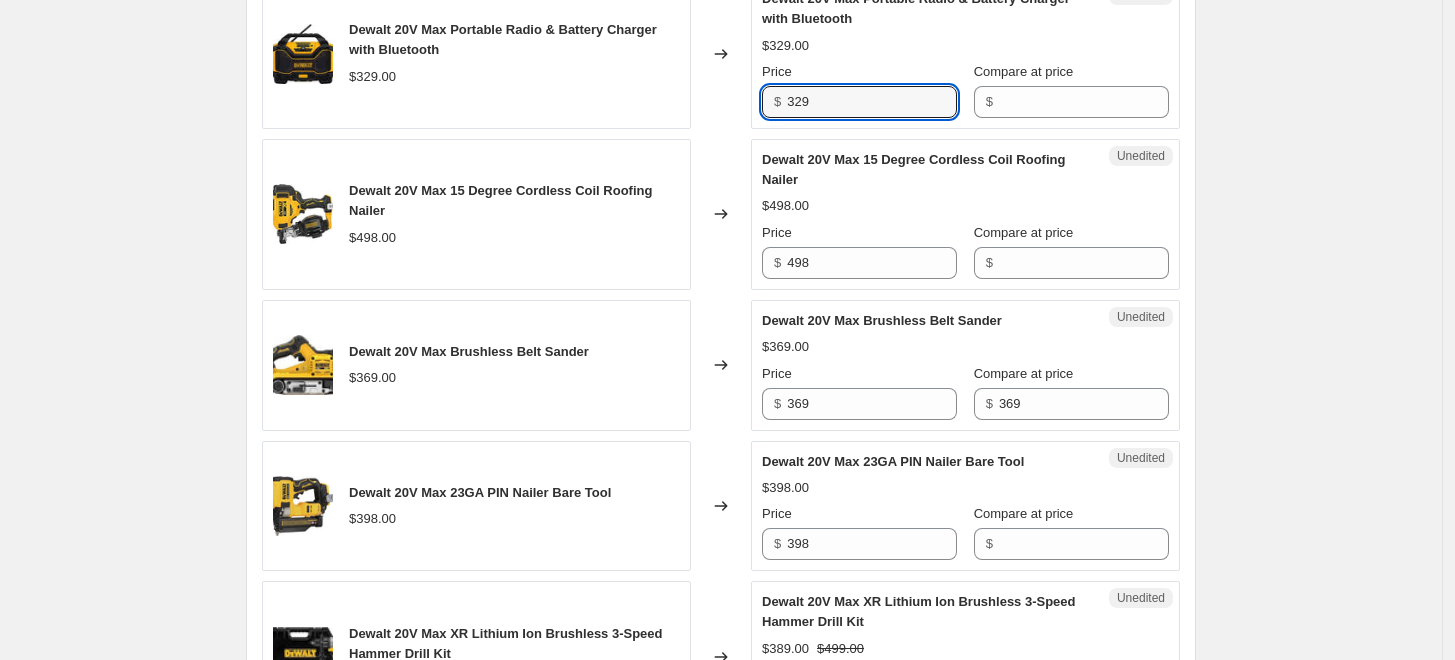 click on "Dewalt 20V Max Portable Radio & Battery Charger with Bluetooth $[PRICE] Changed to Unedited Dewalt 20V Max Portable Radio & Battery Charger with Bluetooth $[PRICE] Price $ [PRICE] Compare at price $" at bounding box center [721, 53] 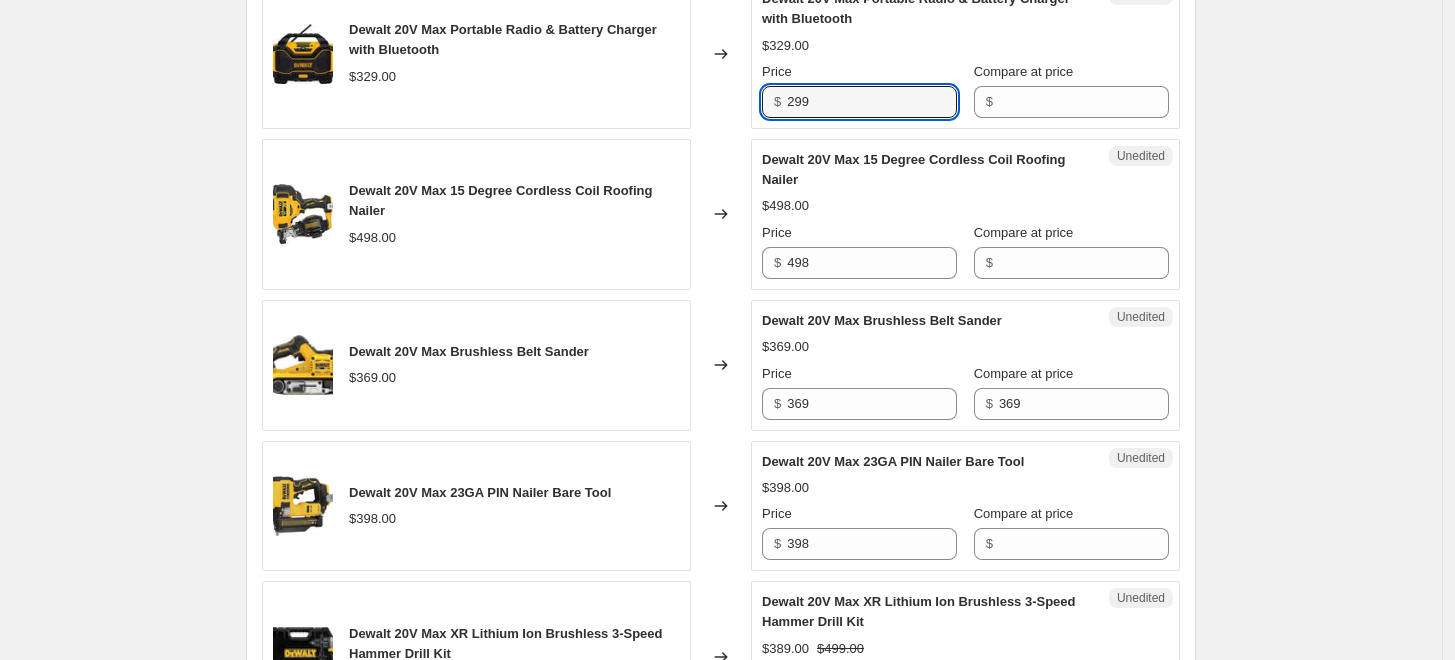 type on "299" 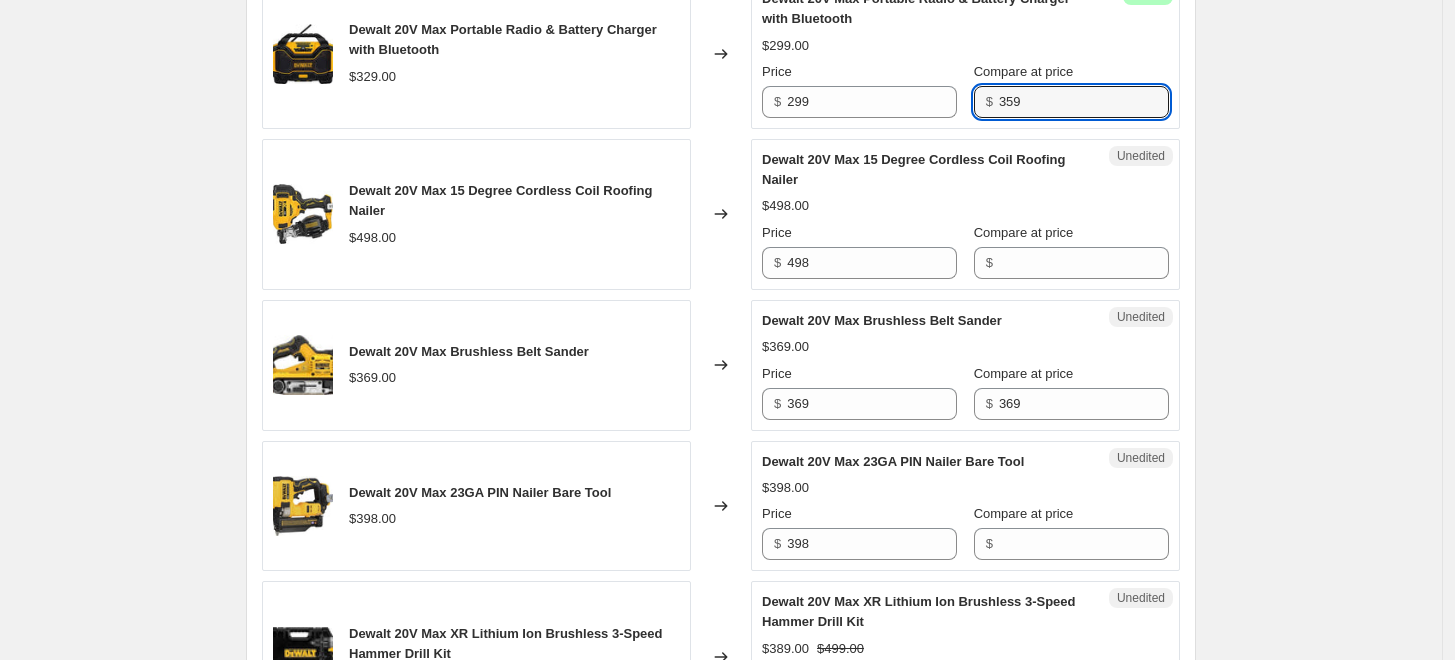 type on "359" 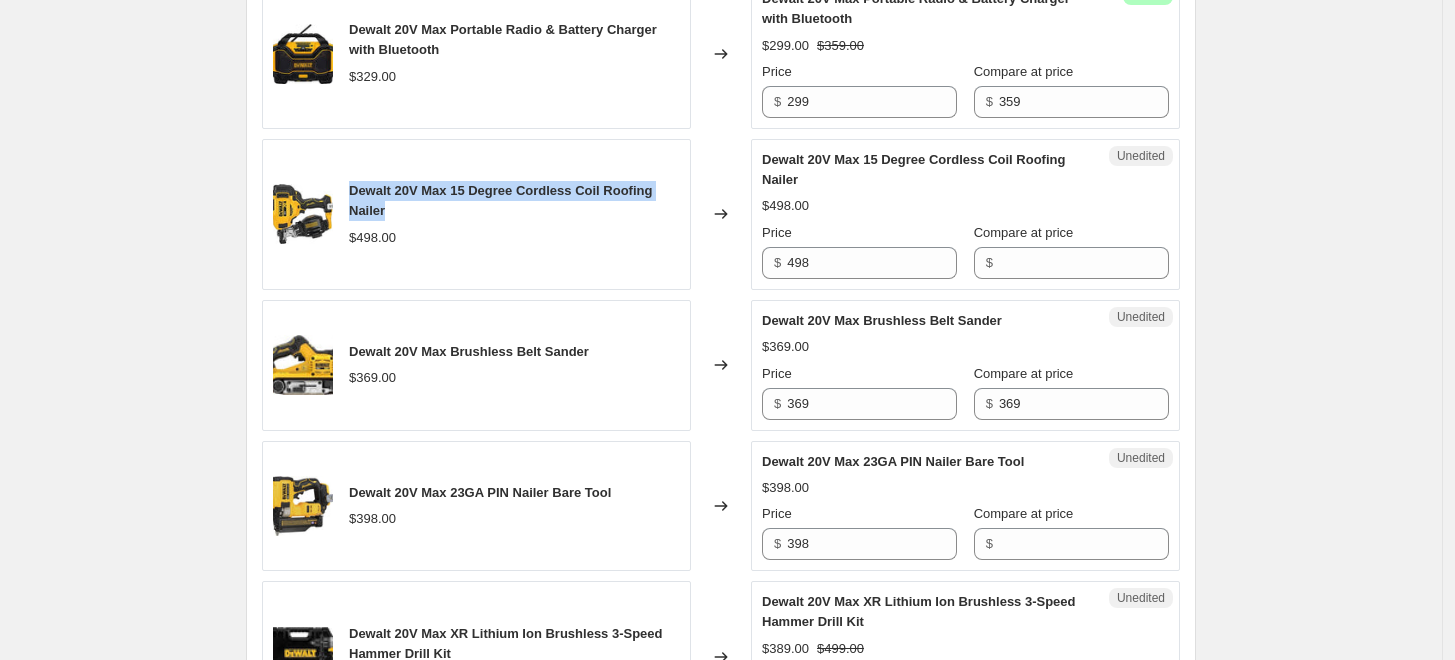 drag, startPoint x: 402, startPoint y: 206, endPoint x: 352, endPoint y: 189, distance: 52.810986 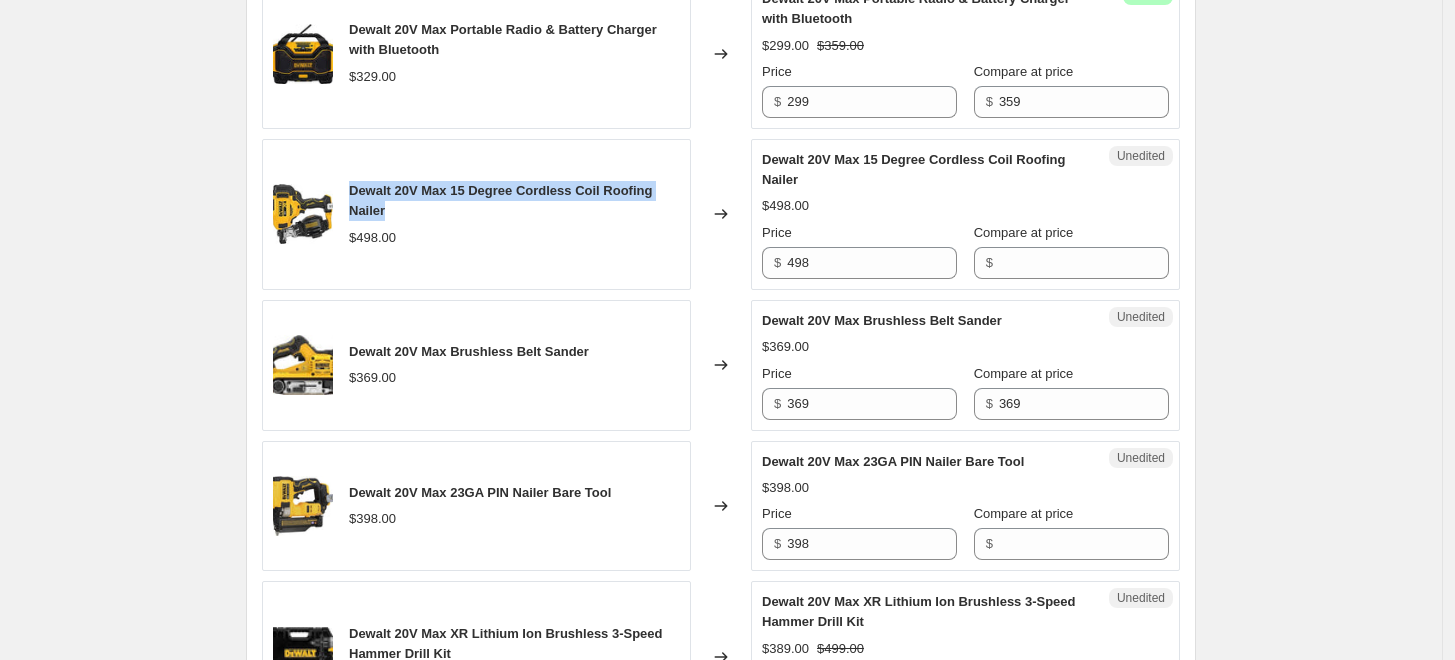 click on "Dewalt 20V Max 15 Degree Cordless Coil Roofing Nailer $498.00" at bounding box center [476, 214] 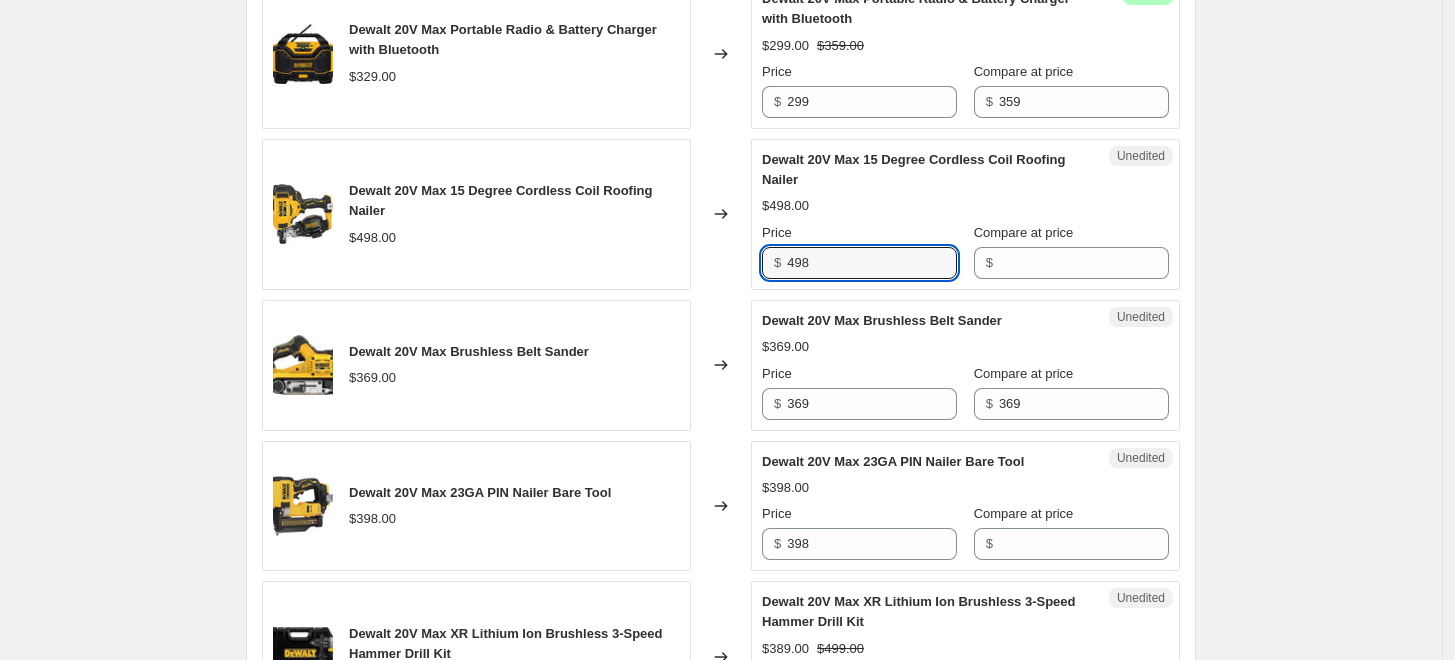 drag, startPoint x: 826, startPoint y: 261, endPoint x: 717, endPoint y: 254, distance: 109.22454 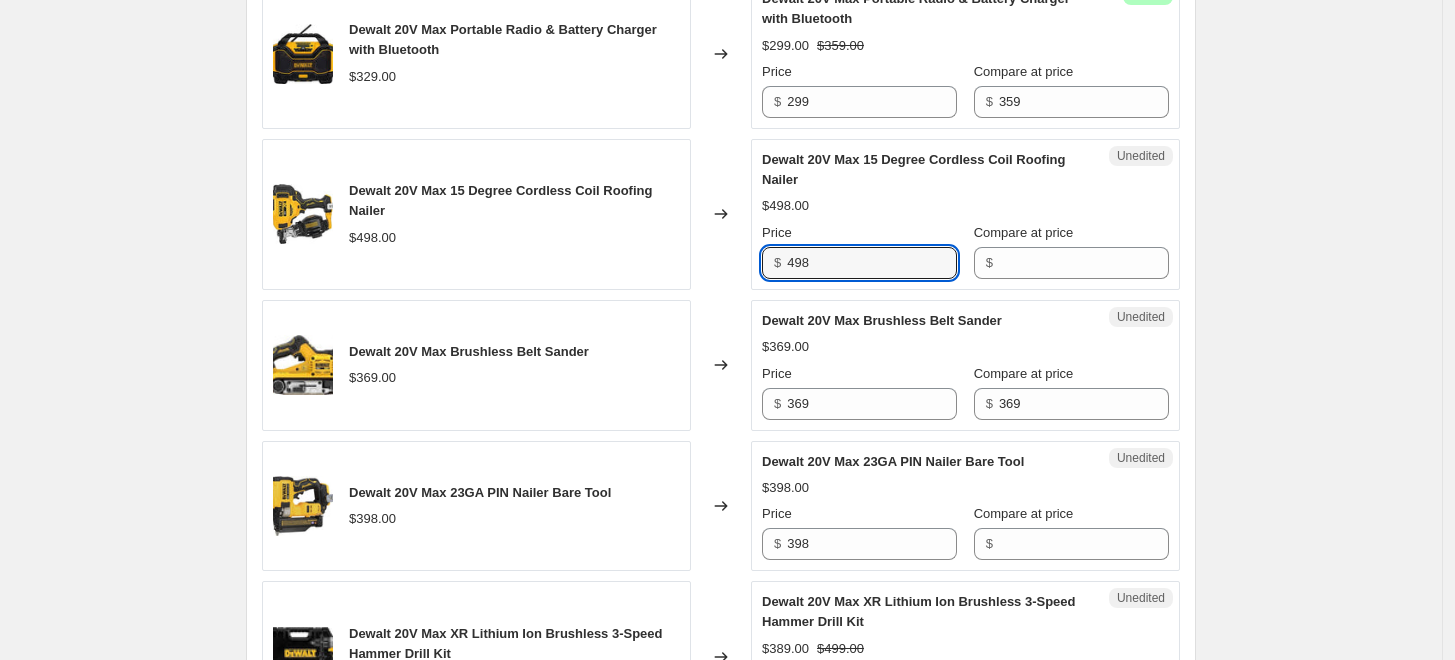 click on "Dewalt 20V Max 15 Degree Cordless Coil Roofing Nailer $[PRICE] Changed to Unedited Dewalt 20V Max 15 Degree Cordless Coil Roofing Nailer $[PRICE] Price $ [PRICE] Compare at price $" at bounding box center [721, 214] 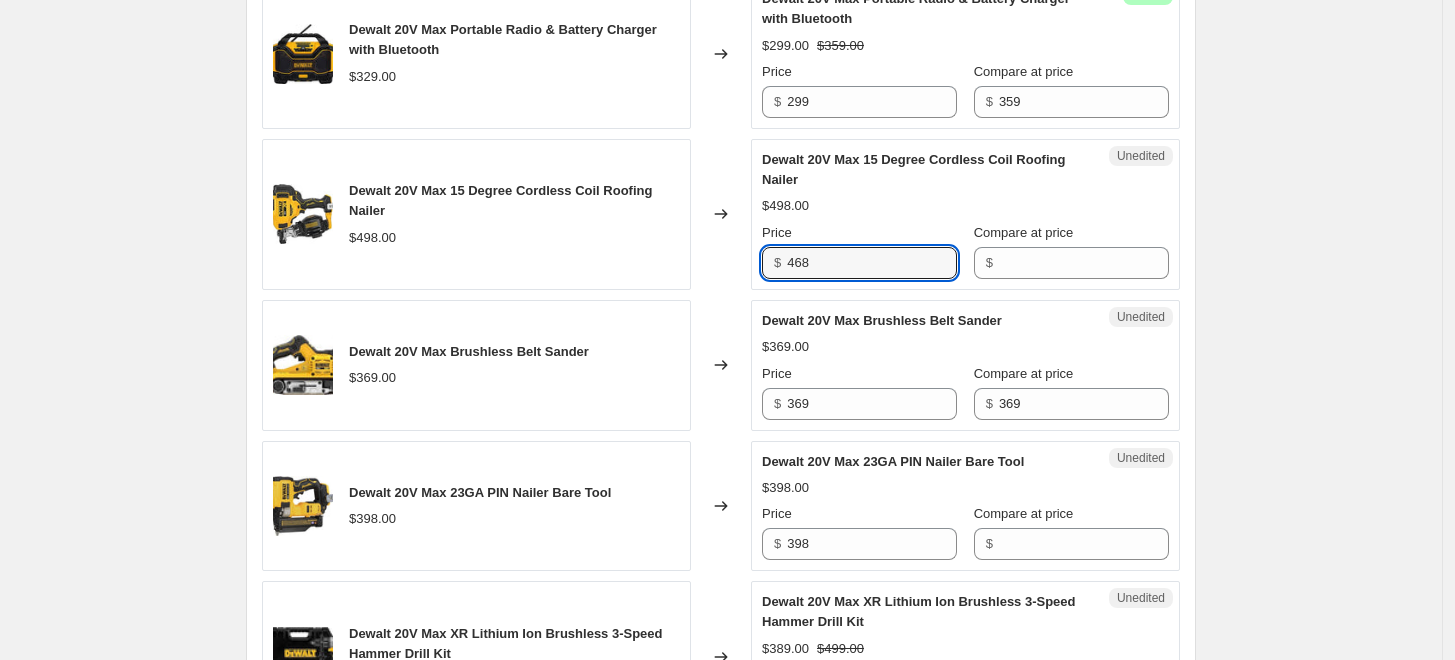 type on "468" 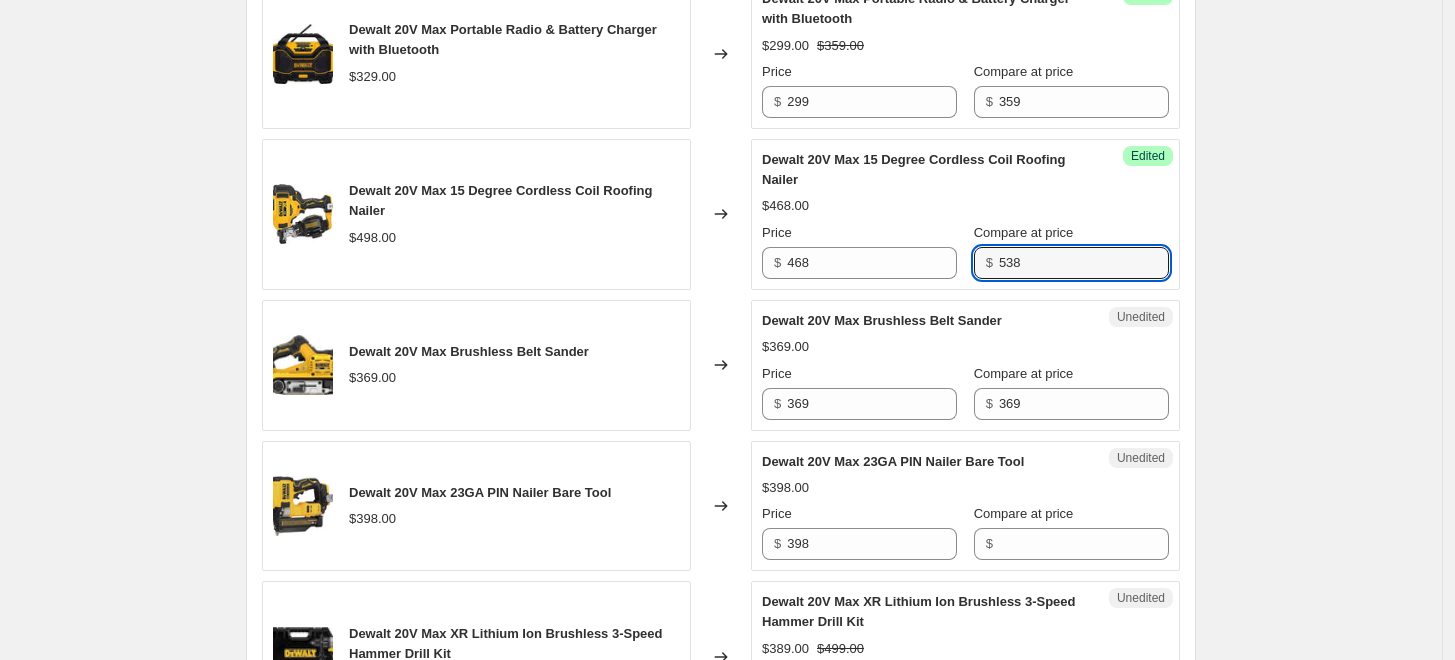 type on "538" 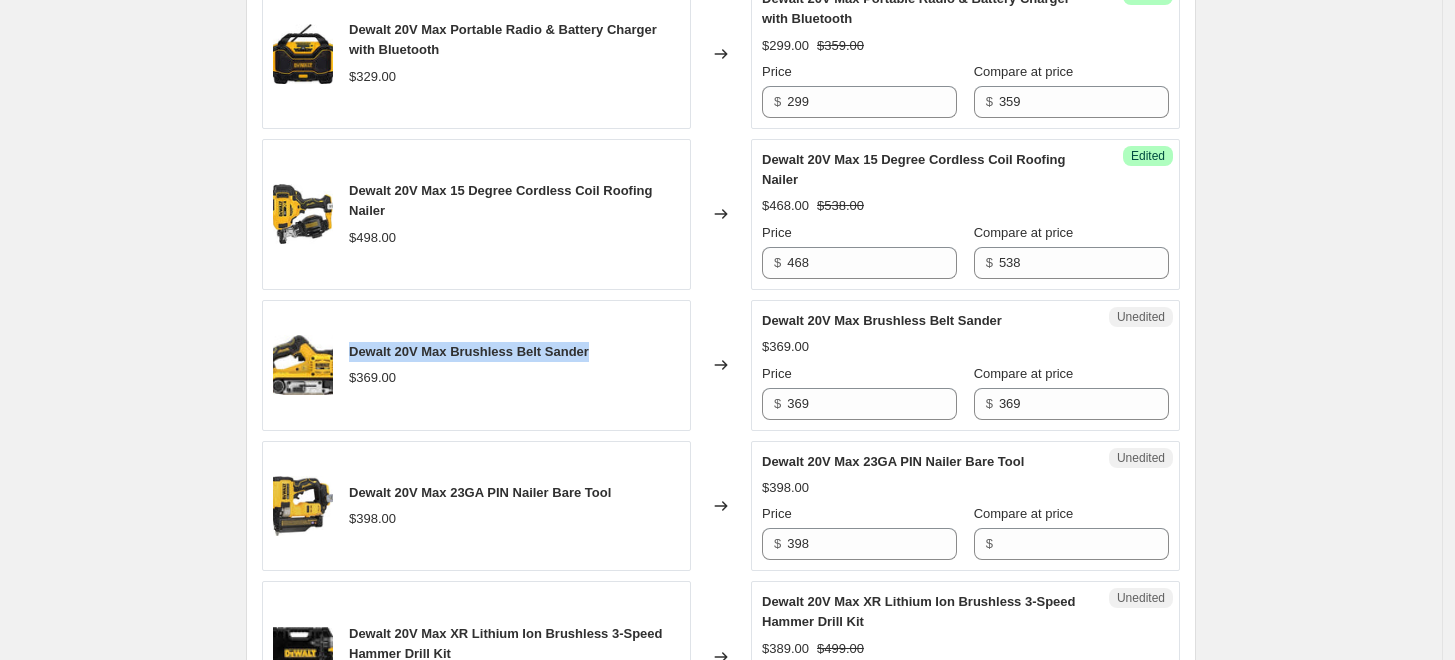 drag, startPoint x: 613, startPoint y: 346, endPoint x: 353, endPoint y: 342, distance: 260.03076 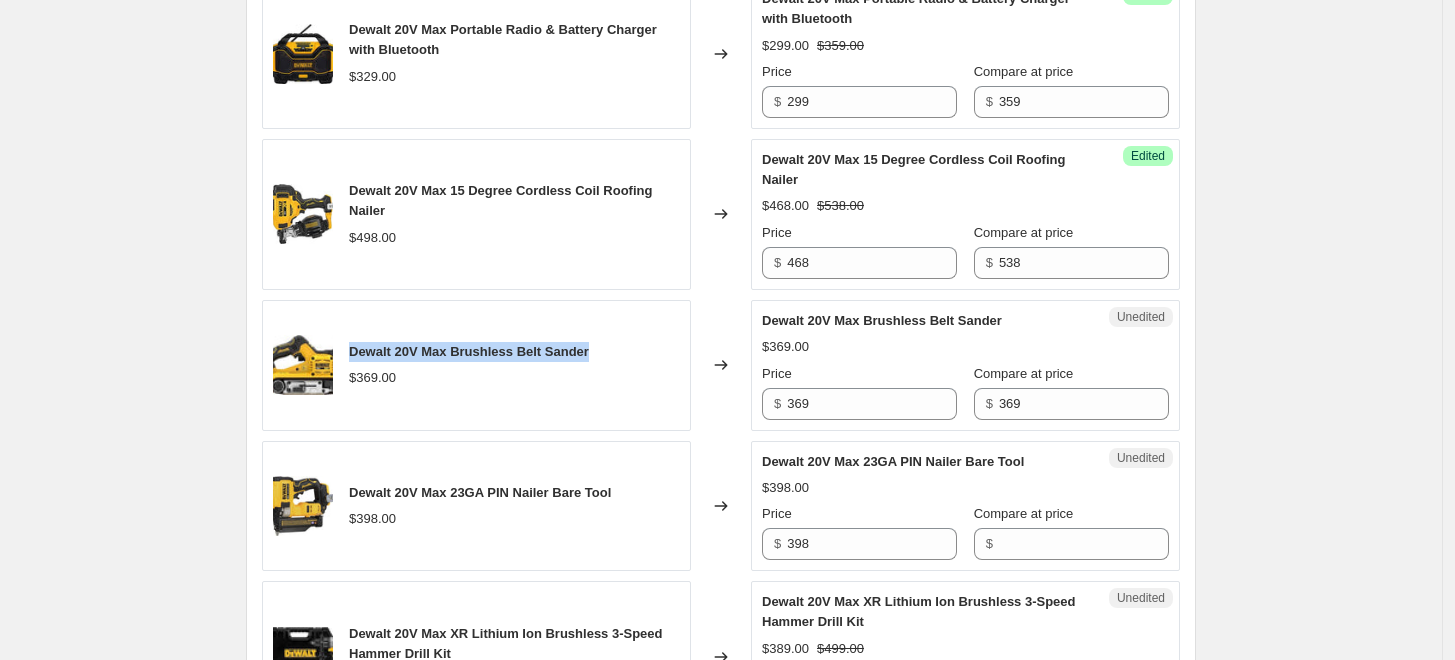 click on "Dewalt 20V Max Brushless Belt Sander $369.00" at bounding box center (476, 365) 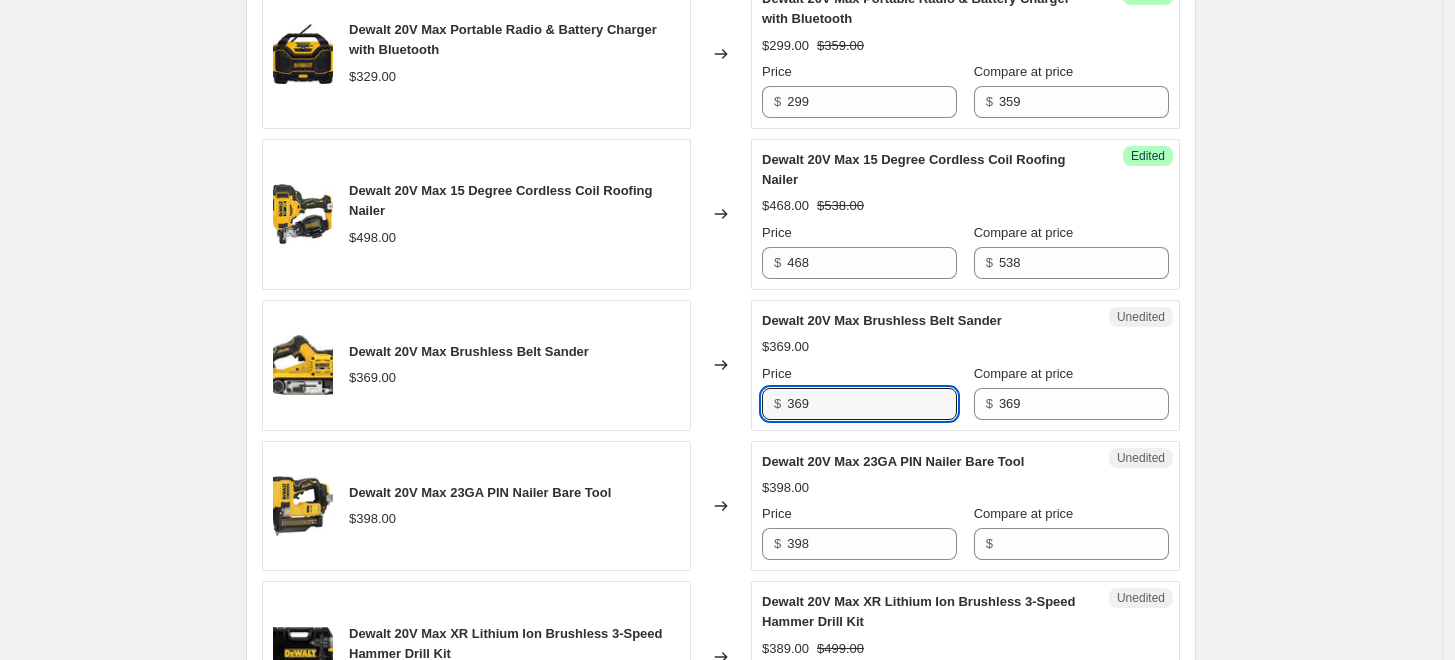 drag, startPoint x: 783, startPoint y: 406, endPoint x: 736, endPoint y: 387, distance: 50.695168 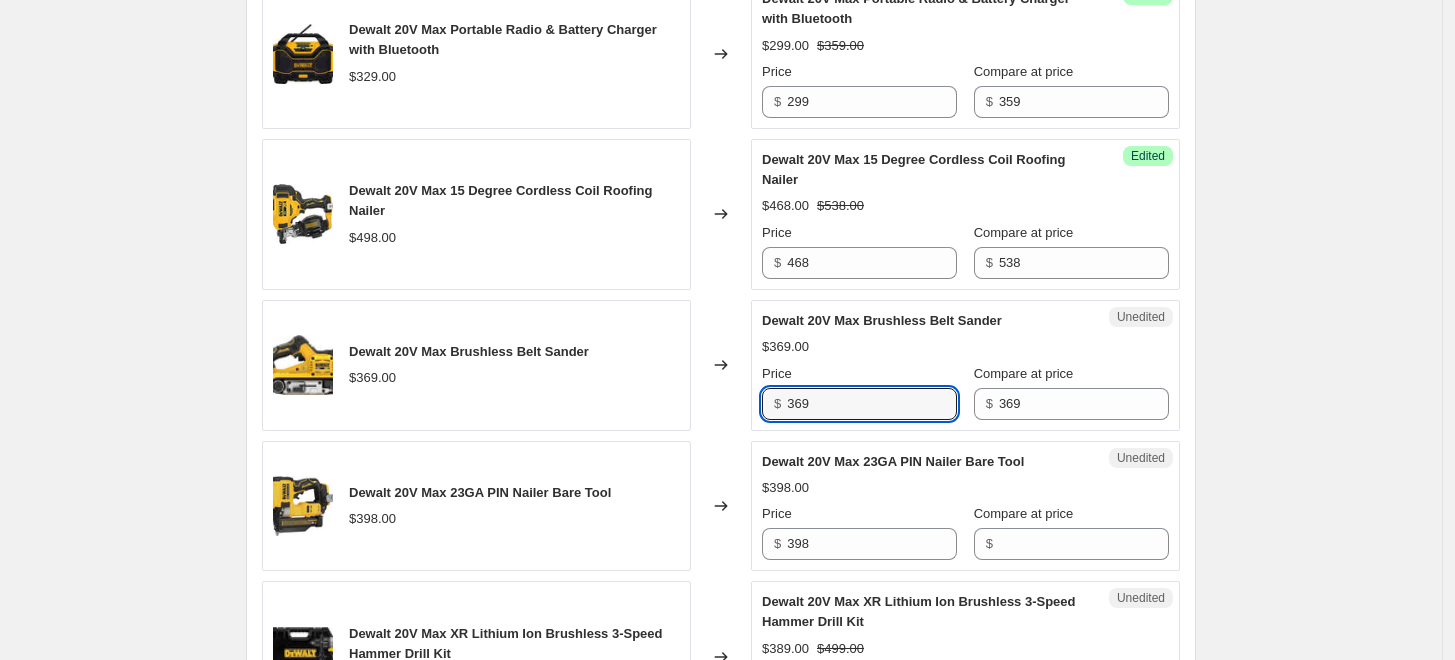 click on "Dewalt 20V Max Brushless Belt Sander $369.00 Changed to Unedited Dewalt 20V Max Brushless Belt Sander $369.00 Price $ 369 Compare at price $ 369" at bounding box center [721, 365] 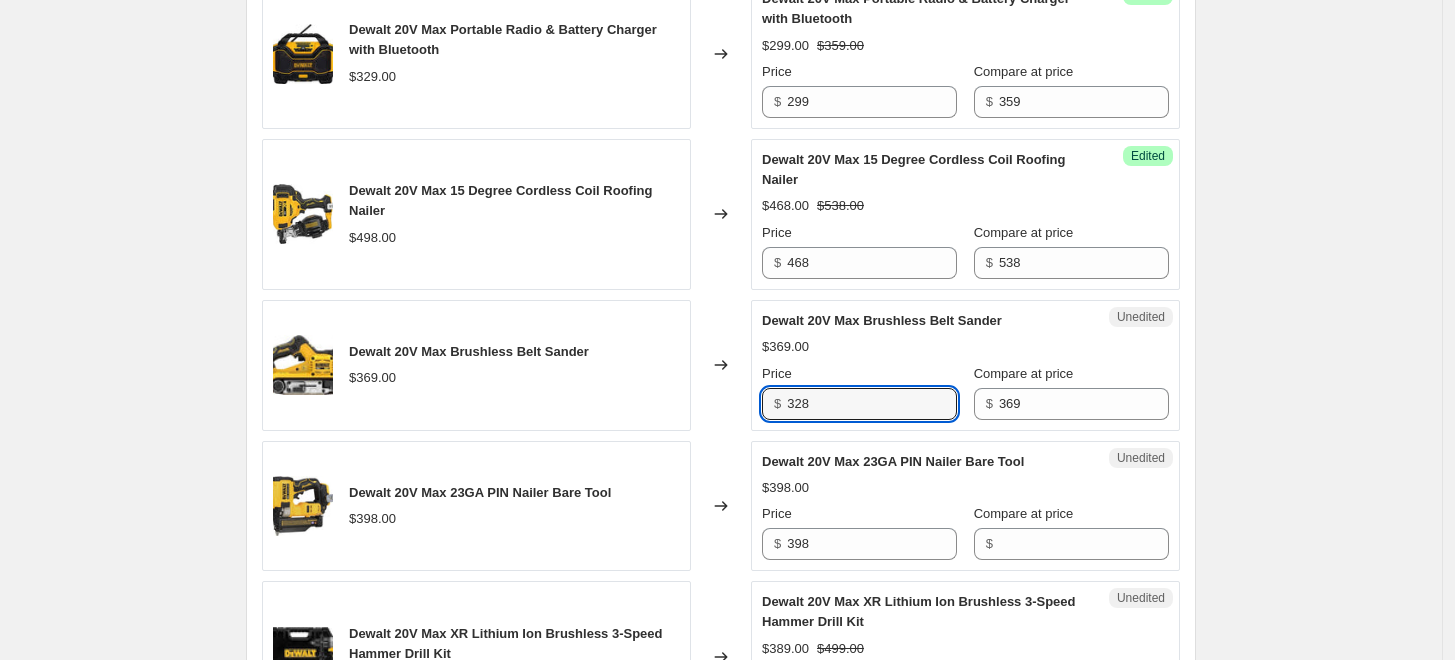 type on "328" 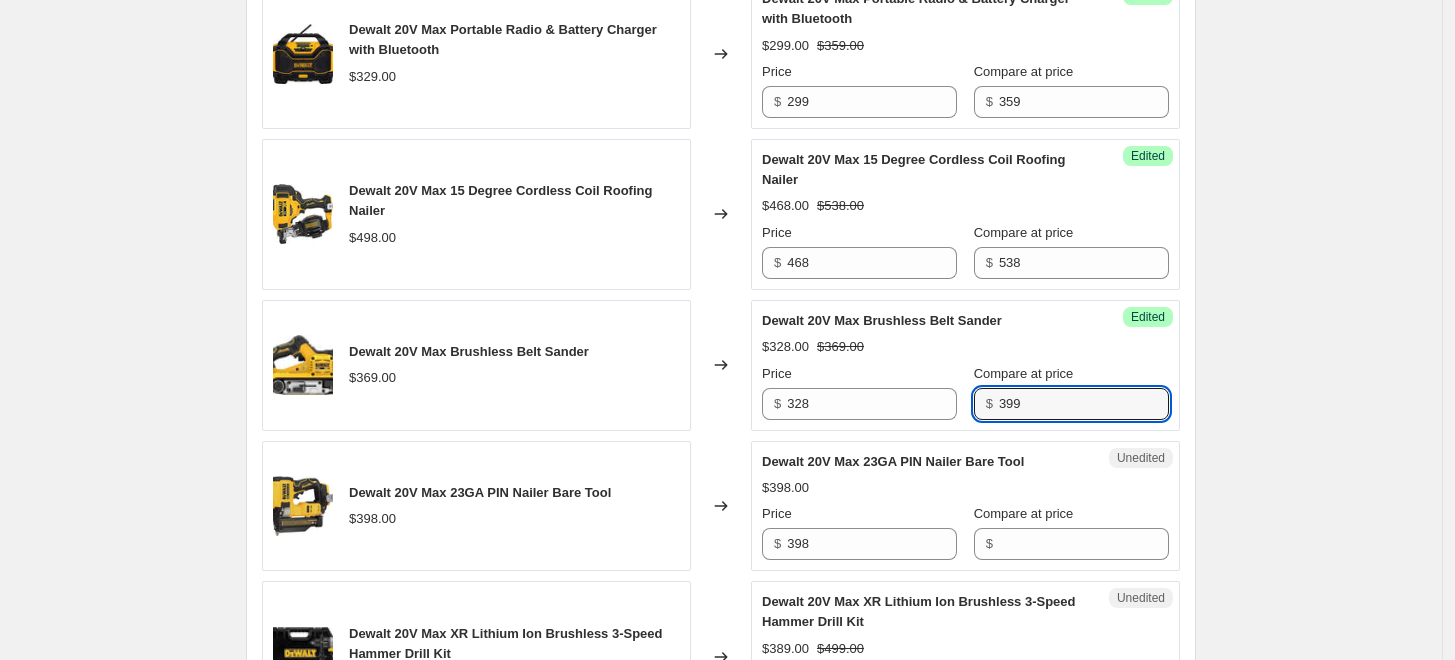 type on "399" 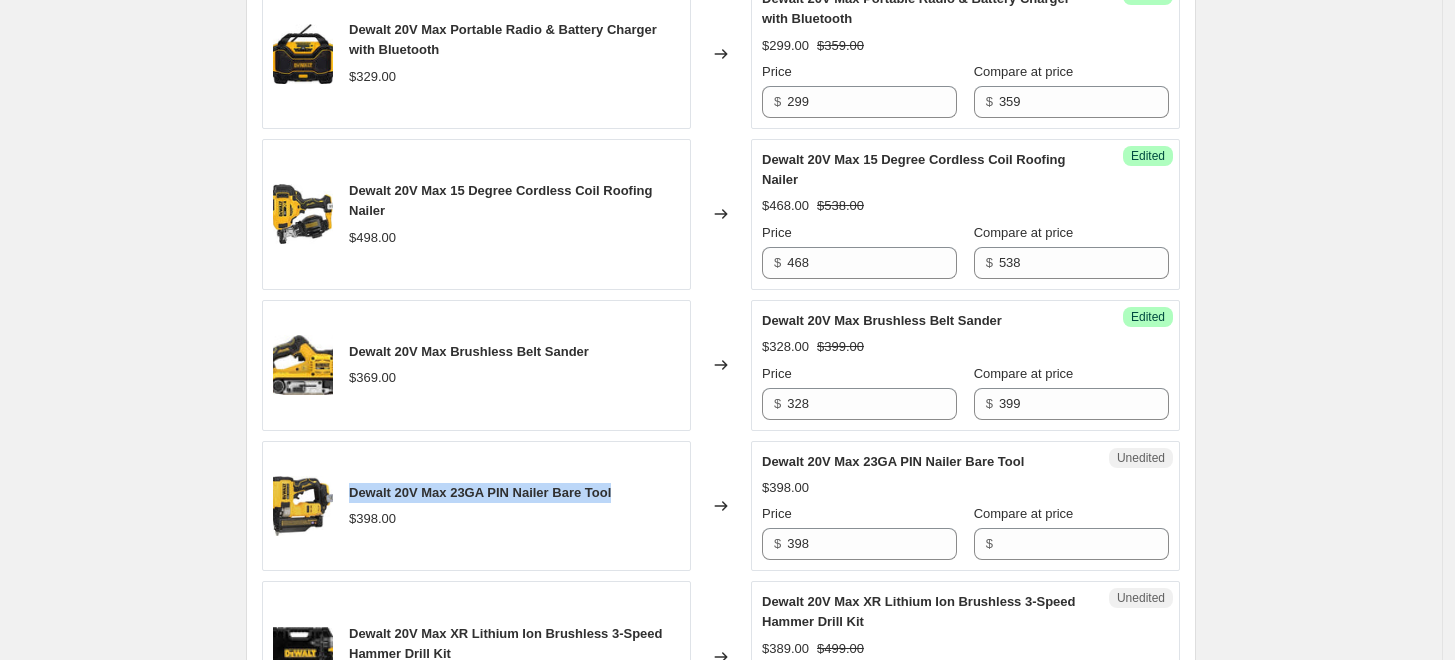 drag, startPoint x: 626, startPoint y: 496, endPoint x: 355, endPoint y: 492, distance: 271.0295 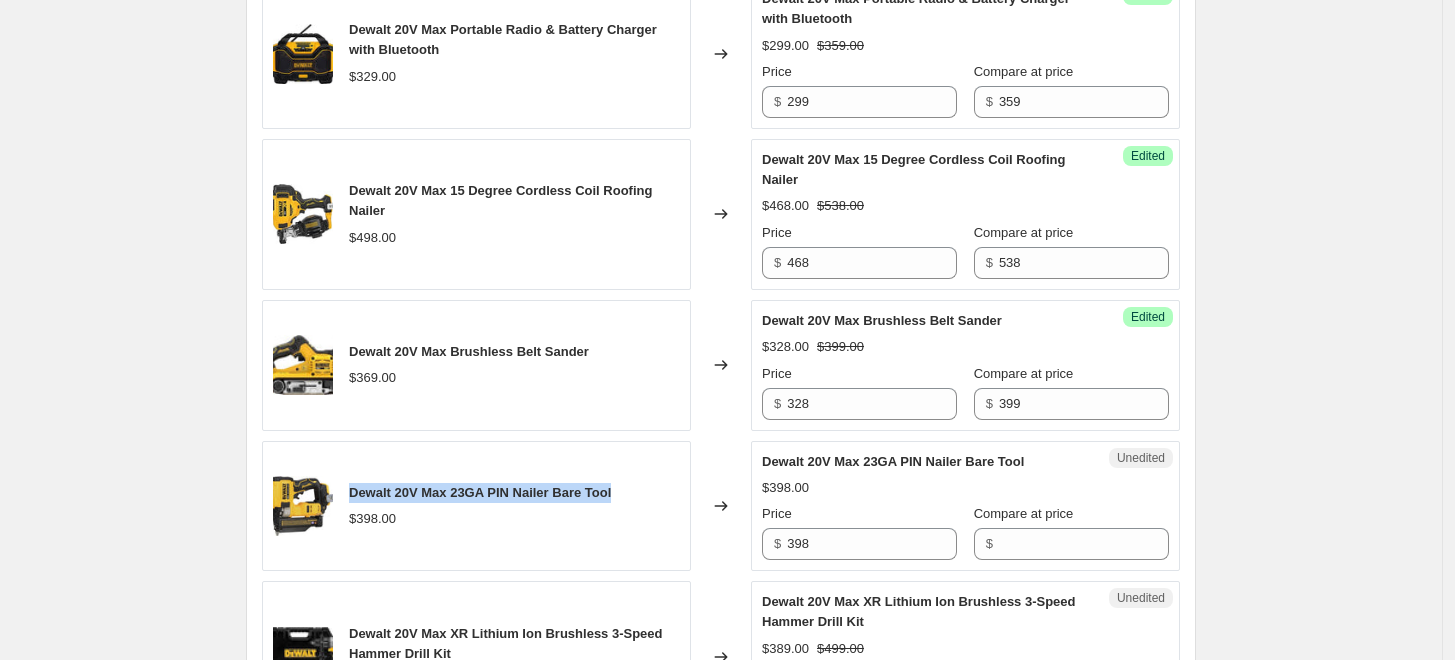 click on "Dewalt 20V Max 23GA PIN Nailer Bare Tool $398.00" at bounding box center (476, 506) 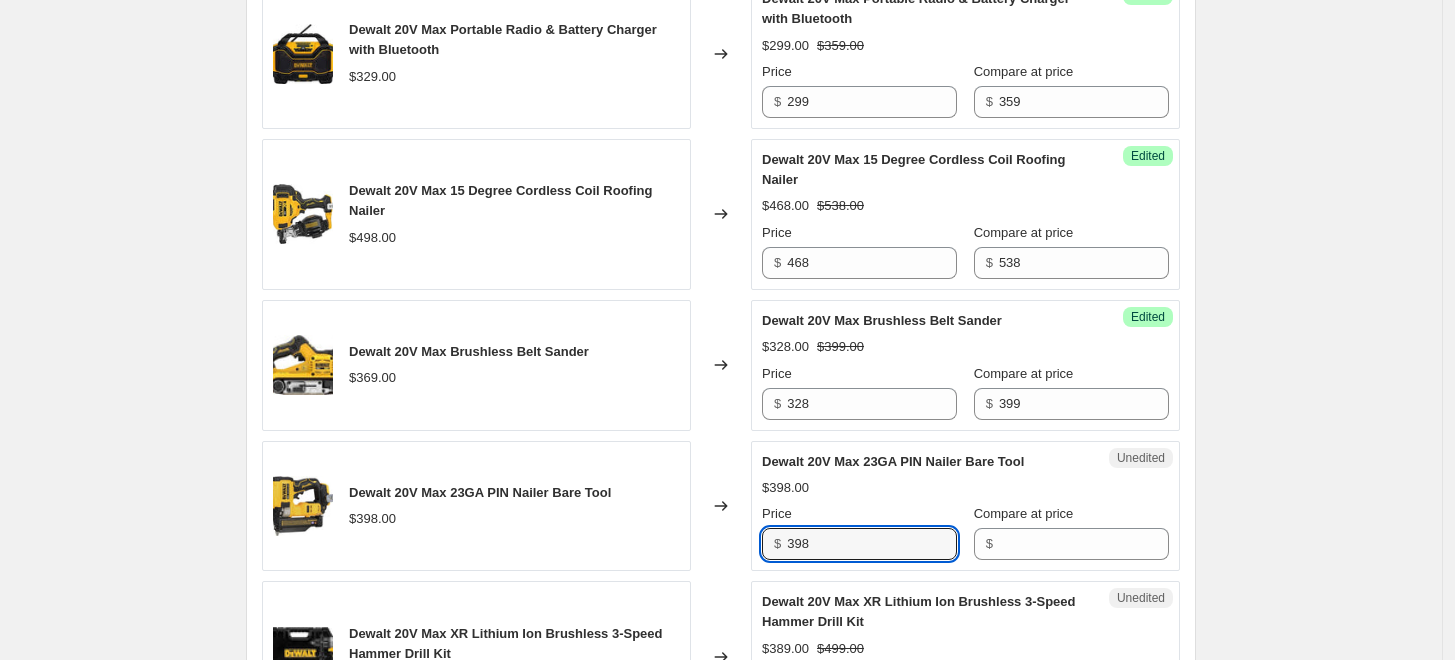 drag, startPoint x: 836, startPoint y: 532, endPoint x: 707, endPoint y: 523, distance: 129.31357 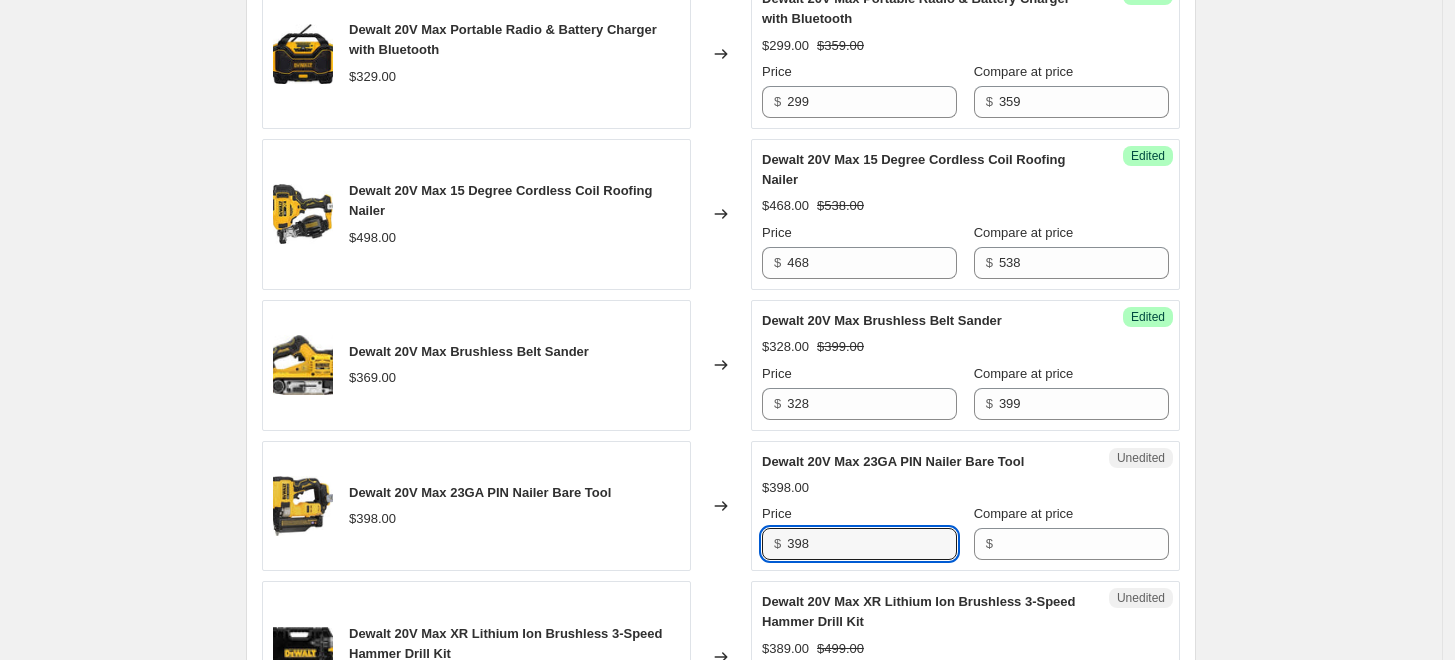 click on "Dewalt 20V Max 23GA PIN Nailer Bare Tool $[PRICE] Changed to Unedited Dewalt 20V Max 23GA PIN Nailer Bare Tool $[PRICE] Price $ [PRICE] Compare at price $" at bounding box center [721, 506] 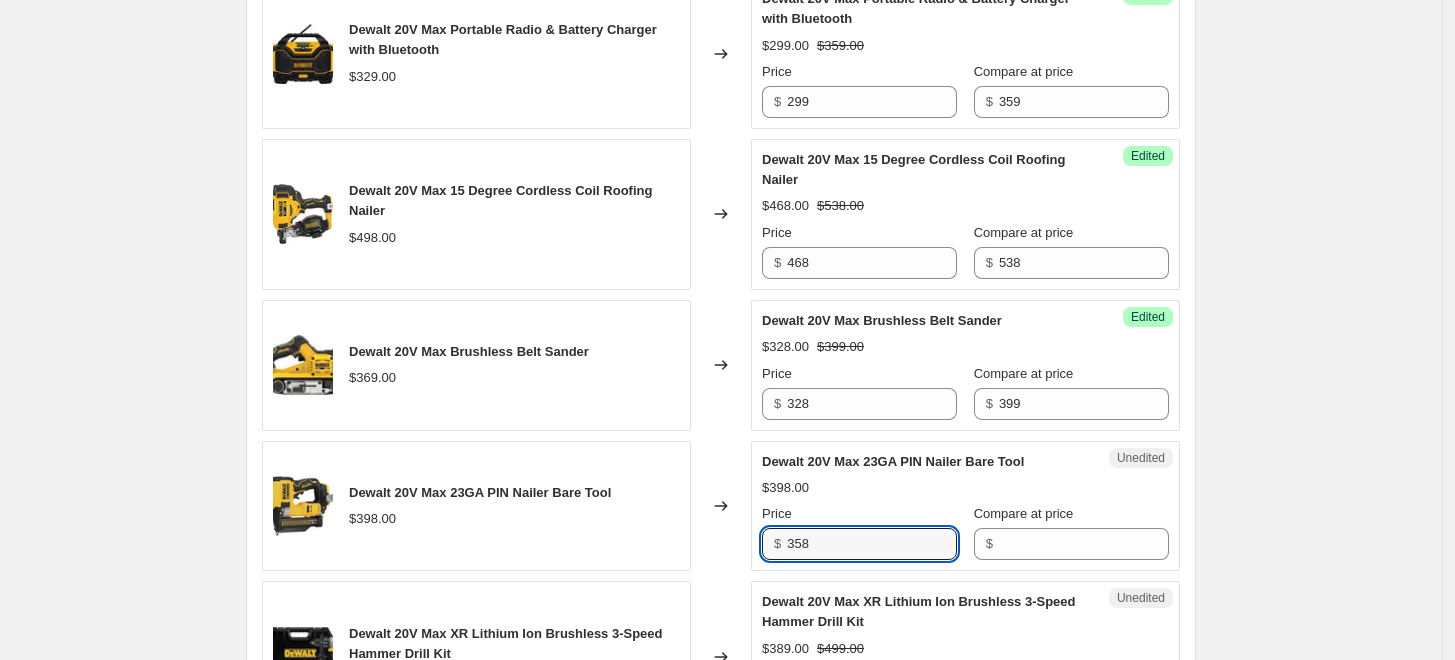 type on "358" 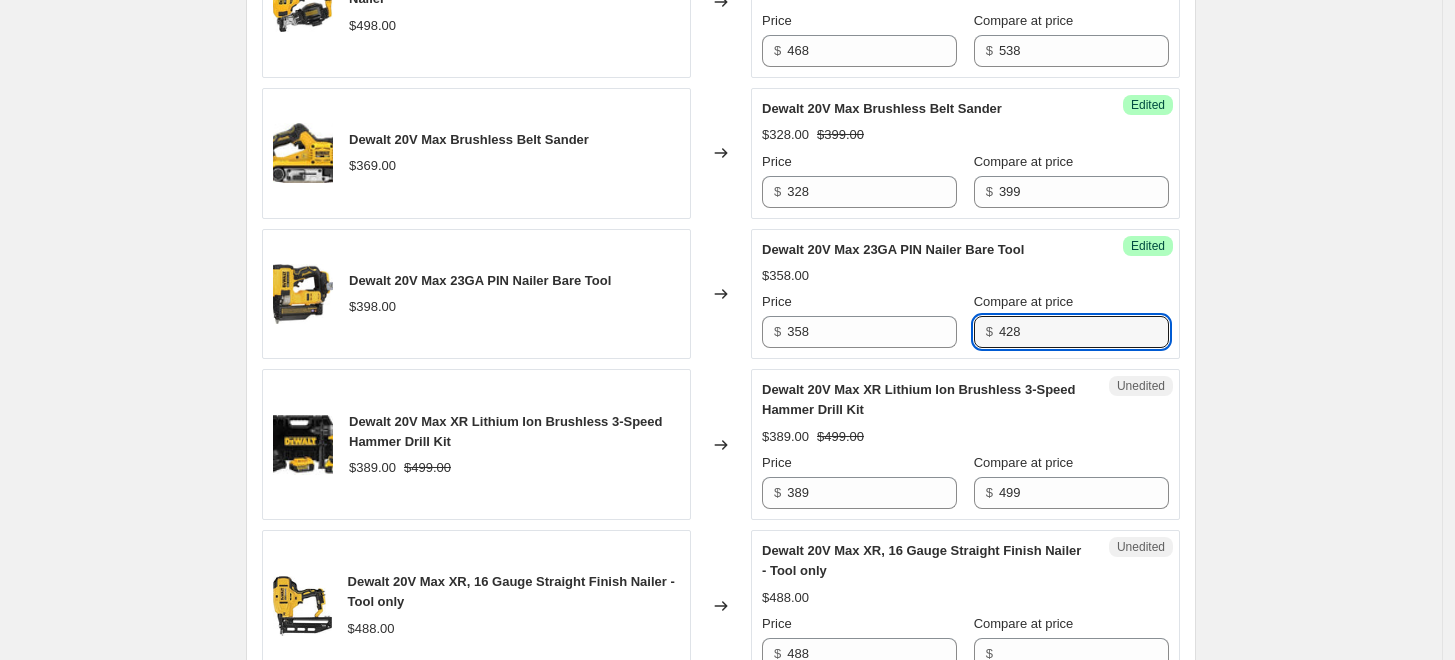 scroll, scrollTop: 1722, scrollLeft: 0, axis: vertical 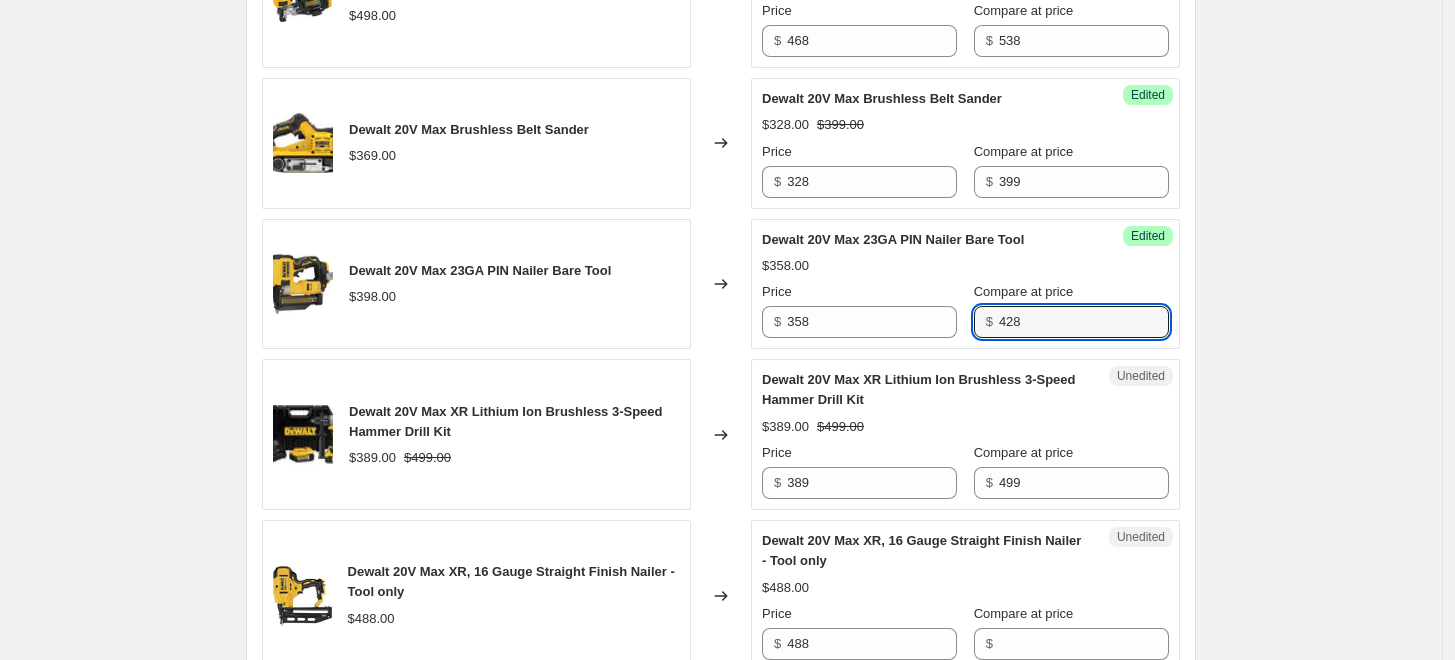type on "428" 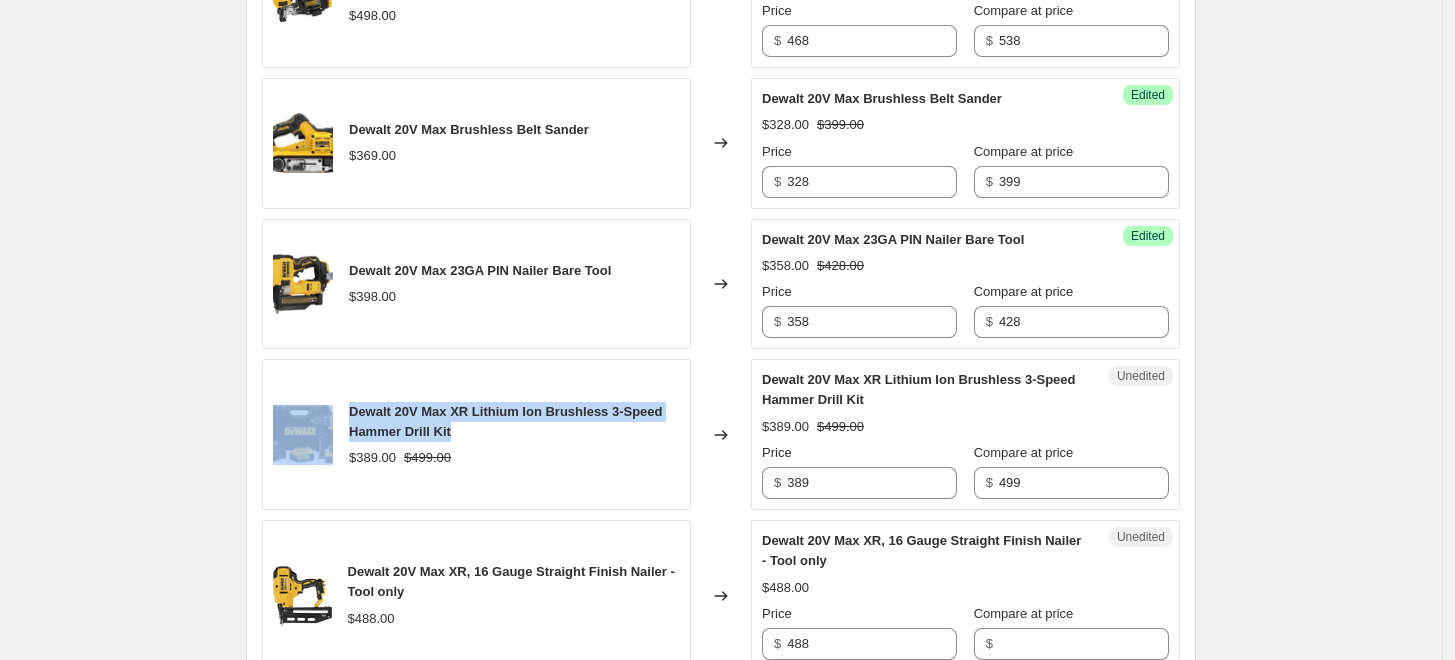 drag, startPoint x: 476, startPoint y: 426, endPoint x: 327, endPoint y: 410, distance: 149.8566 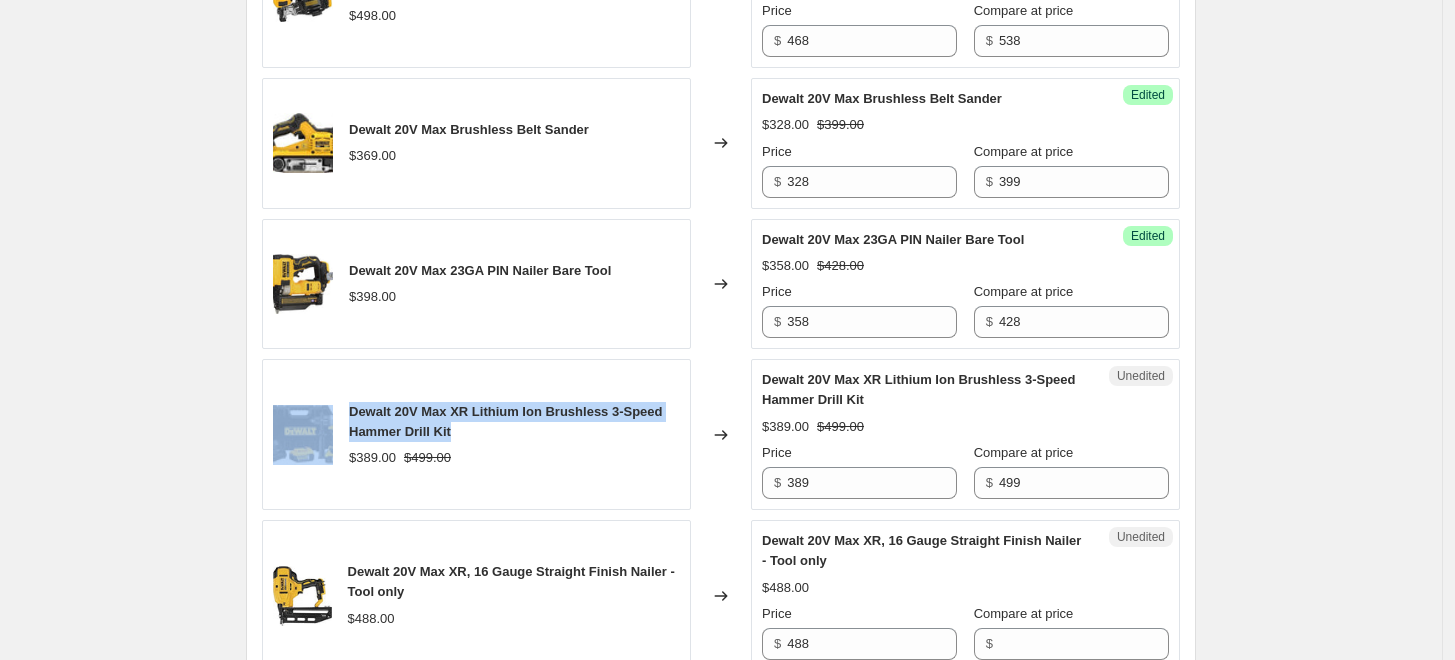 click on "Dewalt 20V Max XR Lithium Ion Brushless 3-Speed Hammer Drill Kit $[PRICE] $[PRICE]" at bounding box center [476, 434] 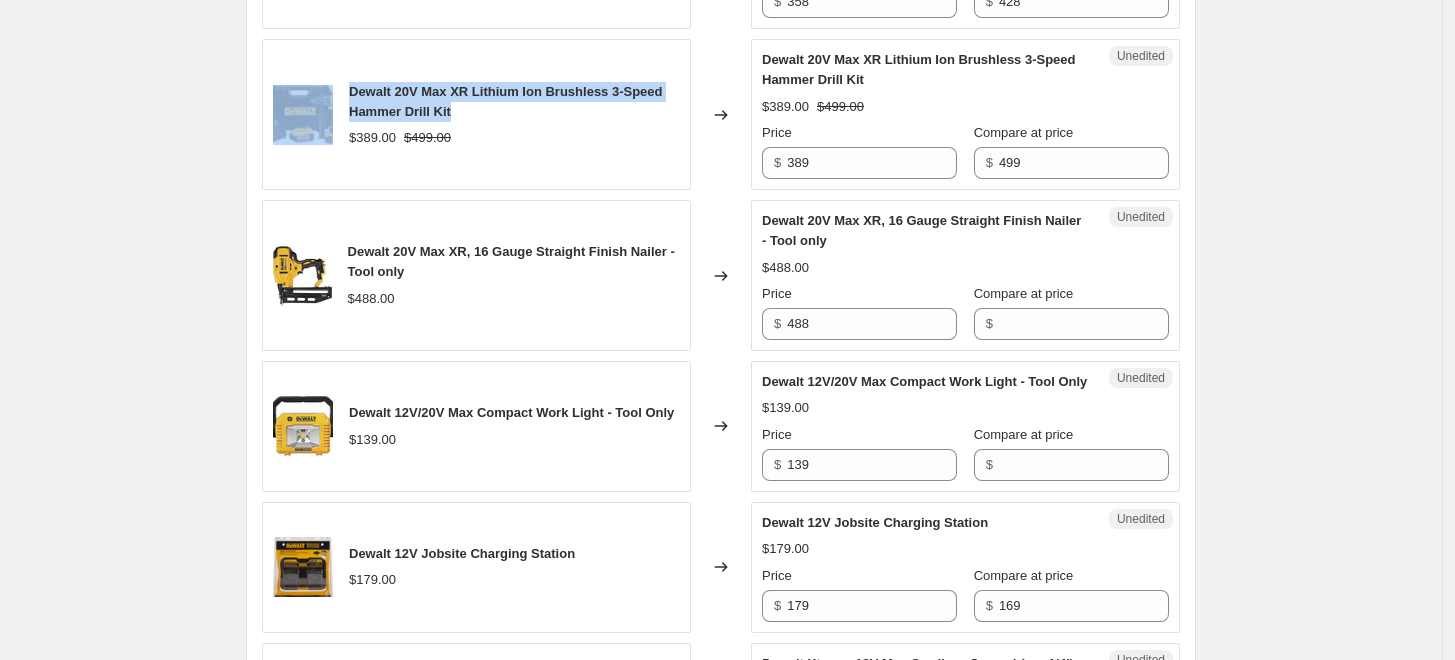 scroll, scrollTop: 2056, scrollLeft: 0, axis: vertical 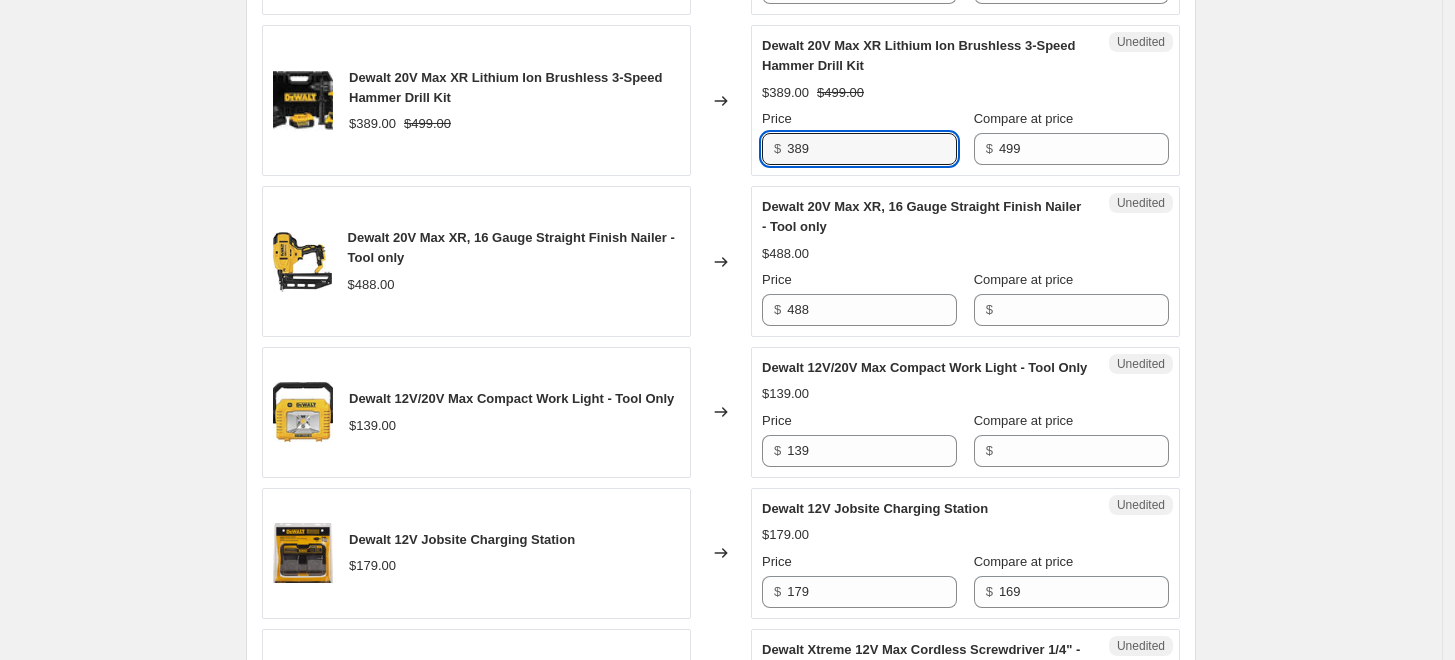 drag, startPoint x: 824, startPoint y: 142, endPoint x: 690, endPoint y: 134, distance: 134.23859 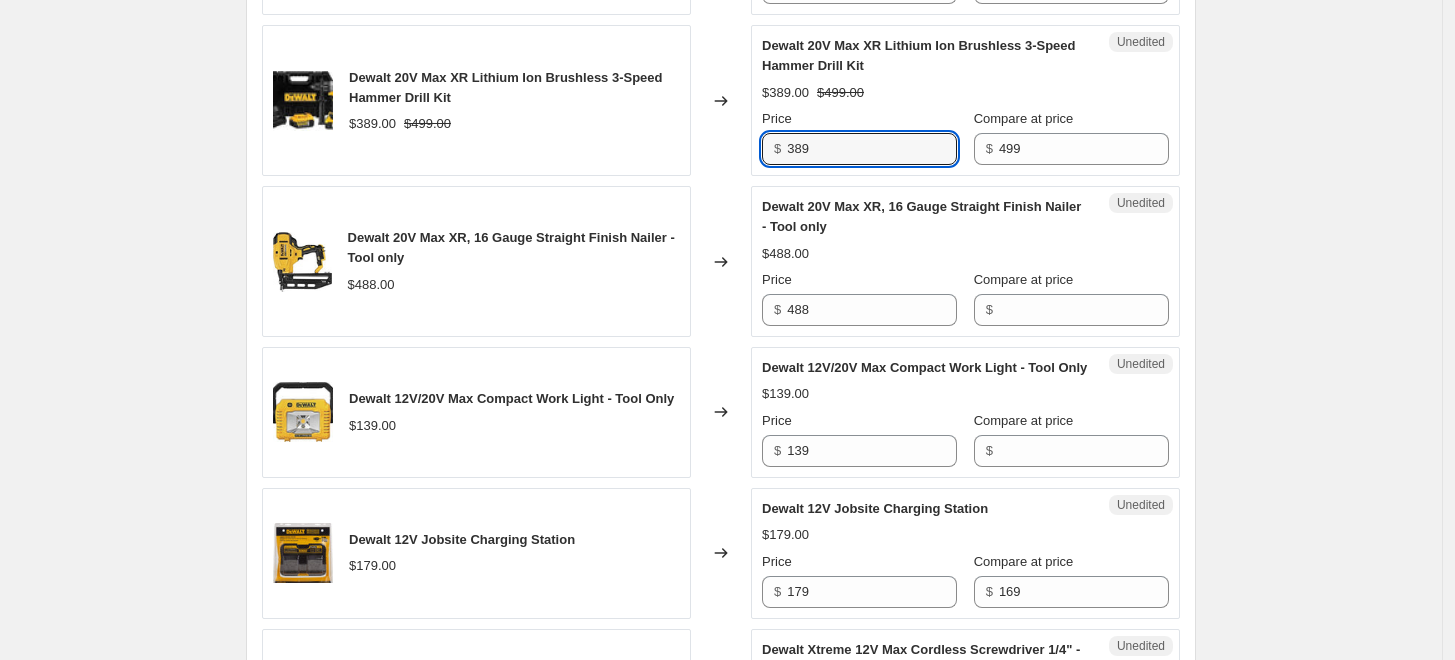 click on "Dewalt 20V Max XR Lithium Ion Brushless 3-Speed Hammer Drill Kit $389.00 $499.00 Changed to Unedited Dewalt 20V Max XR Lithium Ion Brushless 3-Speed Hammer Drill Kit $389.00 $499.00 Price $ 389 Compare at price $ 499" at bounding box center [721, 100] 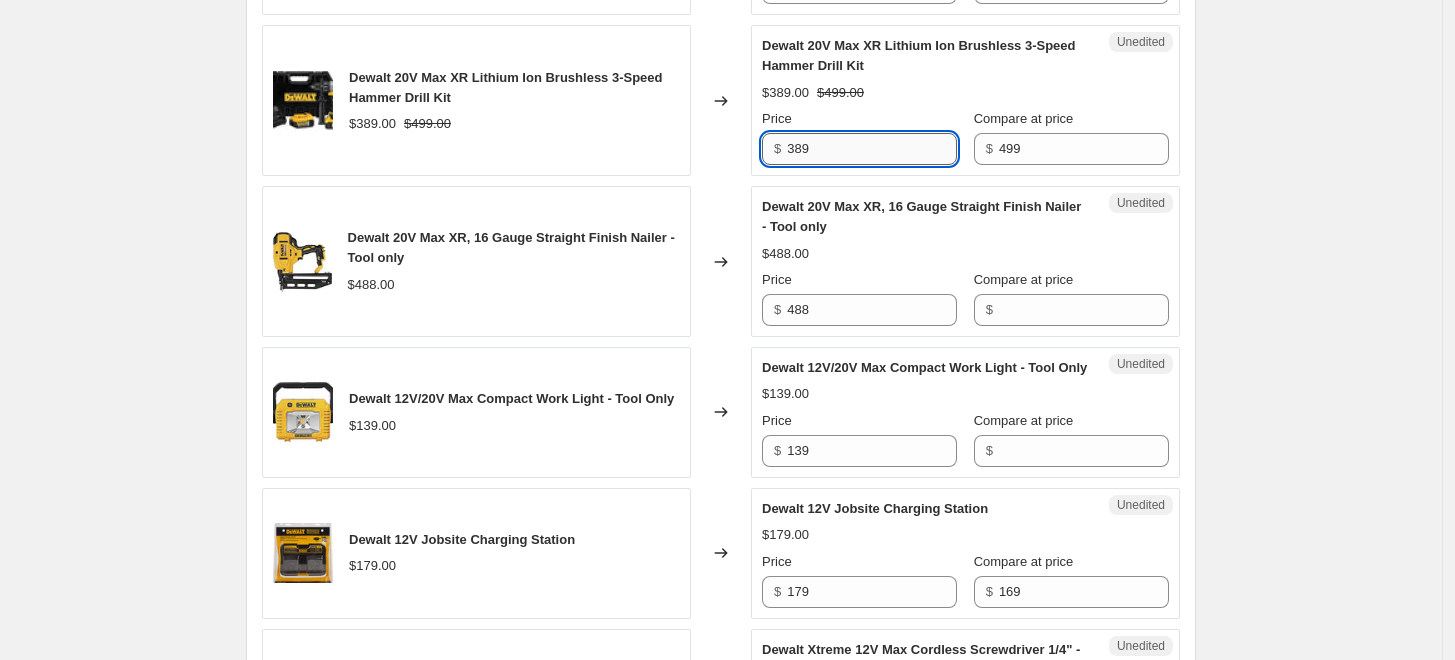 click on "389" at bounding box center (872, 149) 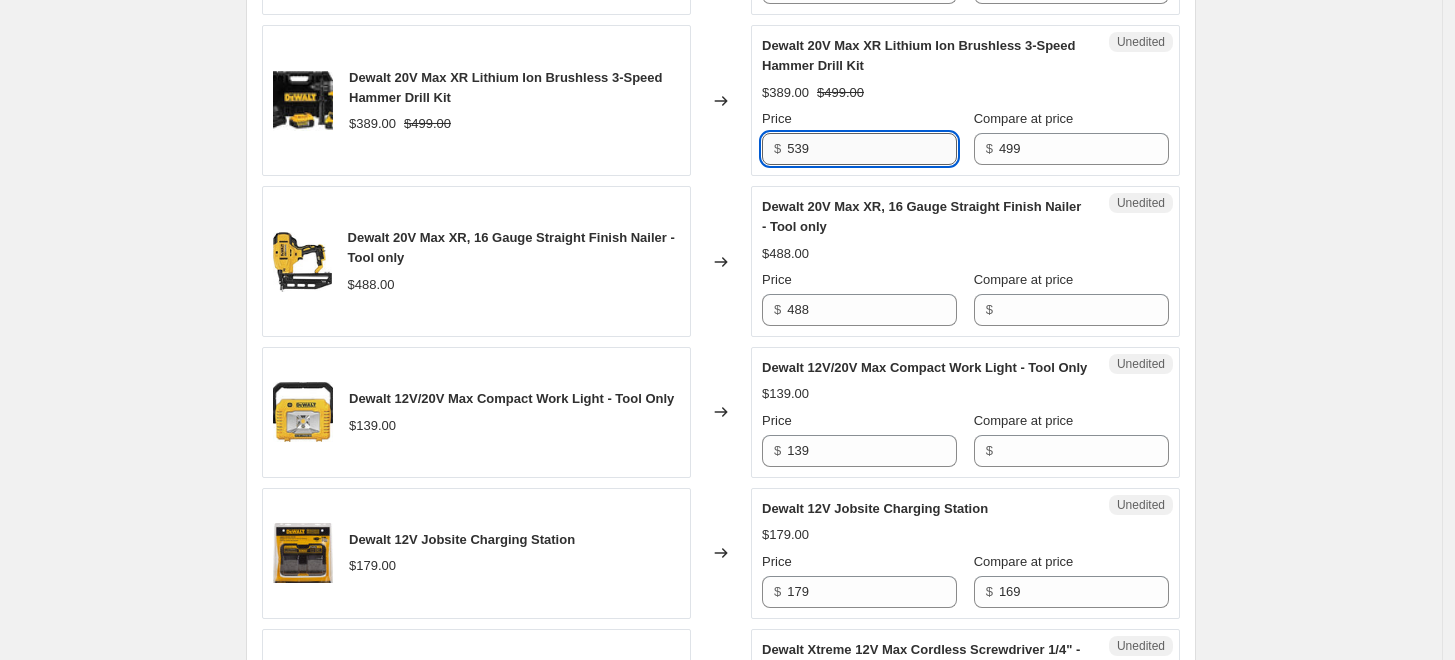 type on "539" 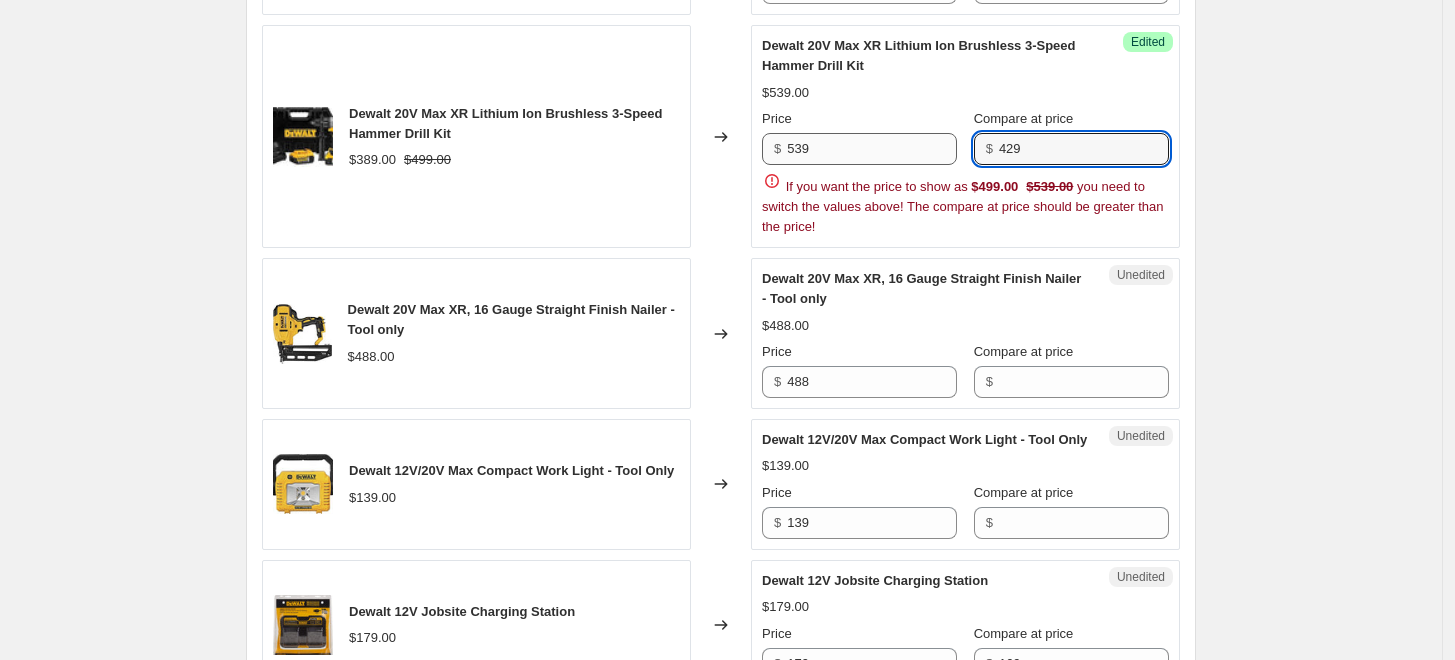 type on "429" 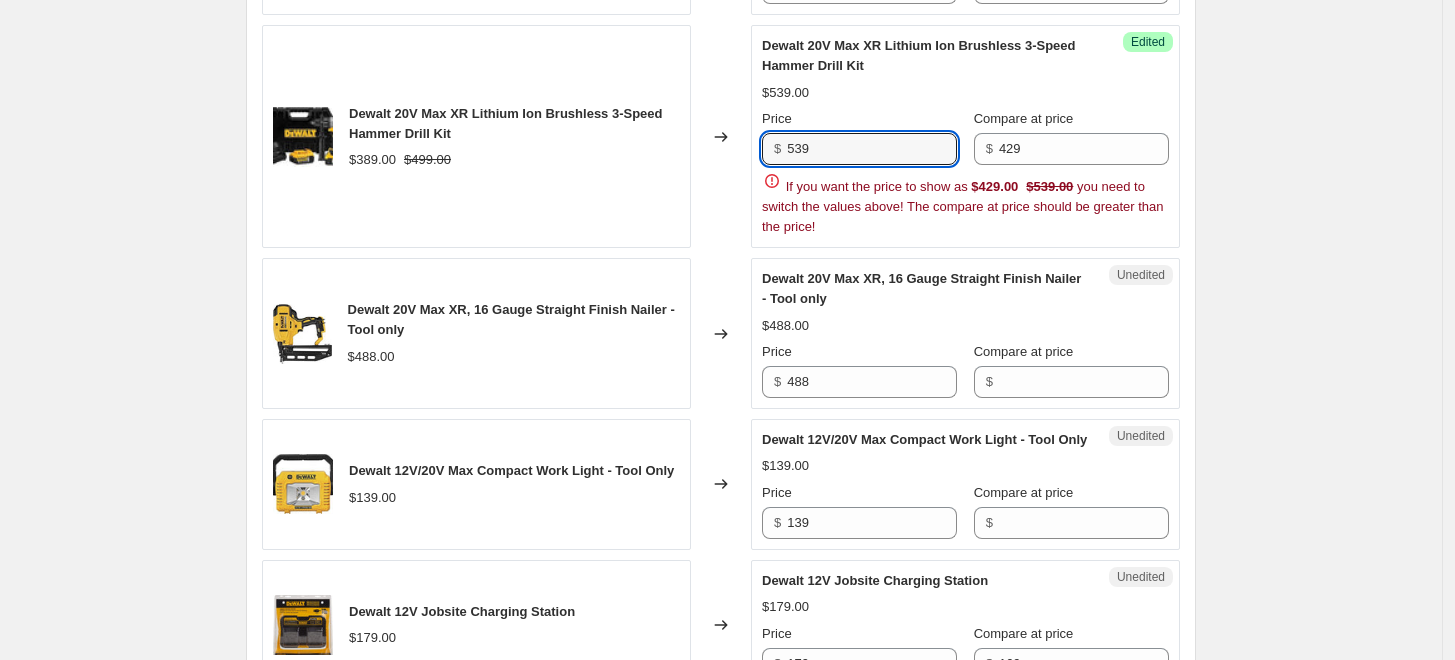 drag, startPoint x: 894, startPoint y: 158, endPoint x: 719, endPoint y: 149, distance: 175.23128 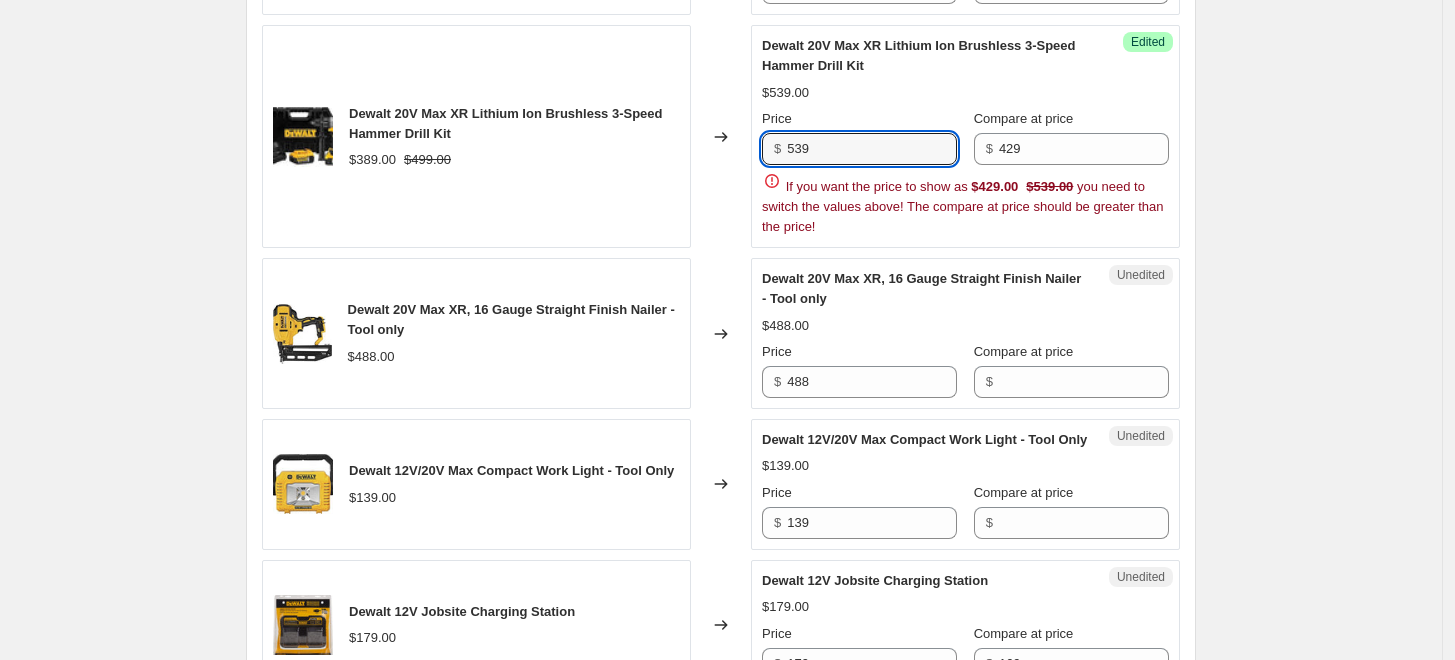 click on "Dewalt 20V Max XR Lithium Ion Brushless 3-Speed Hammer Drill Kit $[PRICE] $[PRICE] Changed to Success Edited Dewalt 20V Max XR Lithium Ion Brushless 3-Speed Hammer Drill Kit $[PRICE] Price $ [PRICE] Compare at price $ [PRICE]   If you want the price to show as   $[PRICE] $[PRICE]   you need to switch the values above! The compare at price should be greater than the price!" at bounding box center (721, 136) 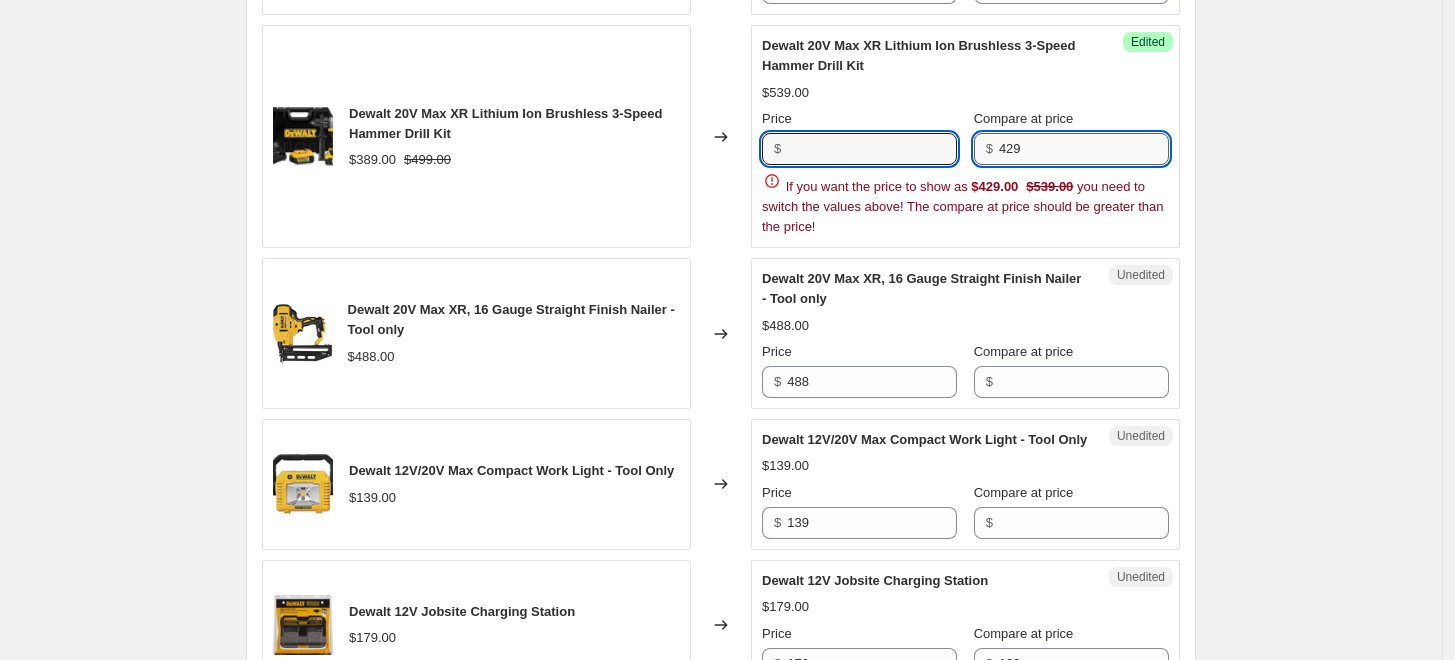 type on "539" 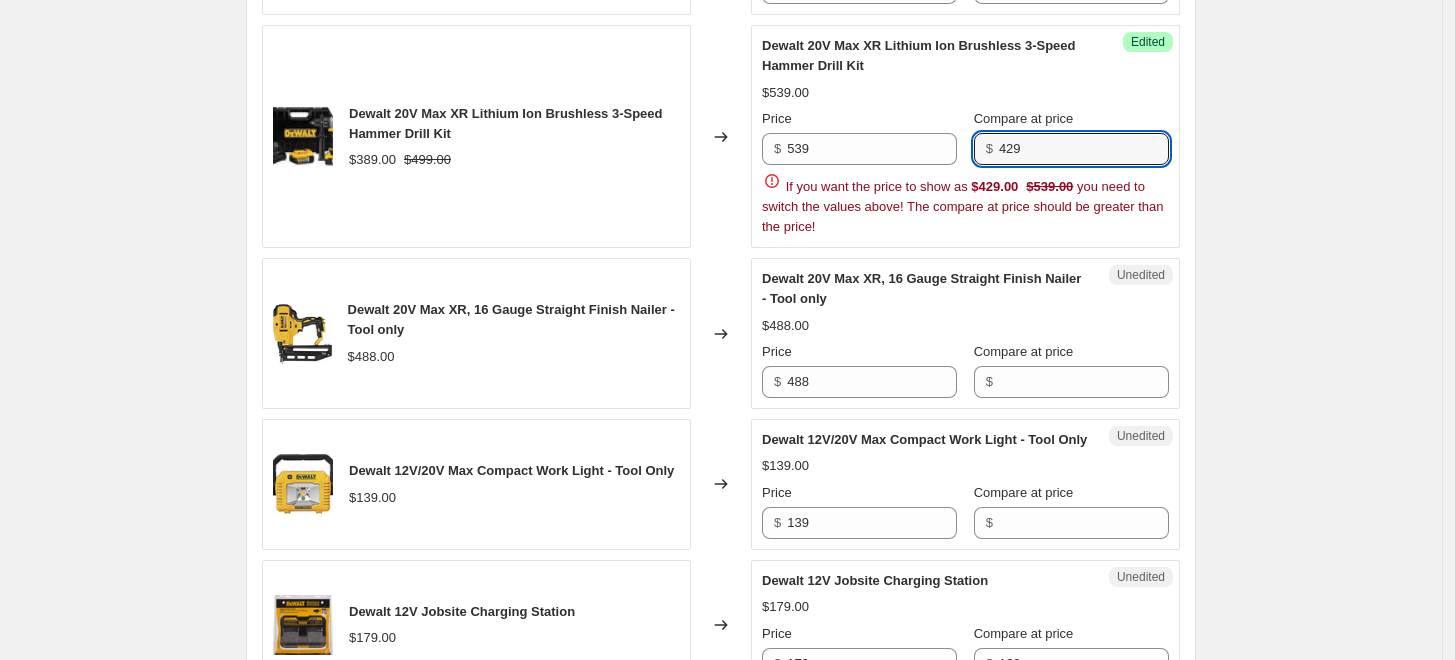 drag, startPoint x: 1105, startPoint y: 134, endPoint x: 815, endPoint y: 127, distance: 290.08447 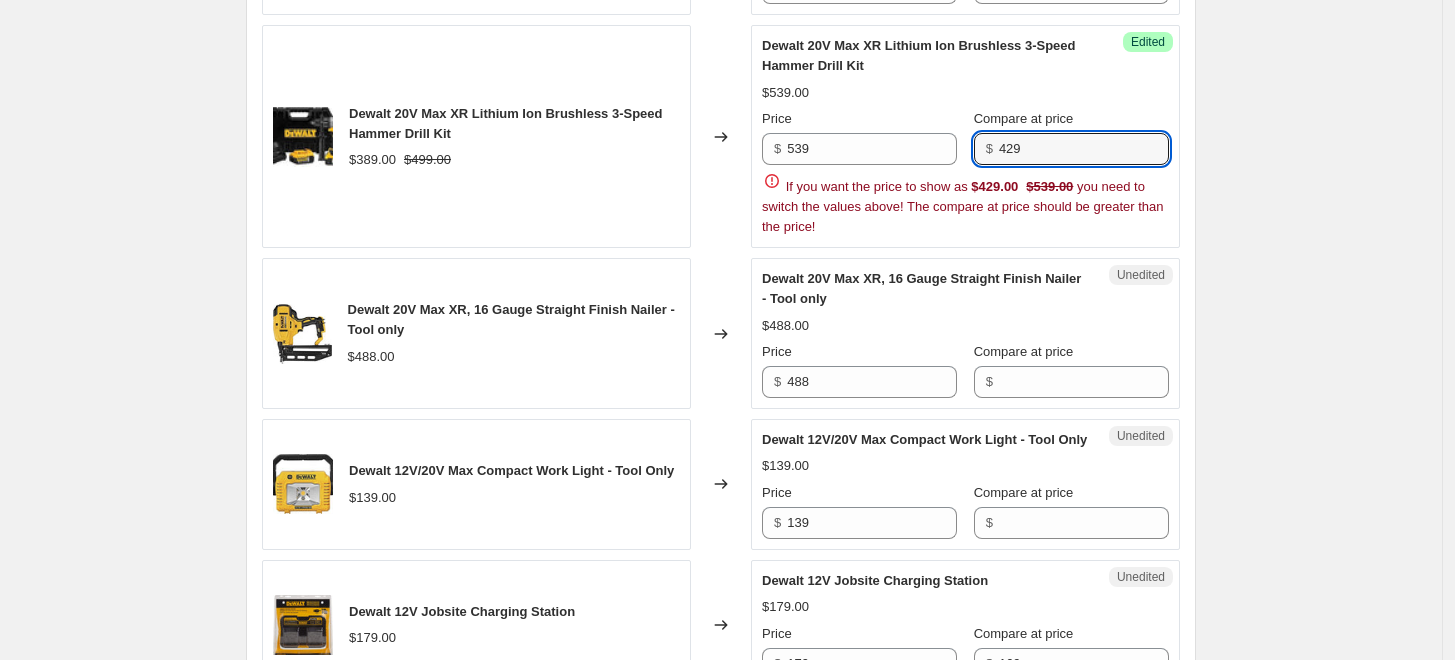 click on "Price $ [PRICE] Compare at price $ [PRICE]" at bounding box center (965, 137) 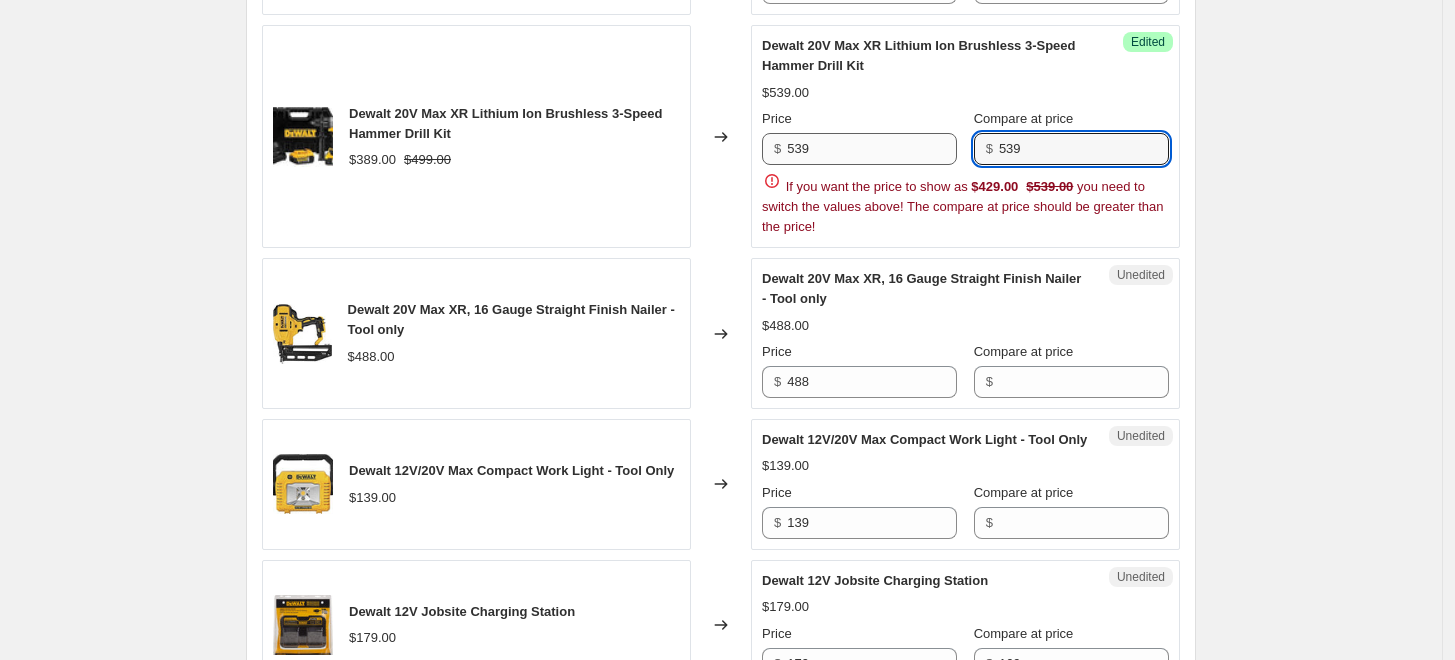 type on "539" 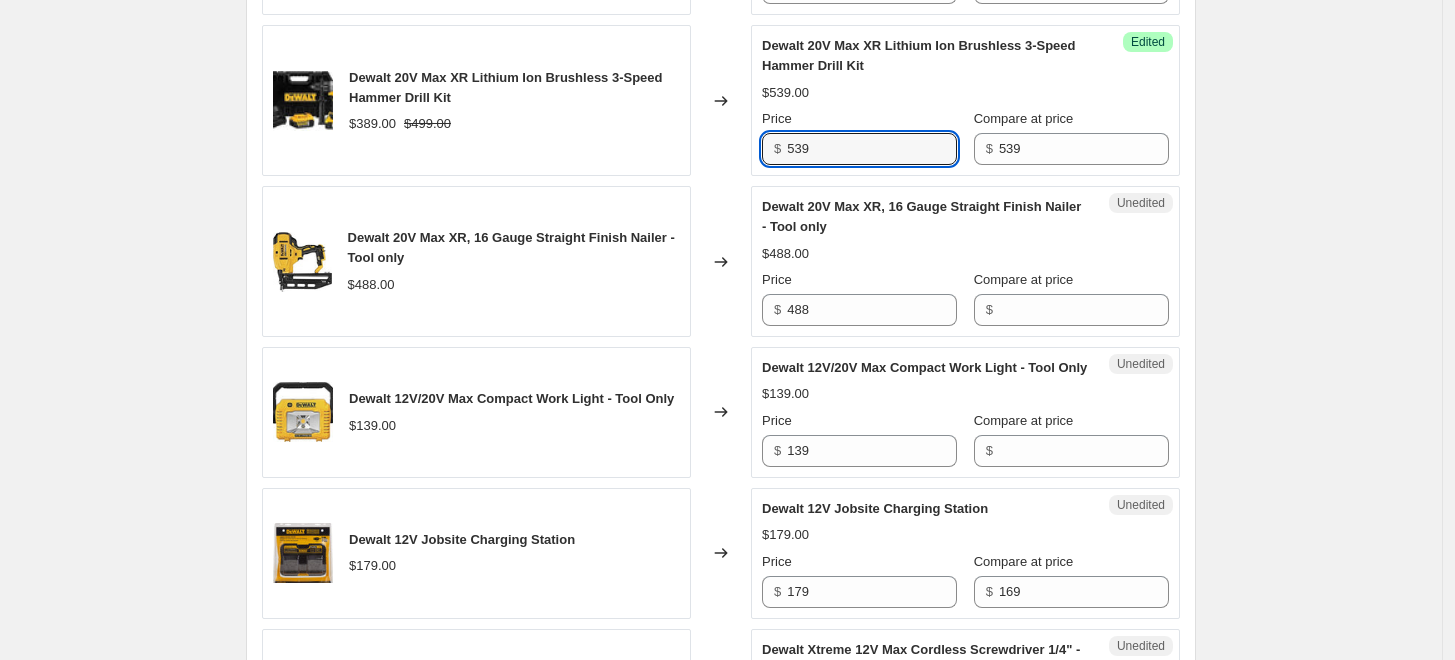 drag, startPoint x: 834, startPoint y: 135, endPoint x: 720, endPoint y: 137, distance: 114.01754 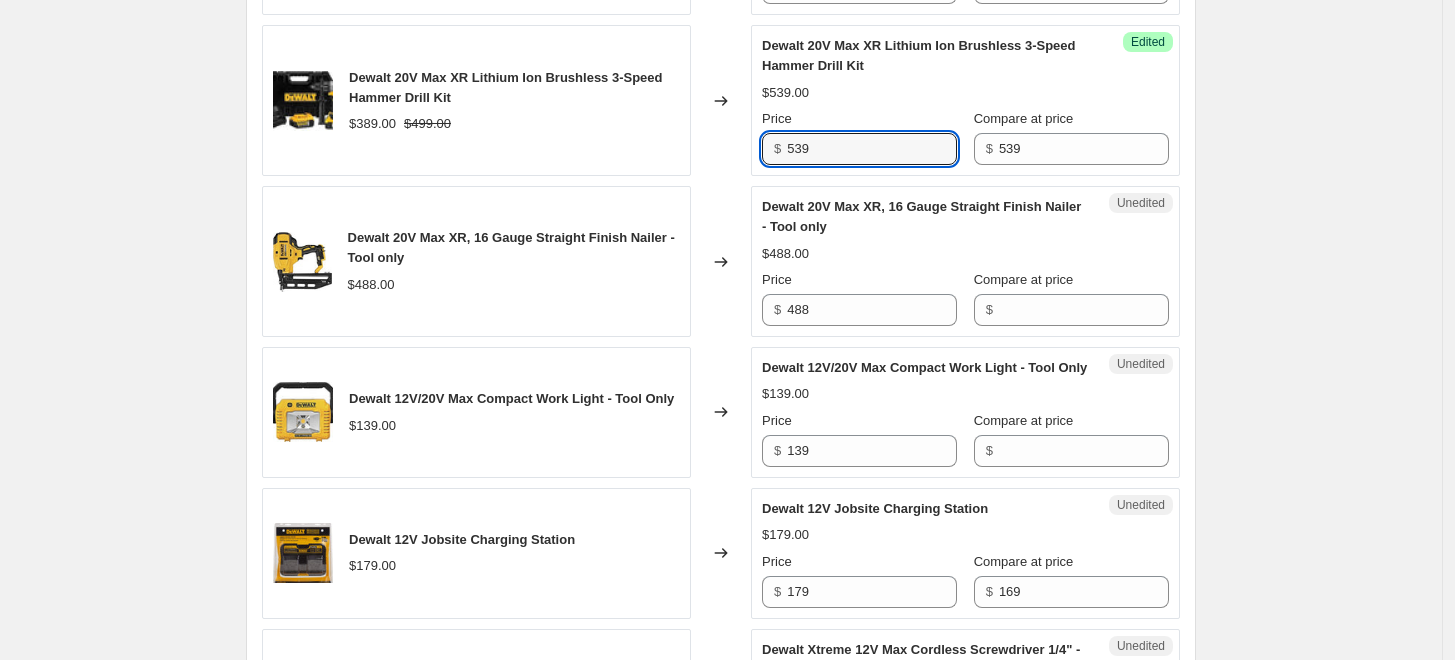 click on "Dewalt 20V Max XR Lithium Ion Brushless 3-Speed Hammer Drill Kit $389.00 $499.00 Changed to Success Edited Dewalt 20V Max XR Lithium Ion Brushless 3-Speed Hammer Drill Kit $539.00 Price $ 539 Compare at price $ 539" at bounding box center (721, 100) 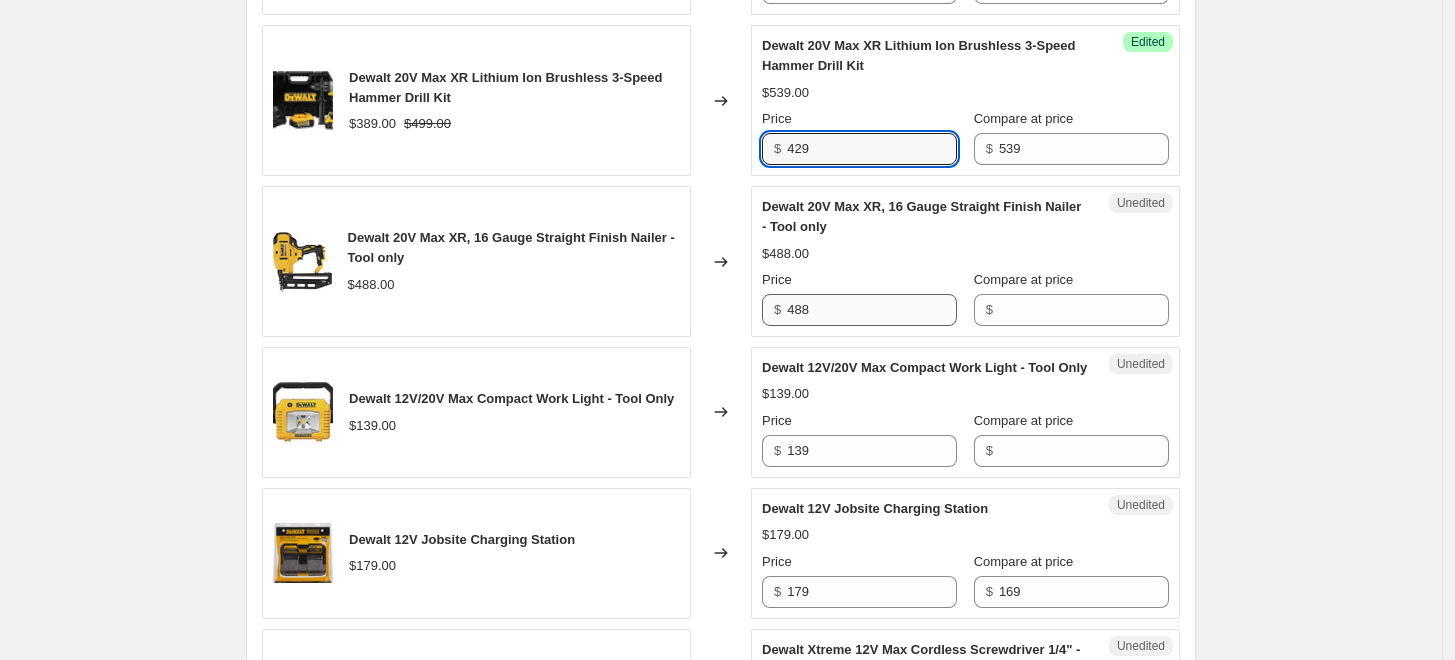 type on "429" 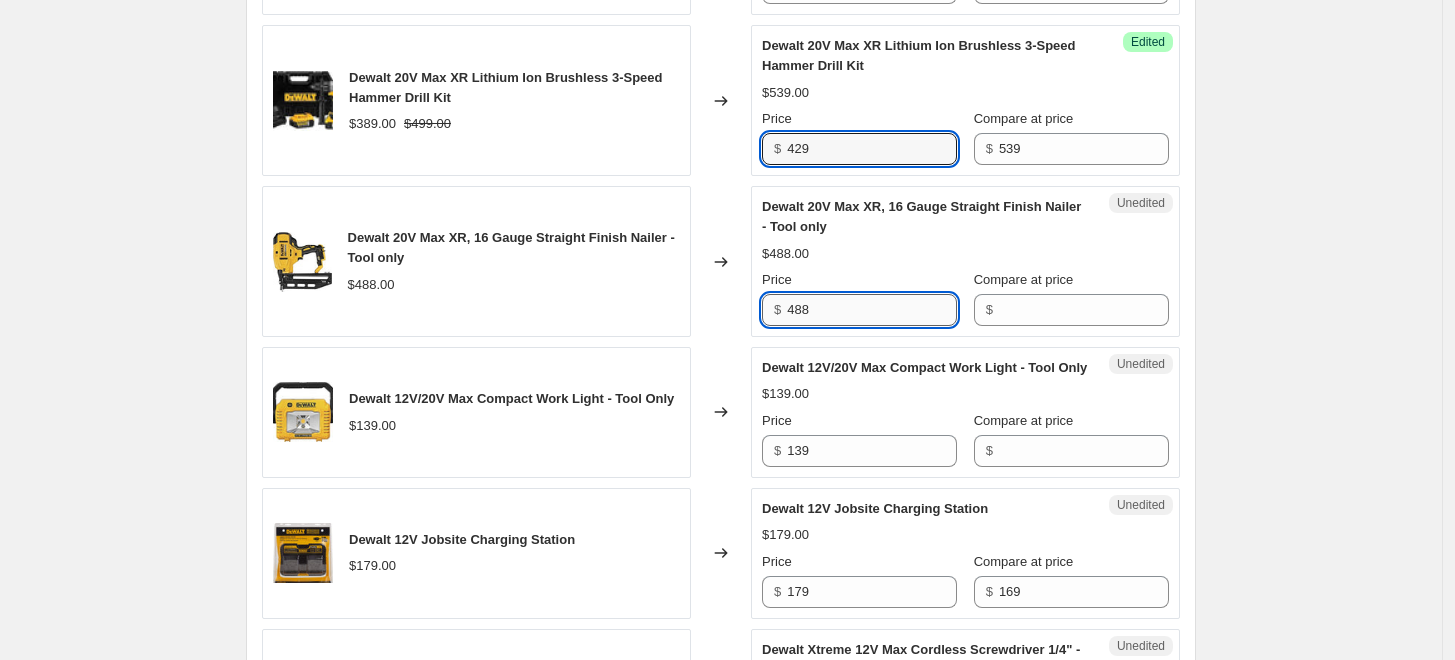 click on "488" at bounding box center [872, 310] 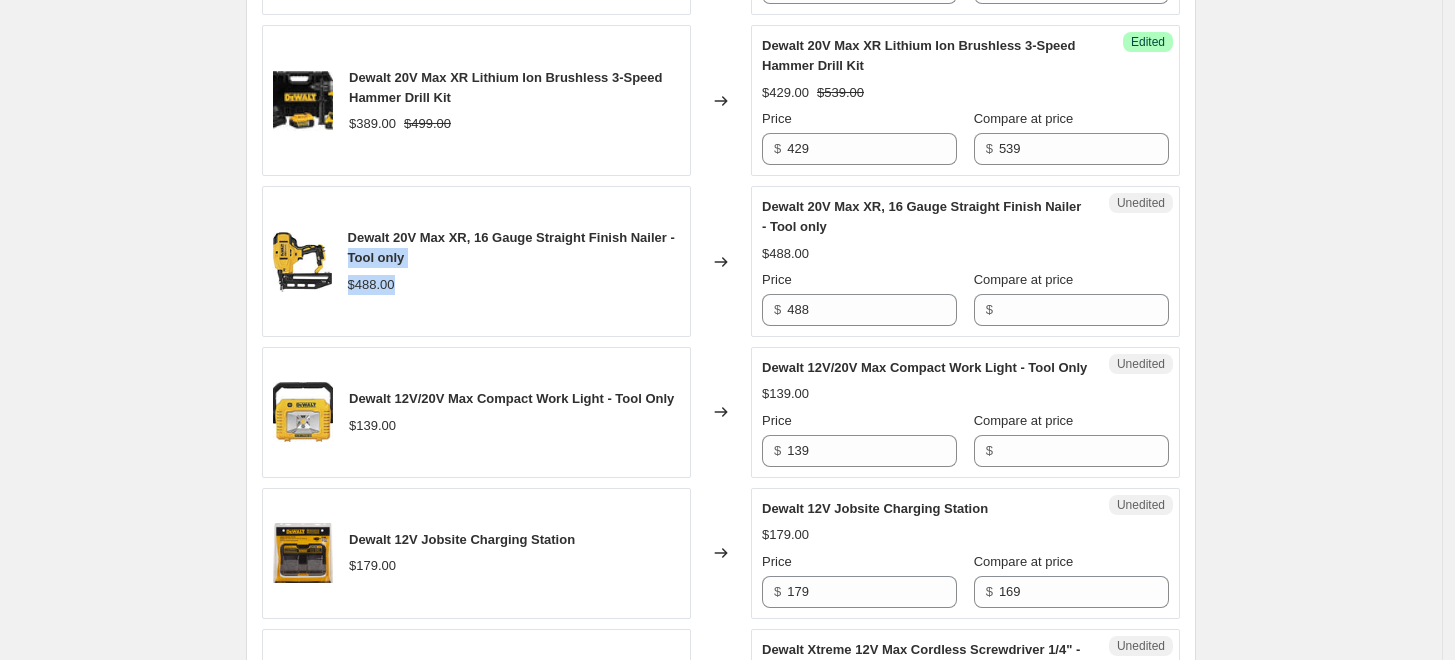 drag, startPoint x: 429, startPoint y: 269, endPoint x: 354, endPoint y: 247, distance: 78.160095 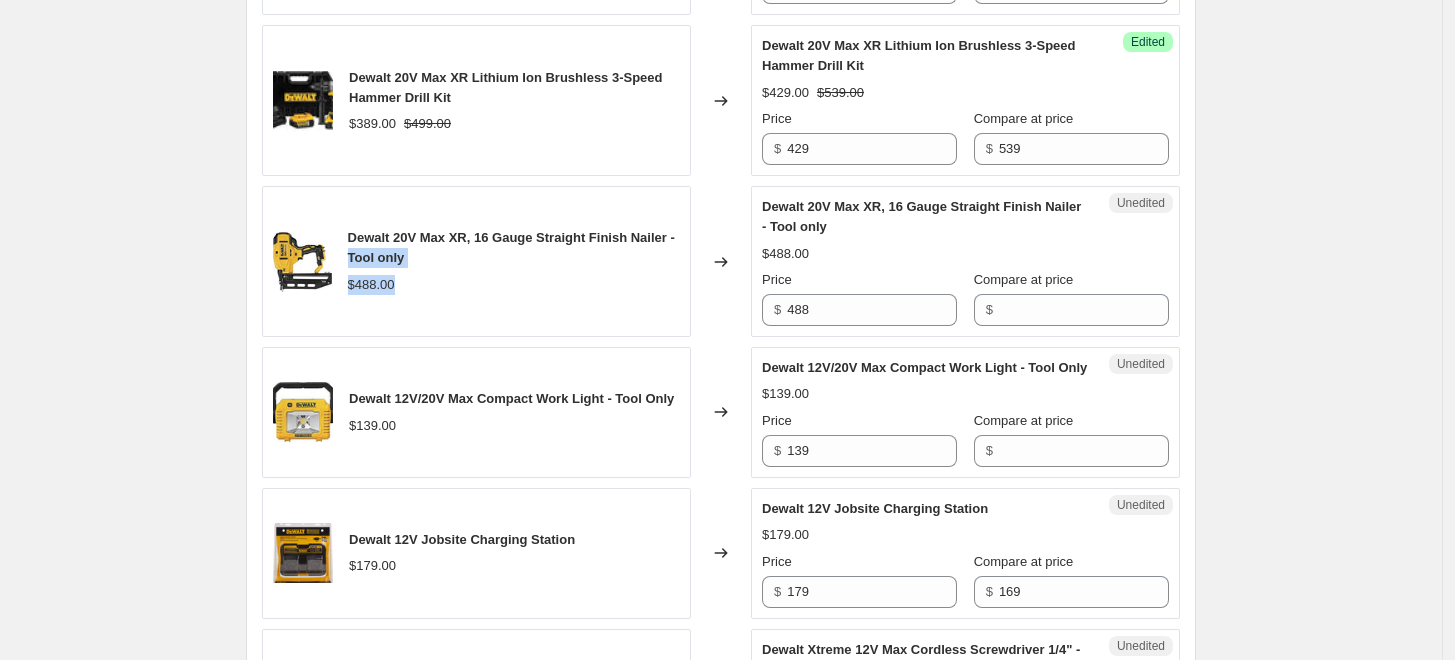 click on "Dewalt 20V Max XR, 16 Gauge Straight Finish Nailer - Tool only $488.00" at bounding box center (514, 261) 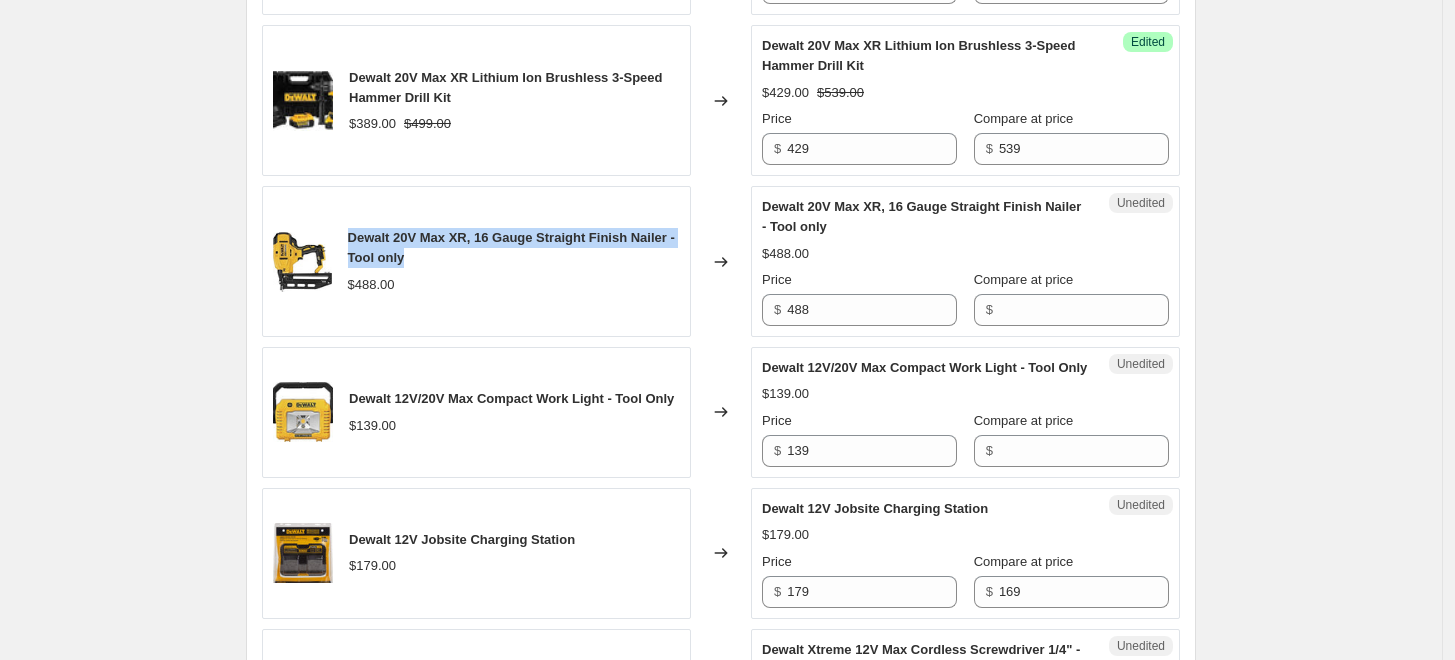 drag, startPoint x: 384, startPoint y: 239, endPoint x: 349, endPoint y: 227, distance: 37 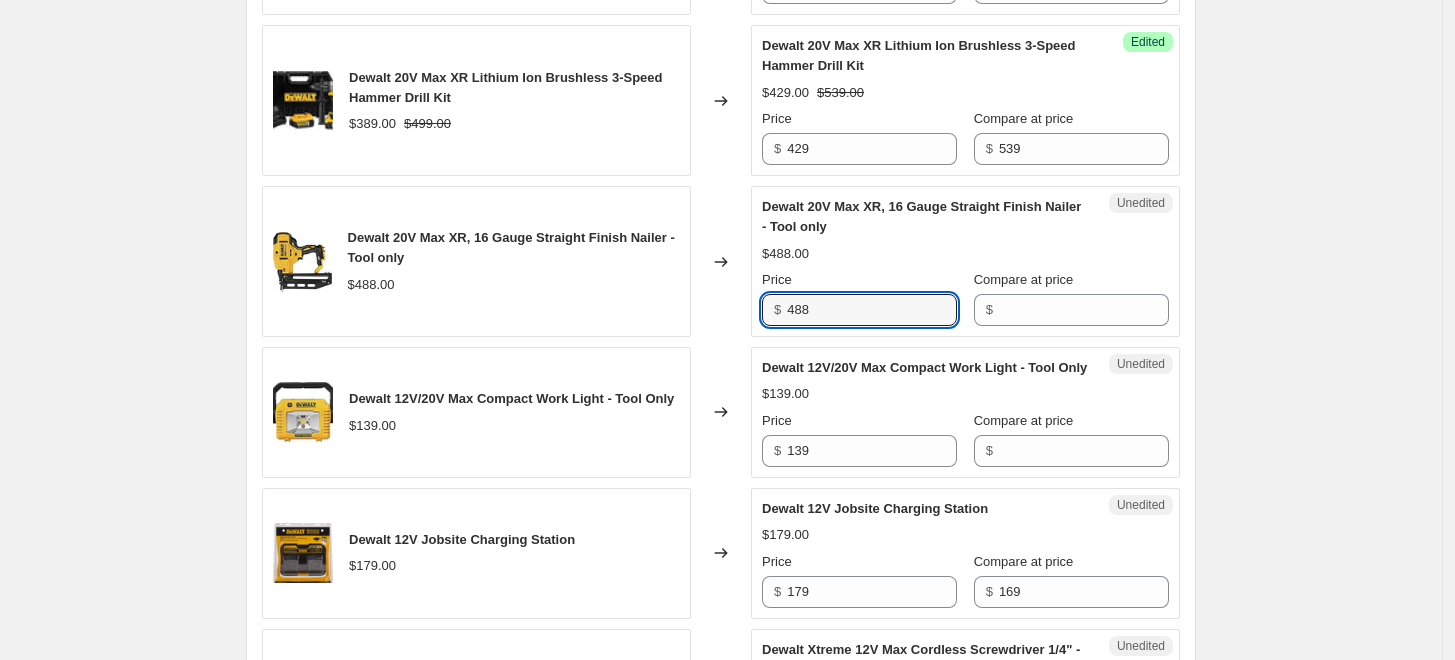 drag, startPoint x: 844, startPoint y: 311, endPoint x: 723, endPoint y: 311, distance: 121 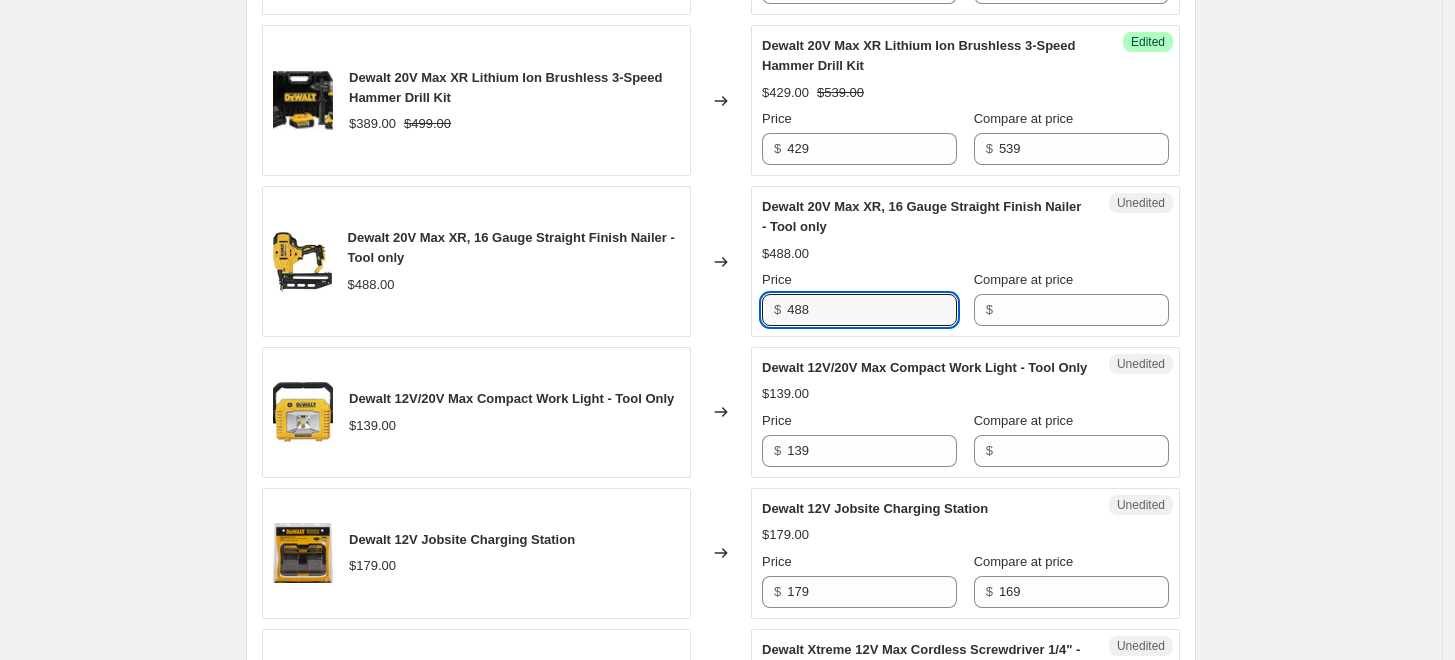 click on "Dewalt 20V Max XR, 16 Gauge Straight Finish Nailer - Tool only $488.00 Changed to Unedited Dewalt 20V Max XR, 16 Gauge Straight Finish Nailer - Tool only $488.00 Price $ 488 Compare at price $" at bounding box center [721, 261] 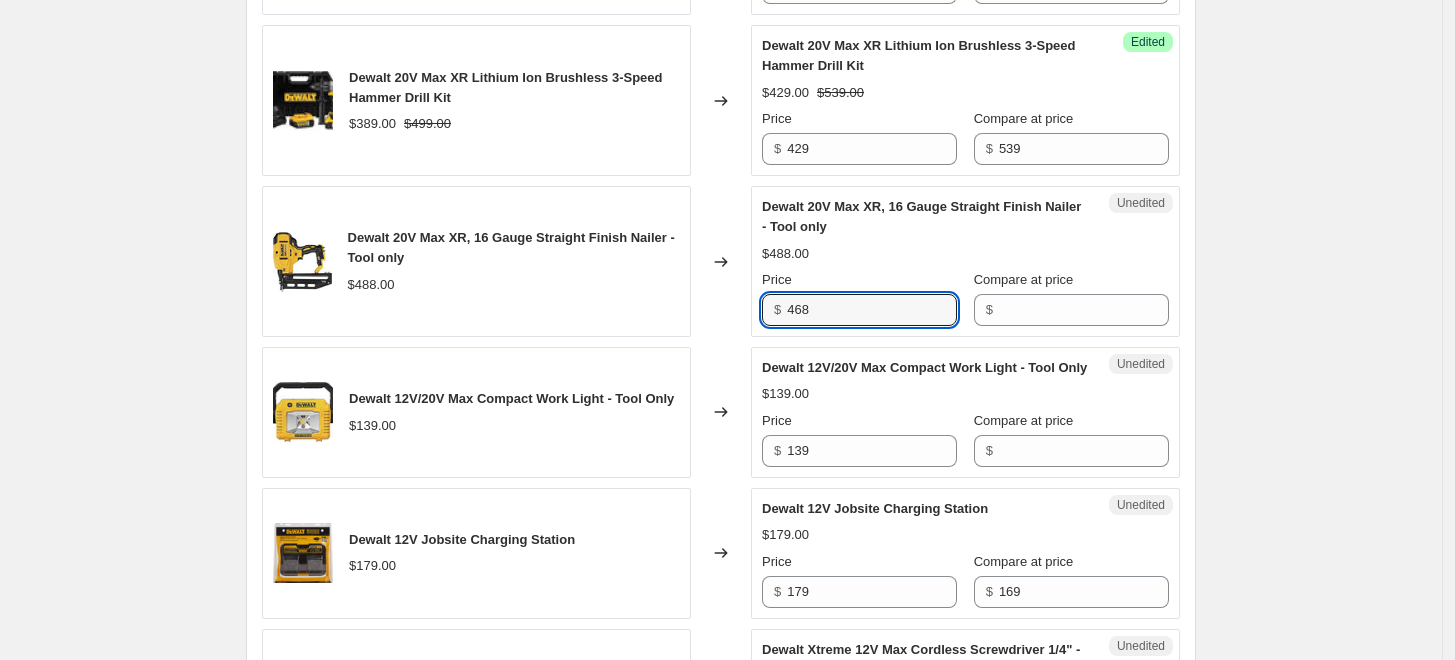 type on "468" 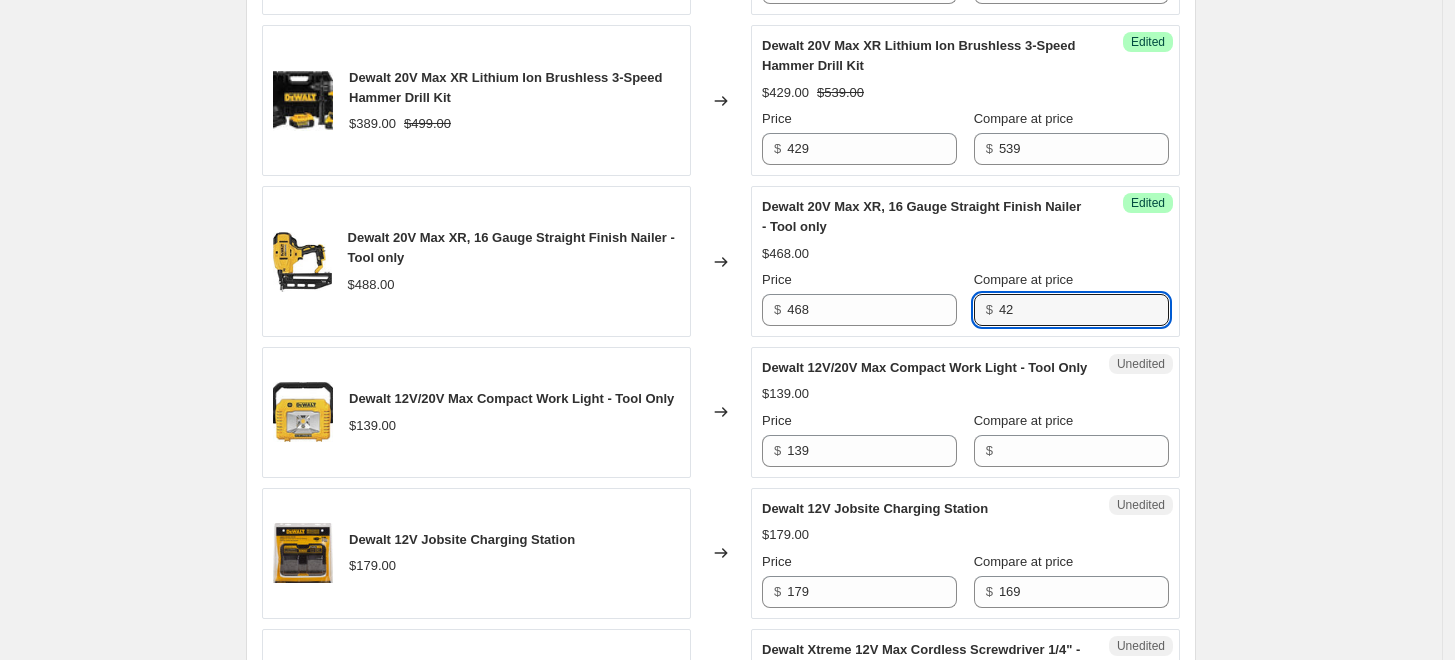 type on "4" 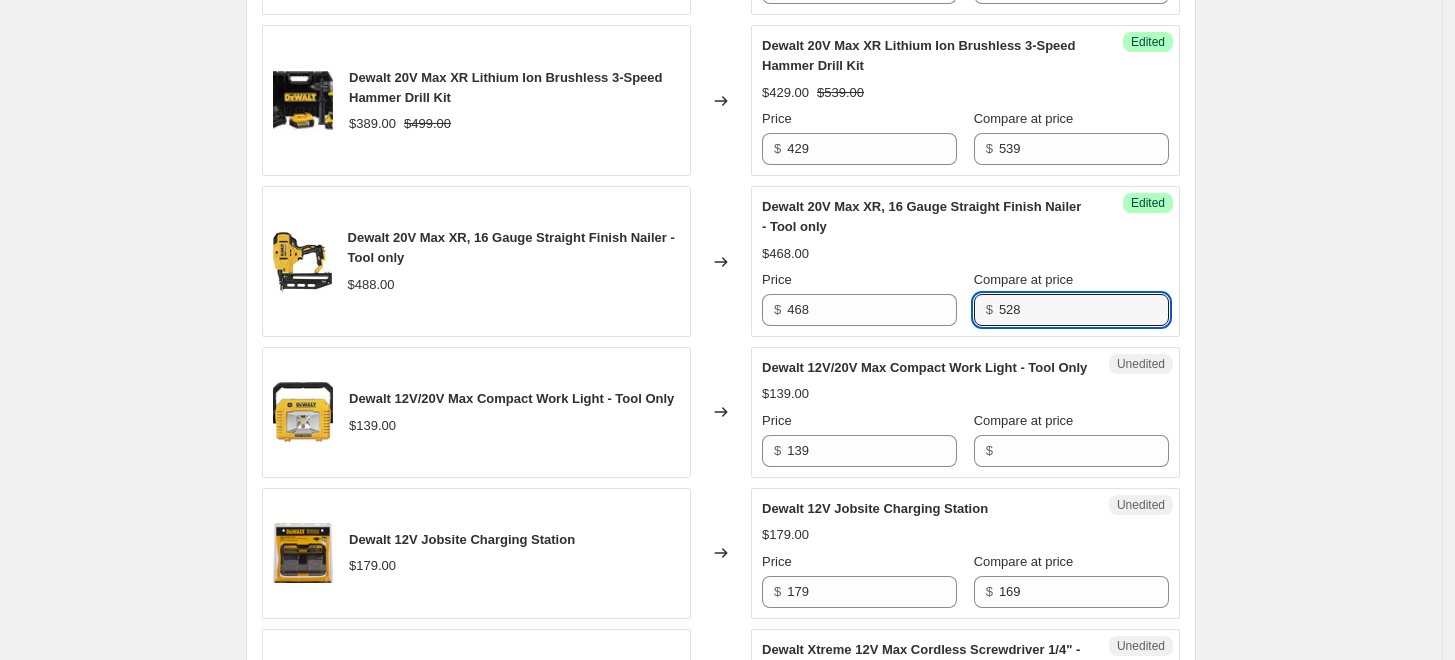 type on "528" 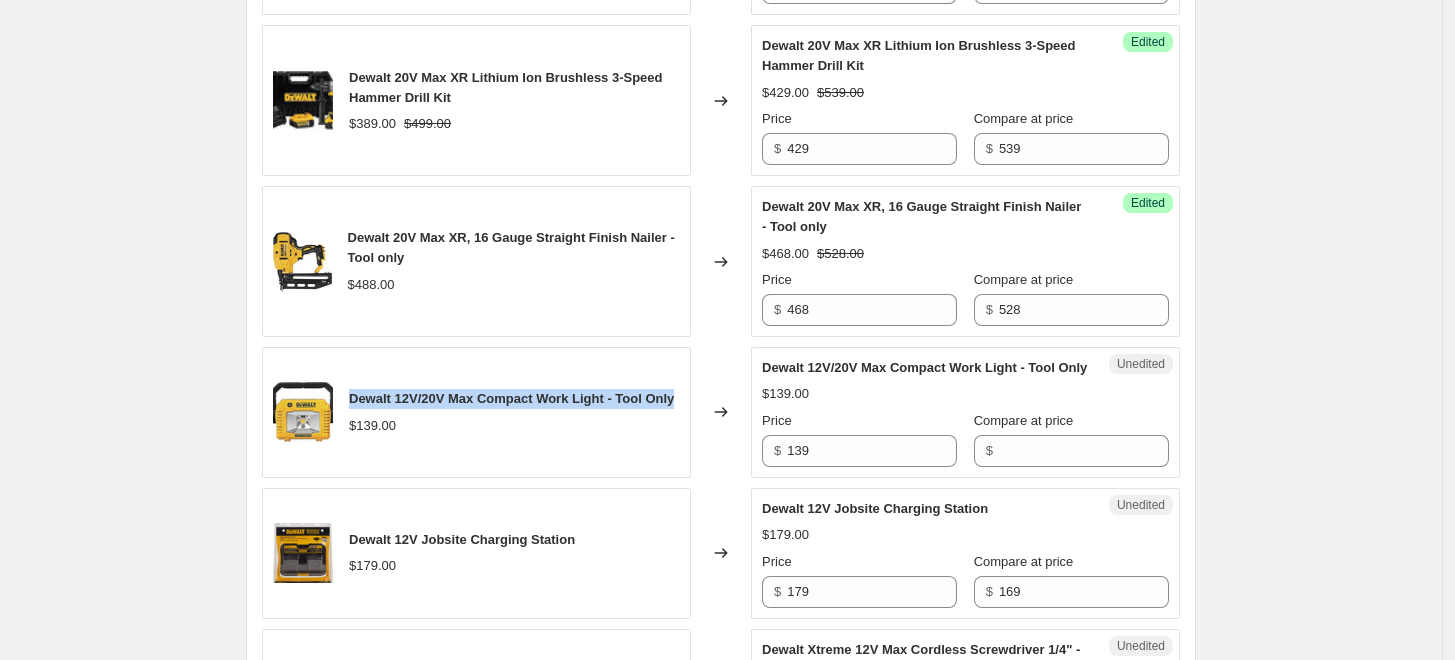 drag, startPoint x: 682, startPoint y: 403, endPoint x: 355, endPoint y: 388, distance: 327.34384 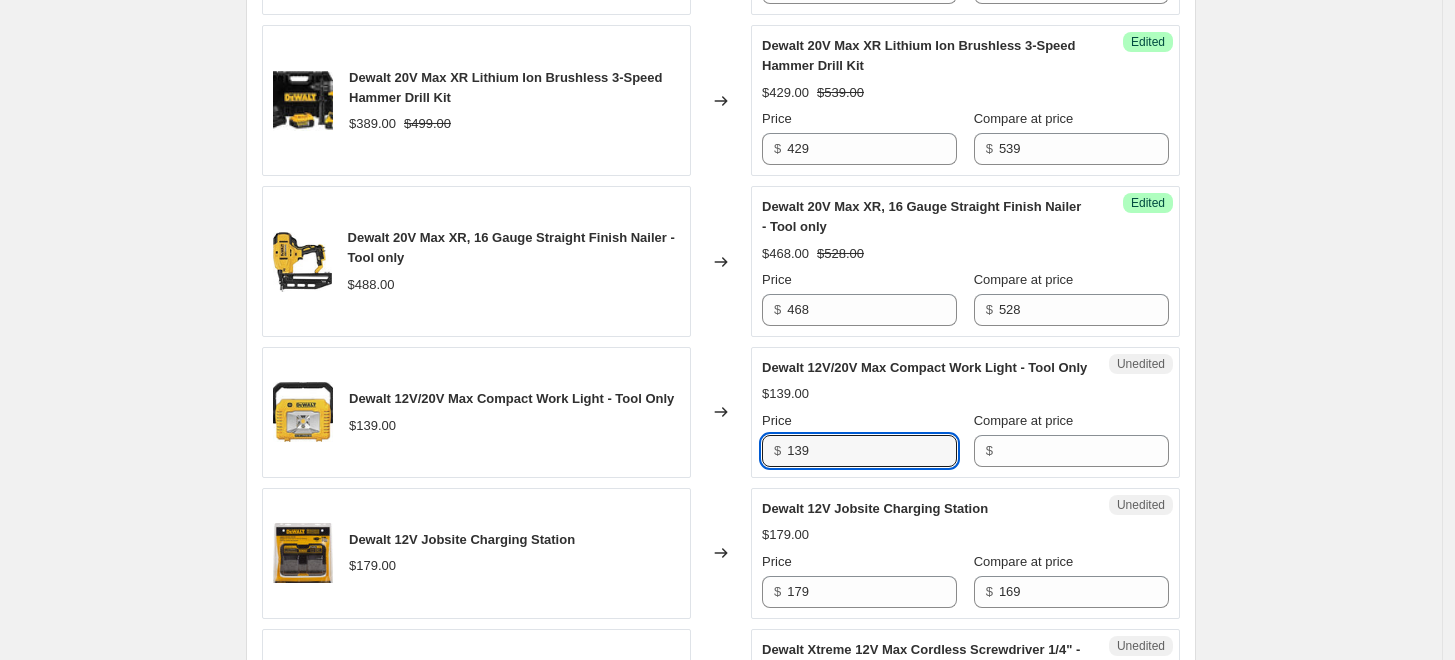 drag, startPoint x: 826, startPoint y: 472, endPoint x: 752, endPoint y: 470, distance: 74.02702 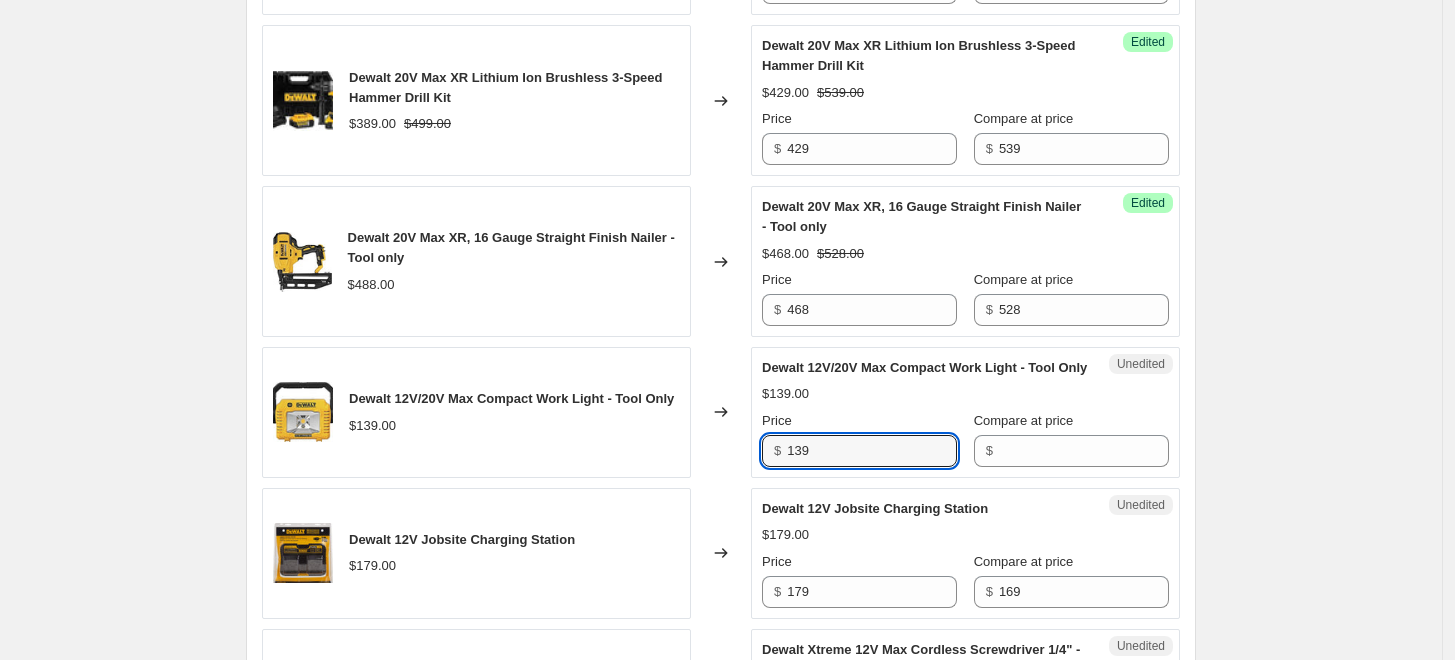 click on "Dewalt 12V/20V Max Compact Work Light - Tool Only $[PRICE] Changed to Unedited Dewalt 12V/20V Max Compact Work Light - Tool Only $[PRICE] Price $ [PRICE] Compare at price $" at bounding box center [721, 412] 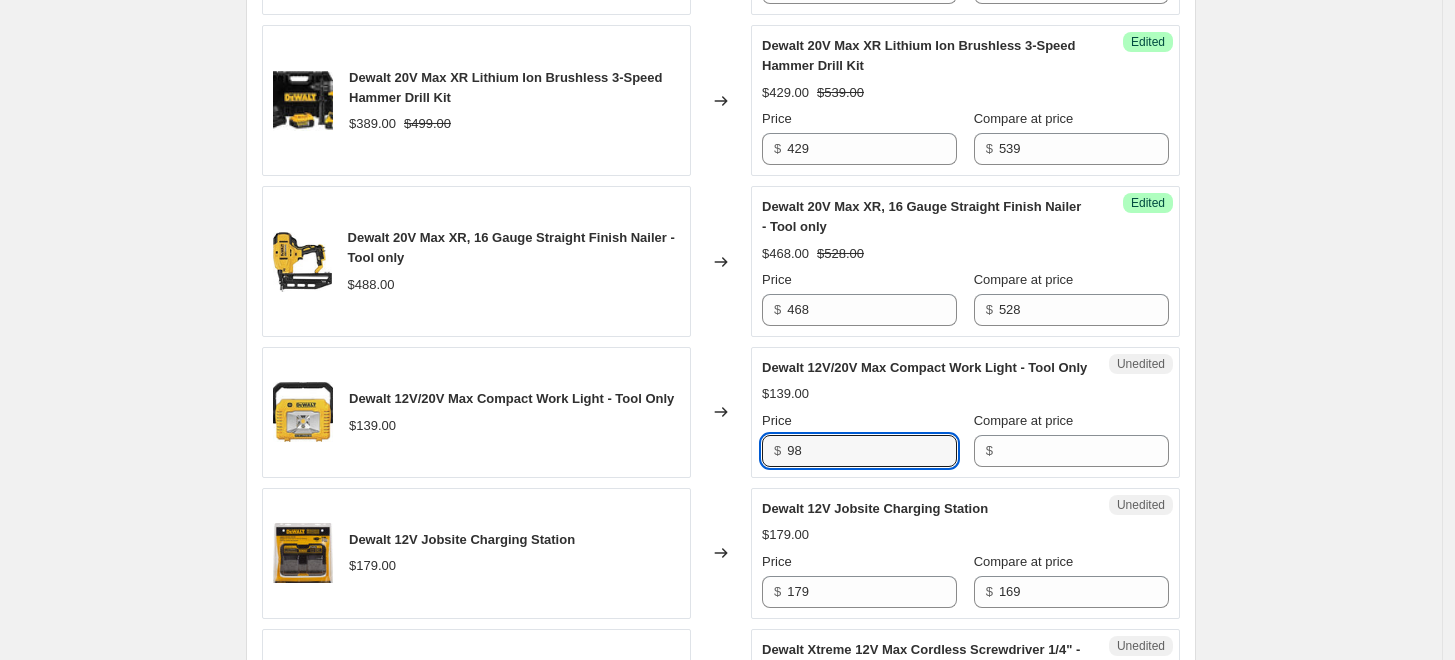 type on "98" 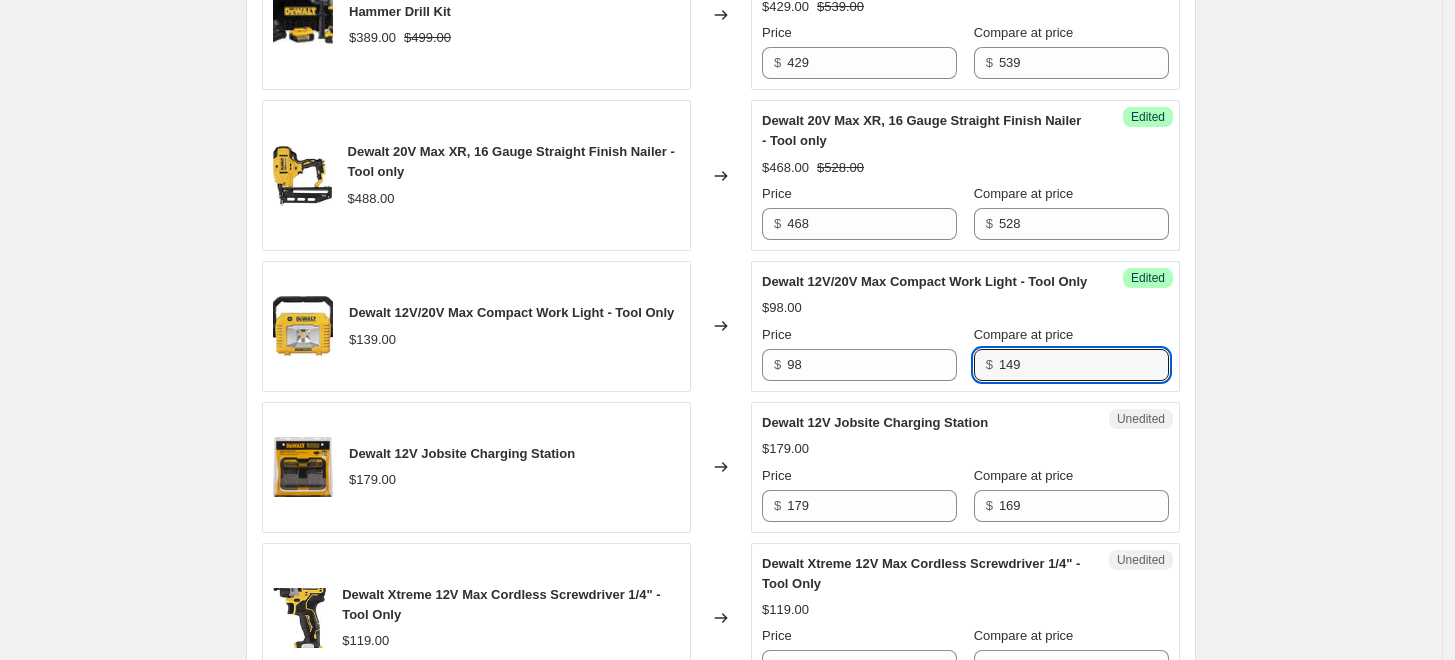 scroll, scrollTop: 2167, scrollLeft: 0, axis: vertical 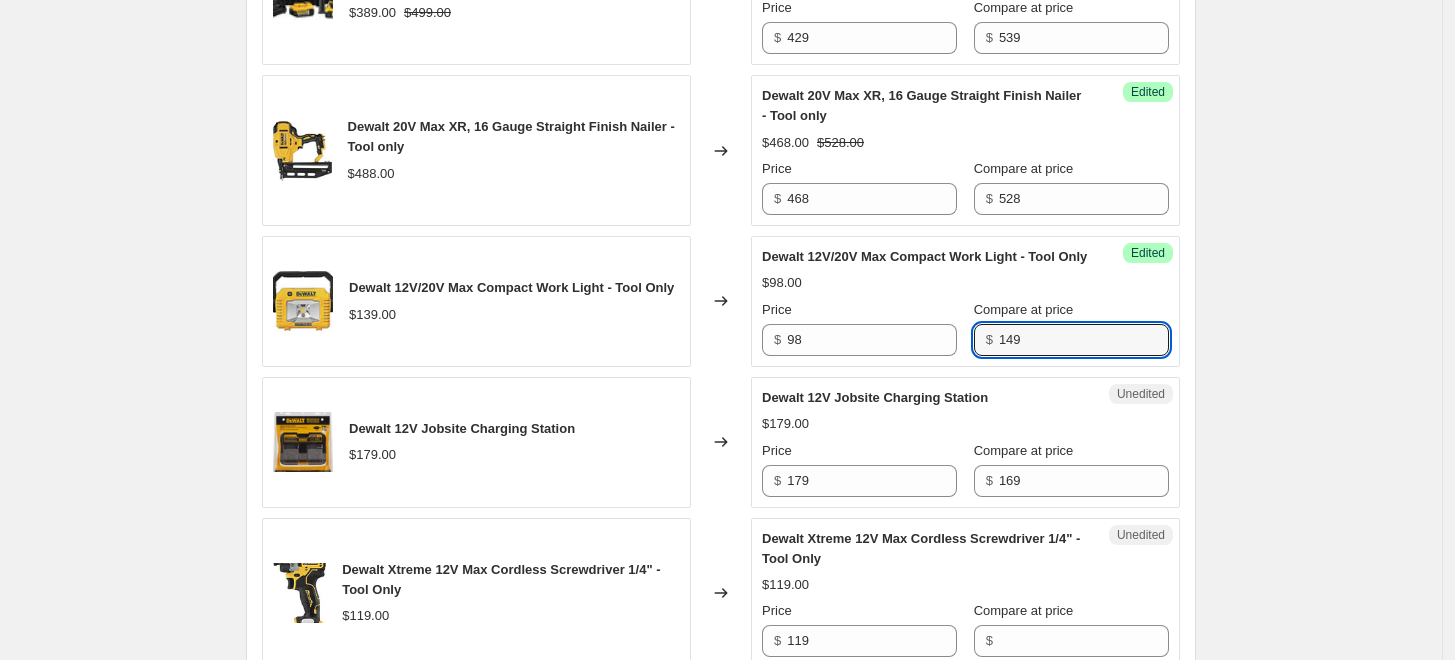 type on "149" 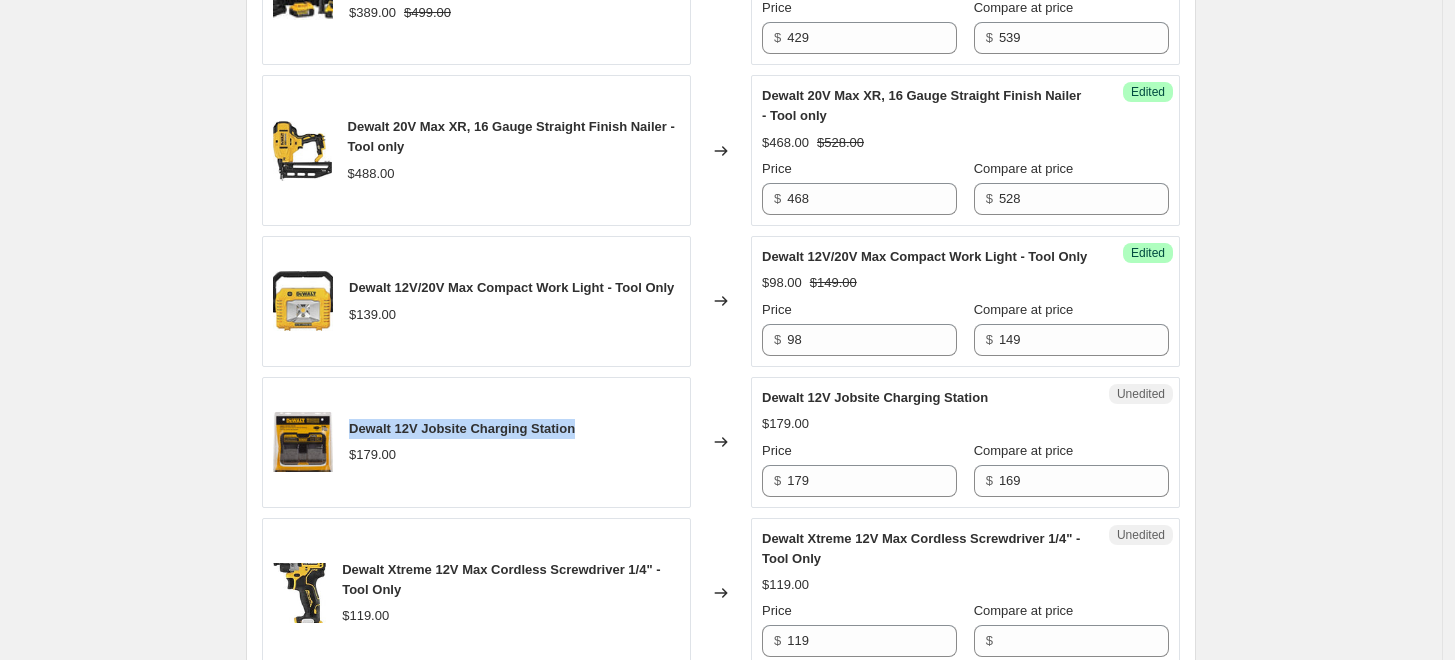 drag, startPoint x: 615, startPoint y: 441, endPoint x: 358, endPoint y: 424, distance: 257.56165 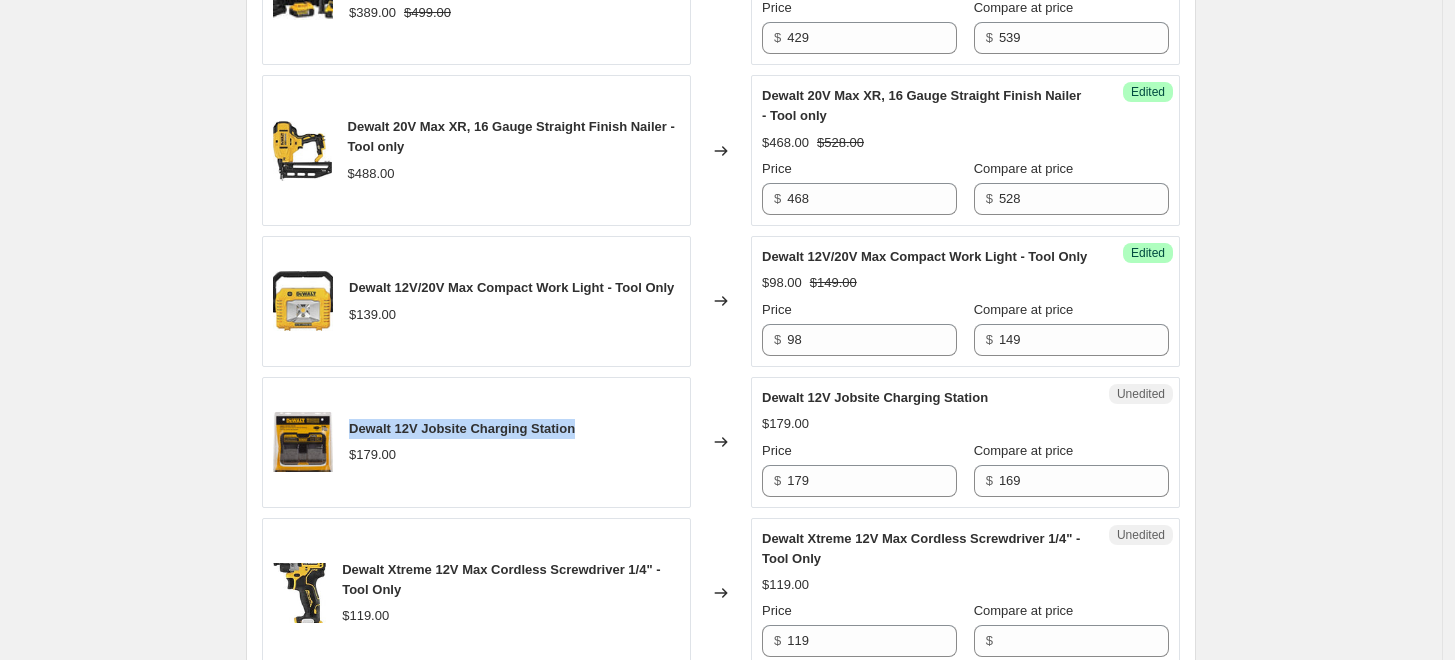 click on "Dewalt 12V Jobsite Charging Station $[PRICE]" at bounding box center [476, 442] 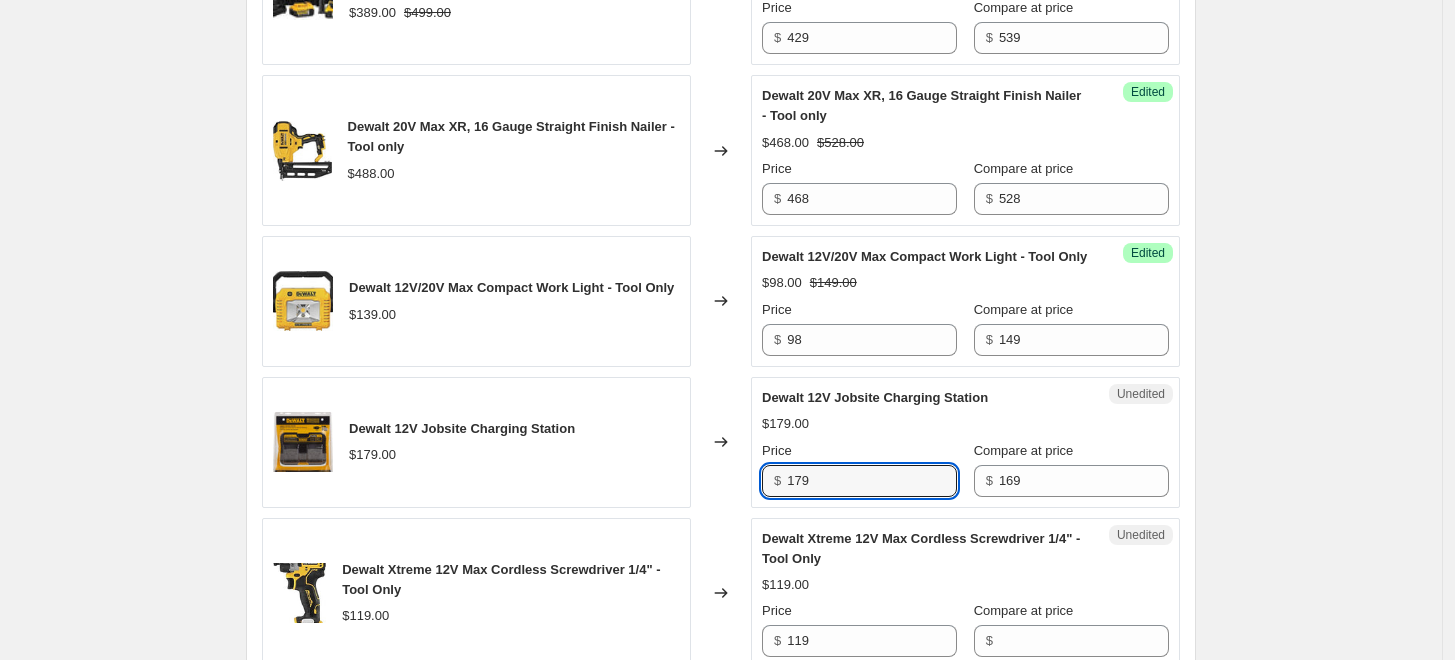 drag, startPoint x: 824, startPoint y: 499, endPoint x: 707, endPoint y: 486, distance: 117.72001 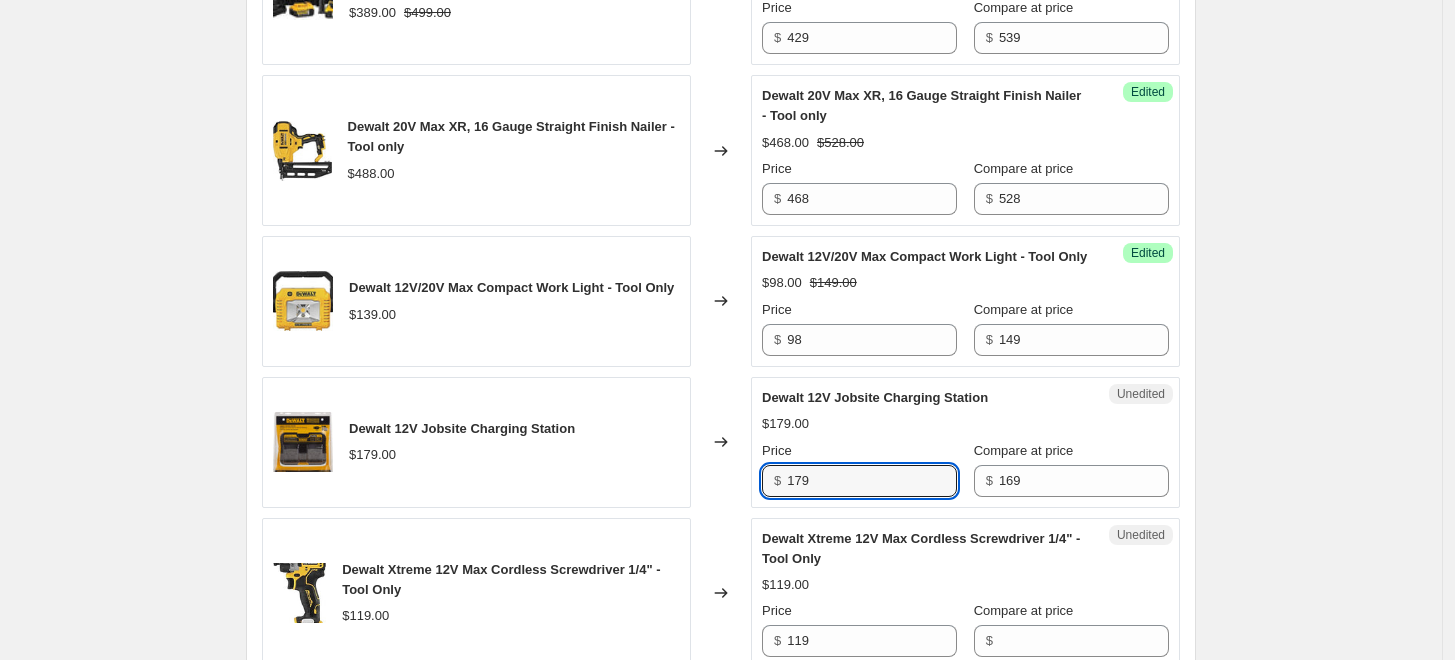 click on "Dewalt 12V Jobsite Charging Station $179.00 Changed to Unedited Dewalt 12V Jobsite Charging Station $179.00 Price $ 179 Compare at price $ 169" at bounding box center [721, 442] 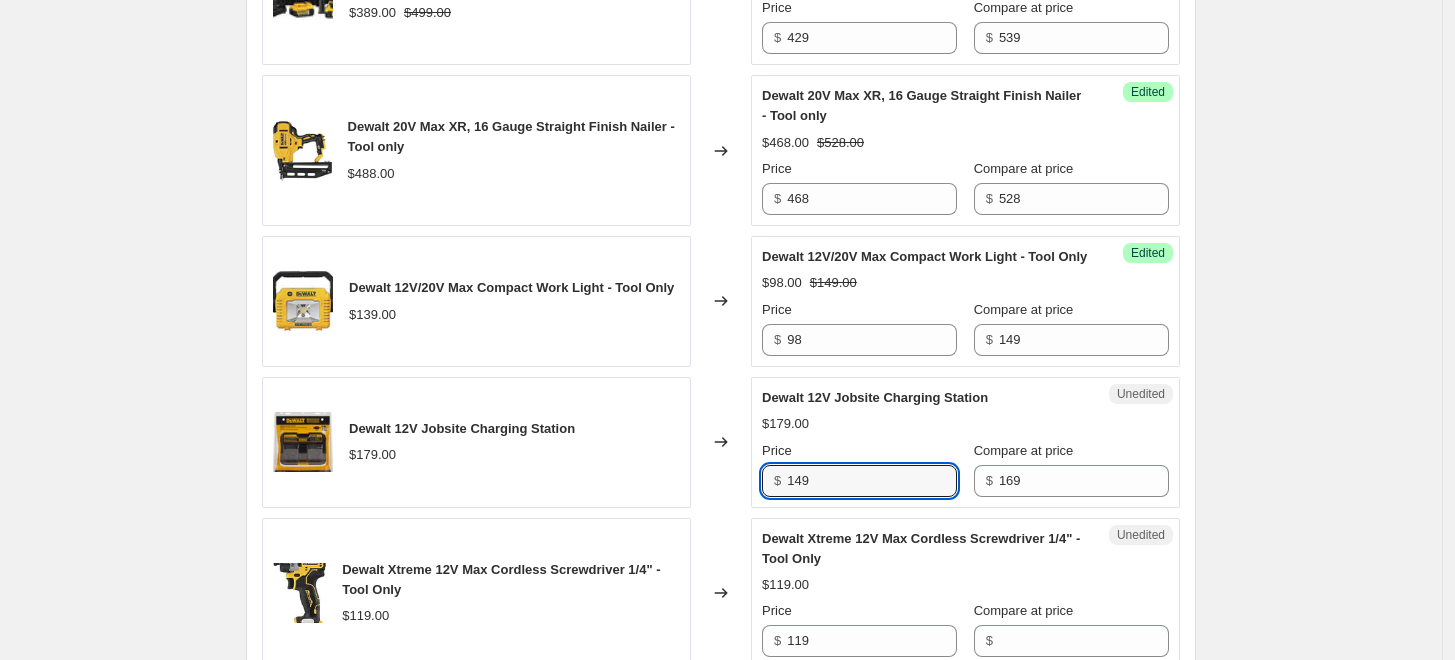 type on "149" 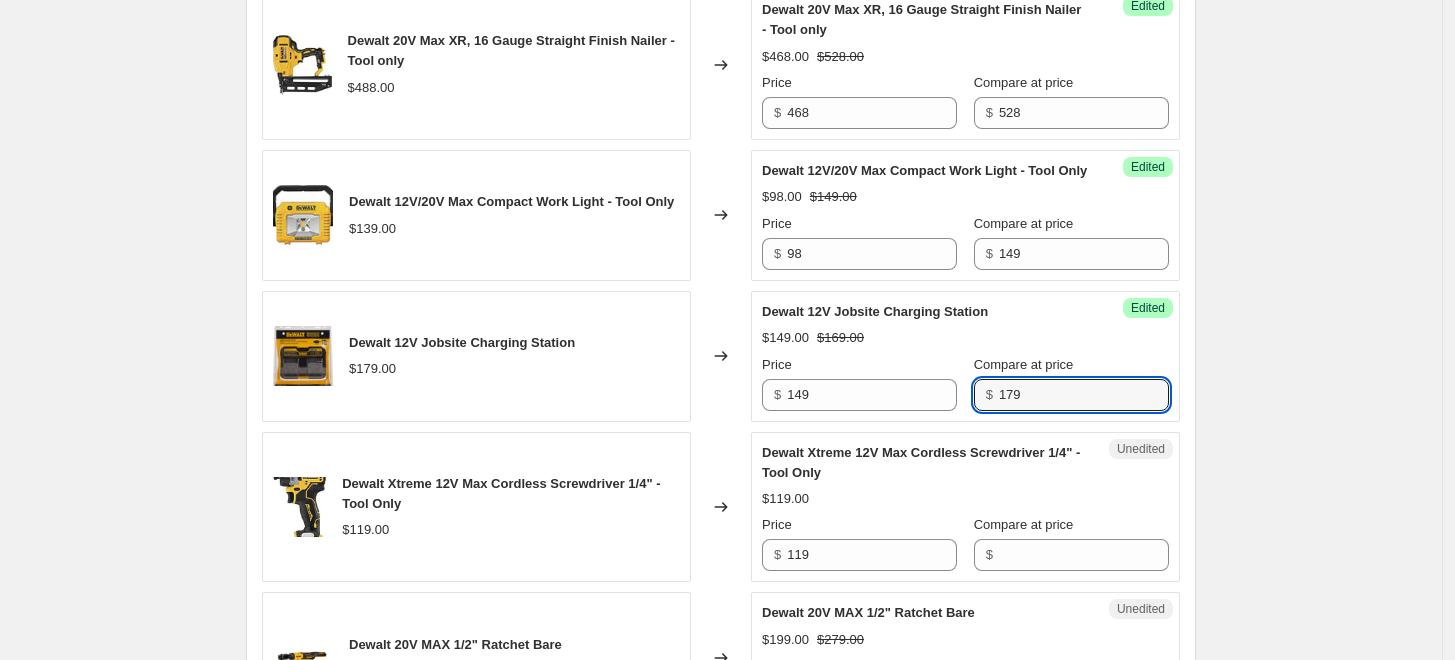 scroll, scrollTop: 2278, scrollLeft: 0, axis: vertical 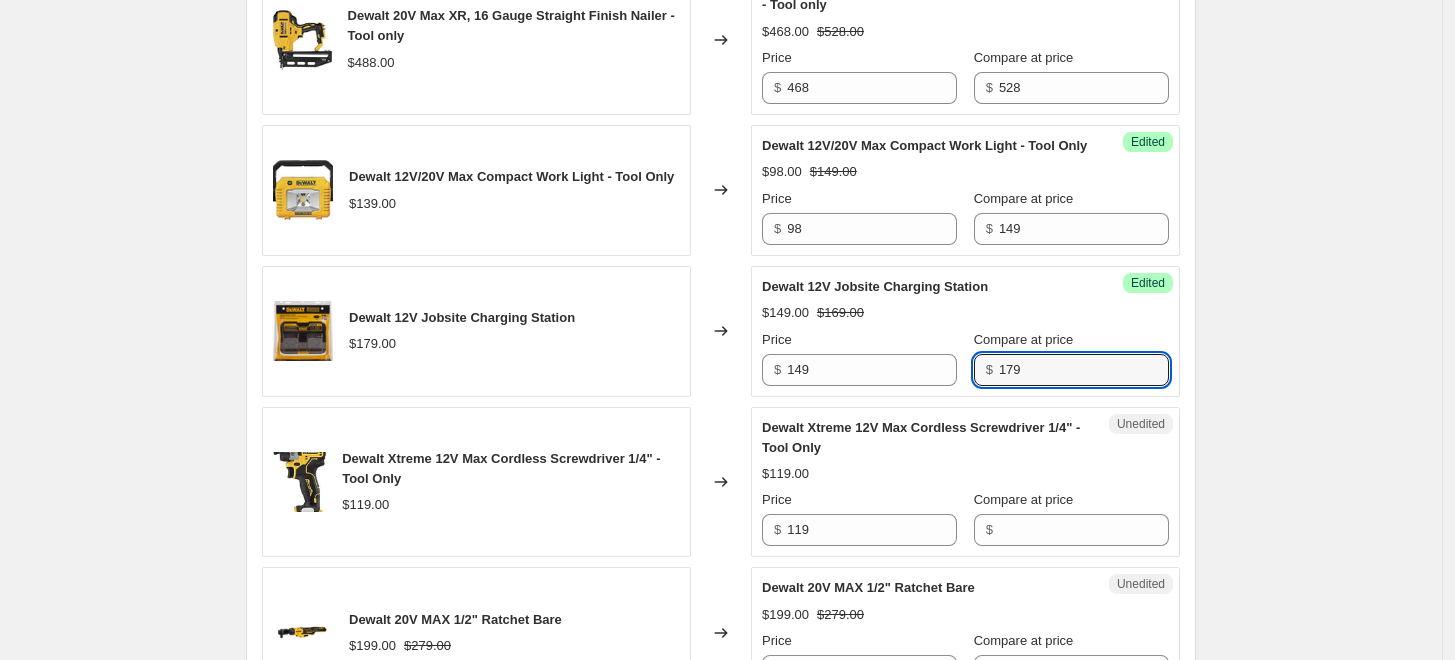 type on "179" 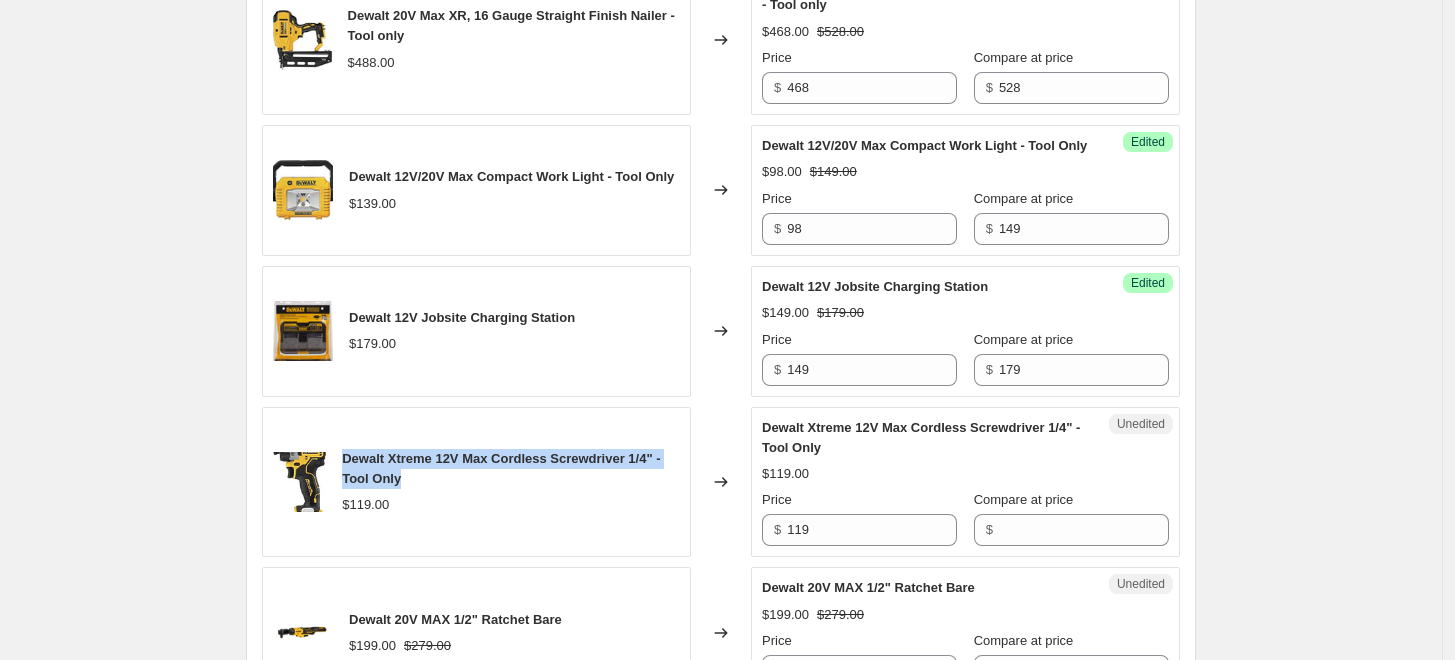 drag, startPoint x: 416, startPoint y: 494, endPoint x: 345, endPoint y: 473, distance: 74.04053 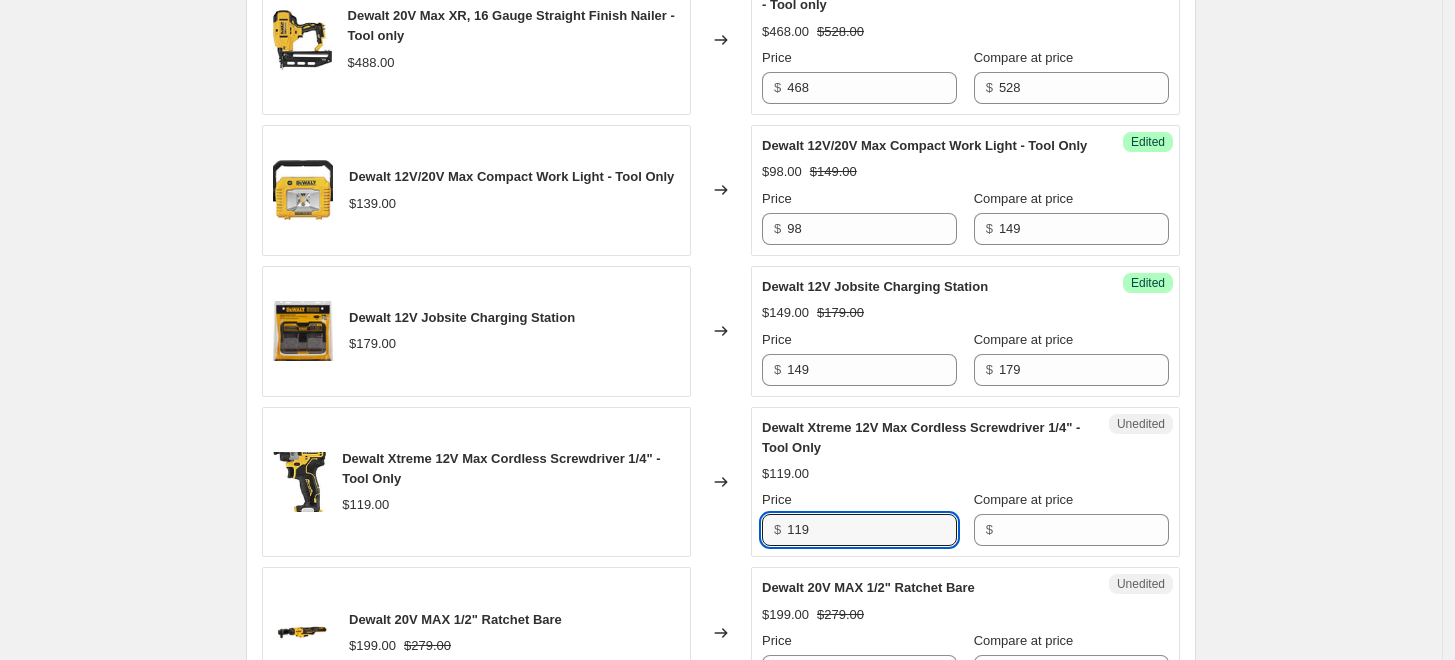 drag, startPoint x: 827, startPoint y: 545, endPoint x: 736, endPoint y: 536, distance: 91.44397 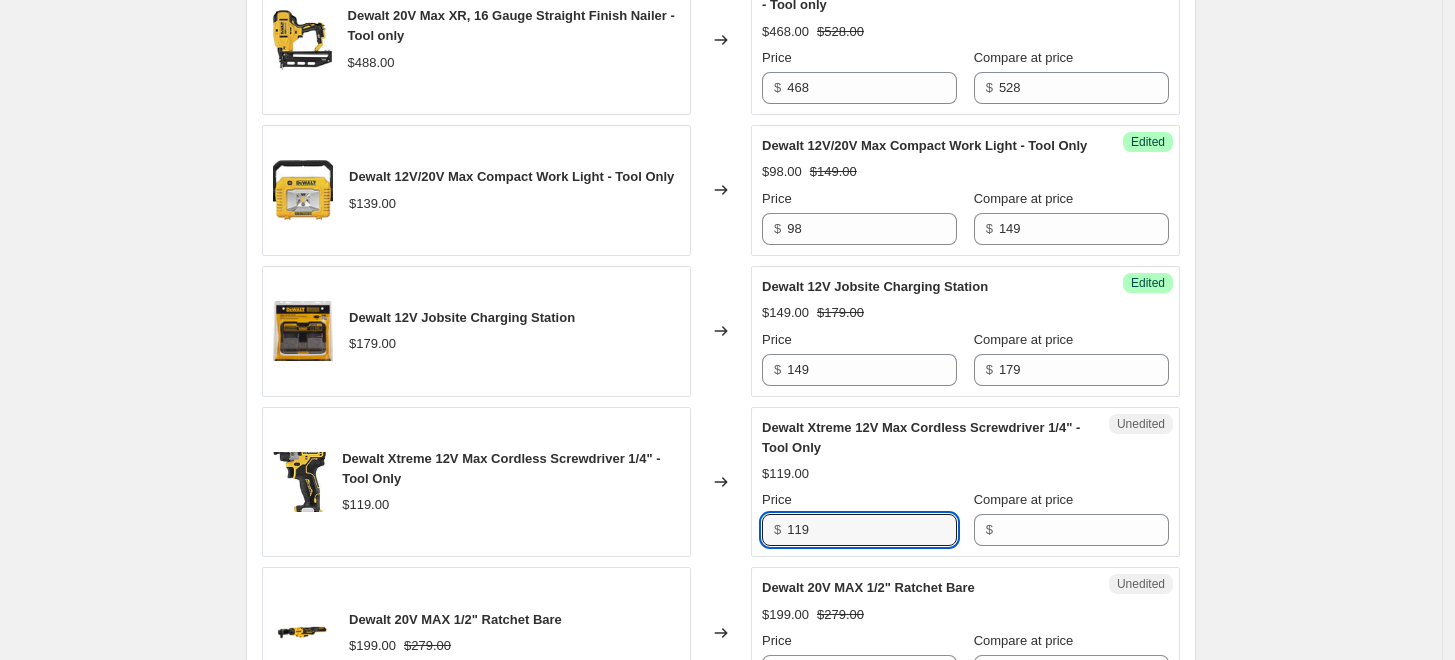 click on "Dewalt Xtreme 12V Max Cordless Screwdriver 1/4" - Tool Only $[PRICE] Changed to Unedited Dewalt Xtreme 12V Max Cordless Screwdriver 1/4" - Tool Only $[PRICE] Price $ [PRICE] Compare at price $" at bounding box center (721, 482) 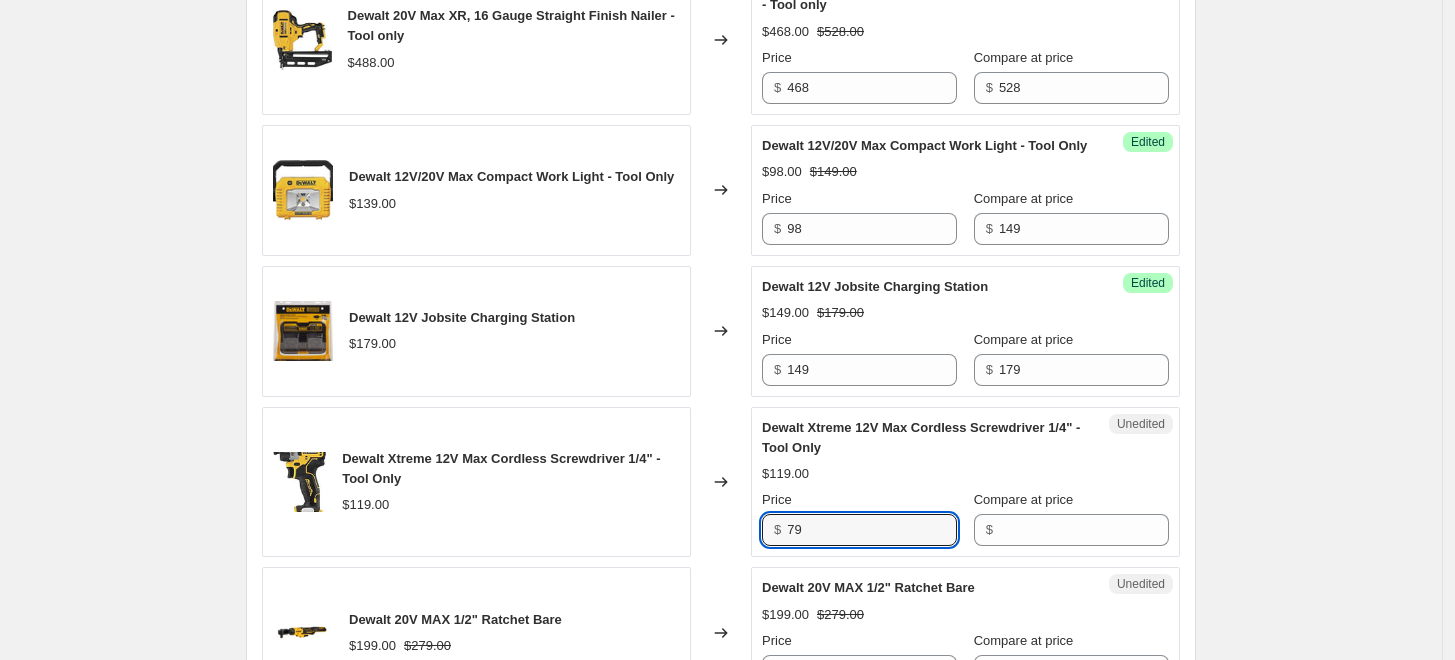 type on "79" 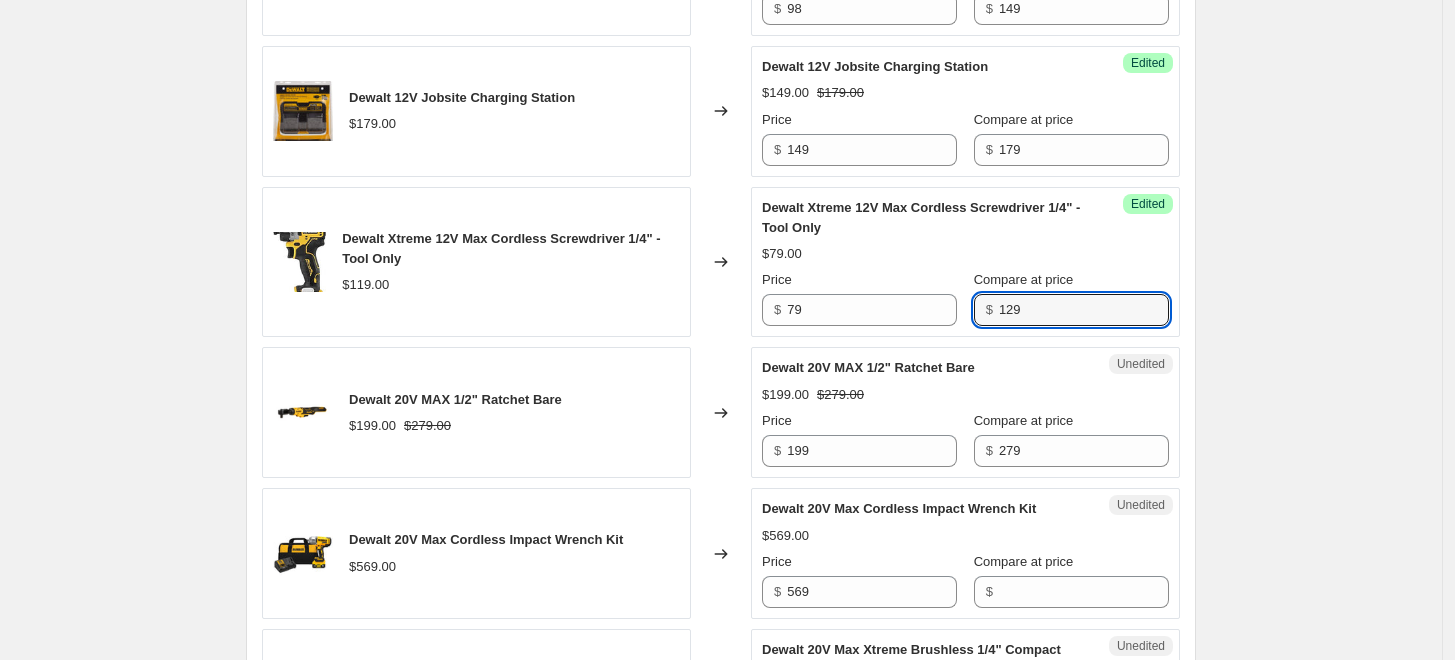 scroll, scrollTop: 2500, scrollLeft: 0, axis: vertical 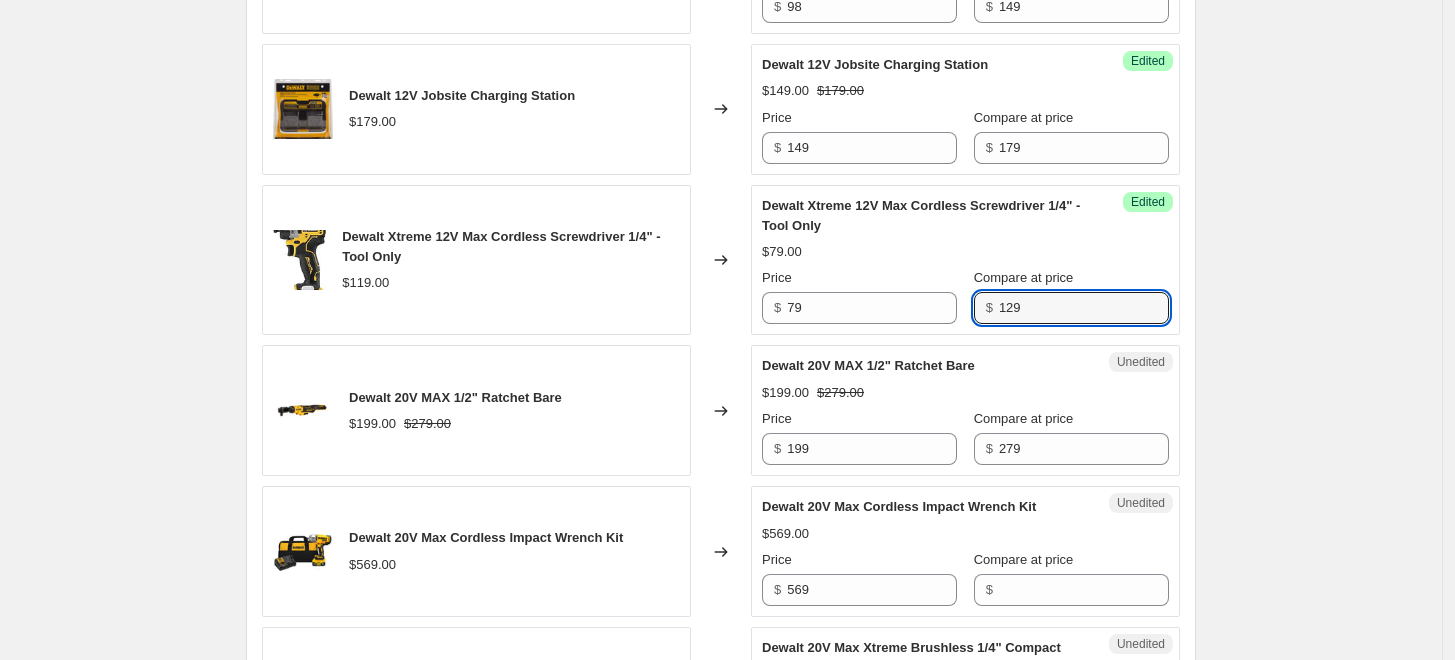 type on "129" 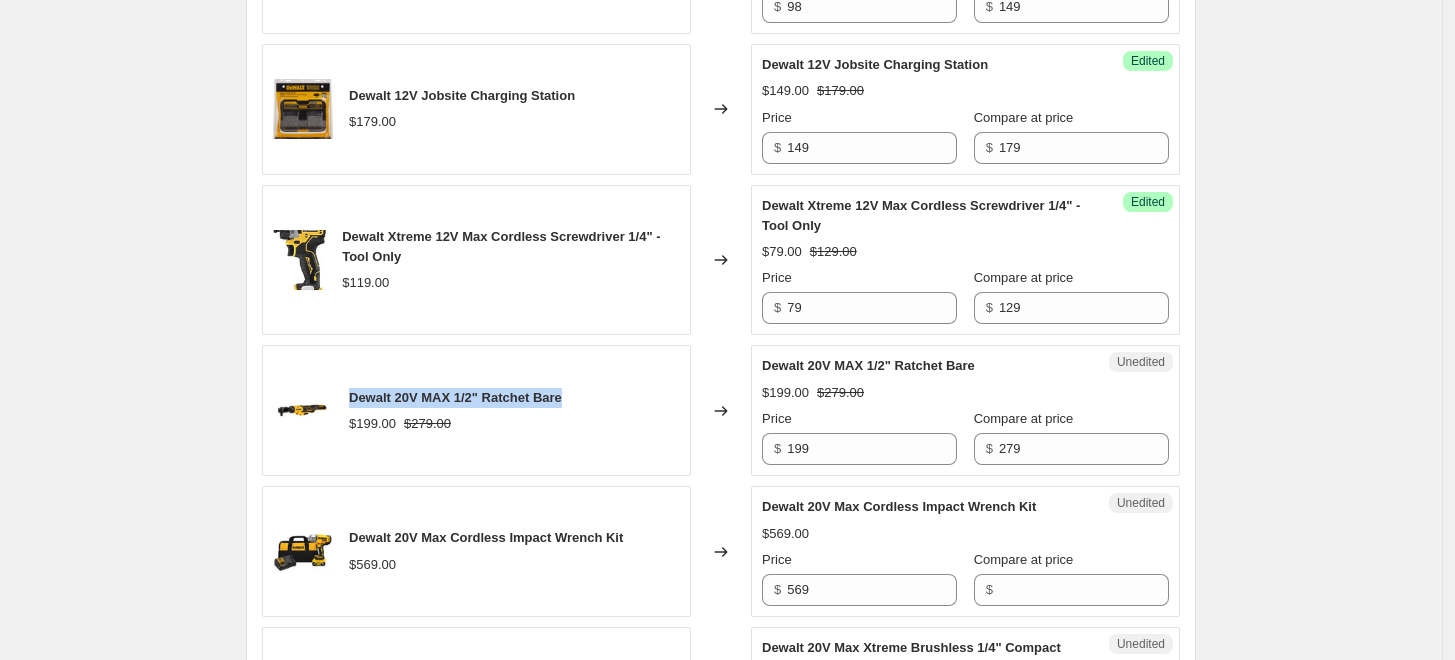 drag, startPoint x: 592, startPoint y: 415, endPoint x: 359, endPoint y: 403, distance: 233.3088 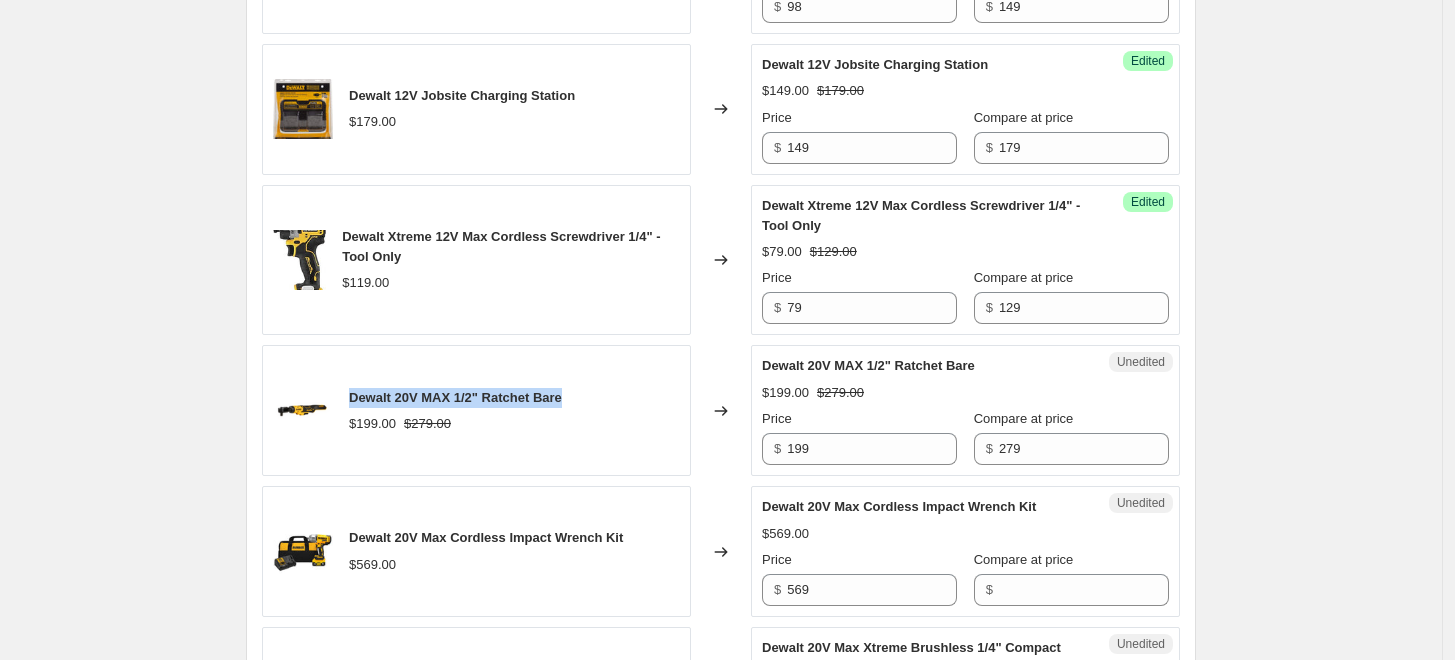 click on "Dewalt 20V MAX 1/2" Ratchet Bare $[PRICE] $[PRICE]" at bounding box center [476, 410] 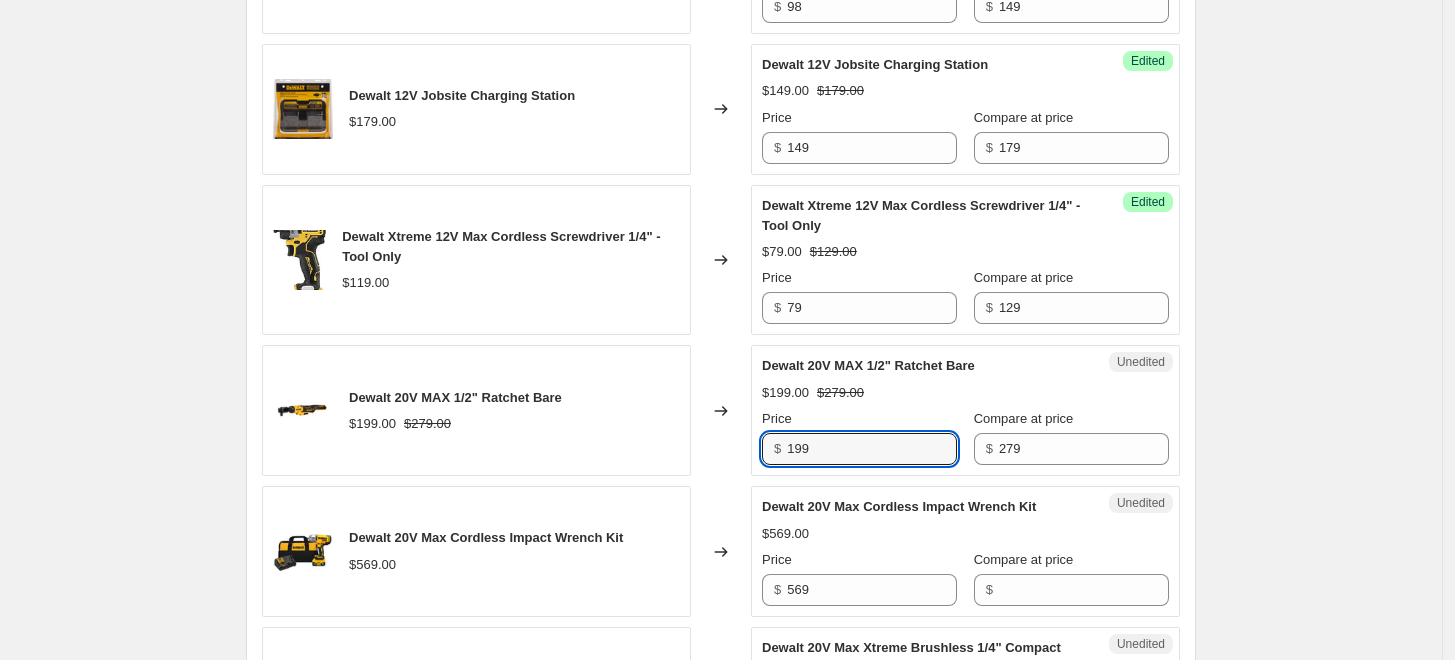 drag, startPoint x: 836, startPoint y: 457, endPoint x: 600, endPoint y: 444, distance: 236.35777 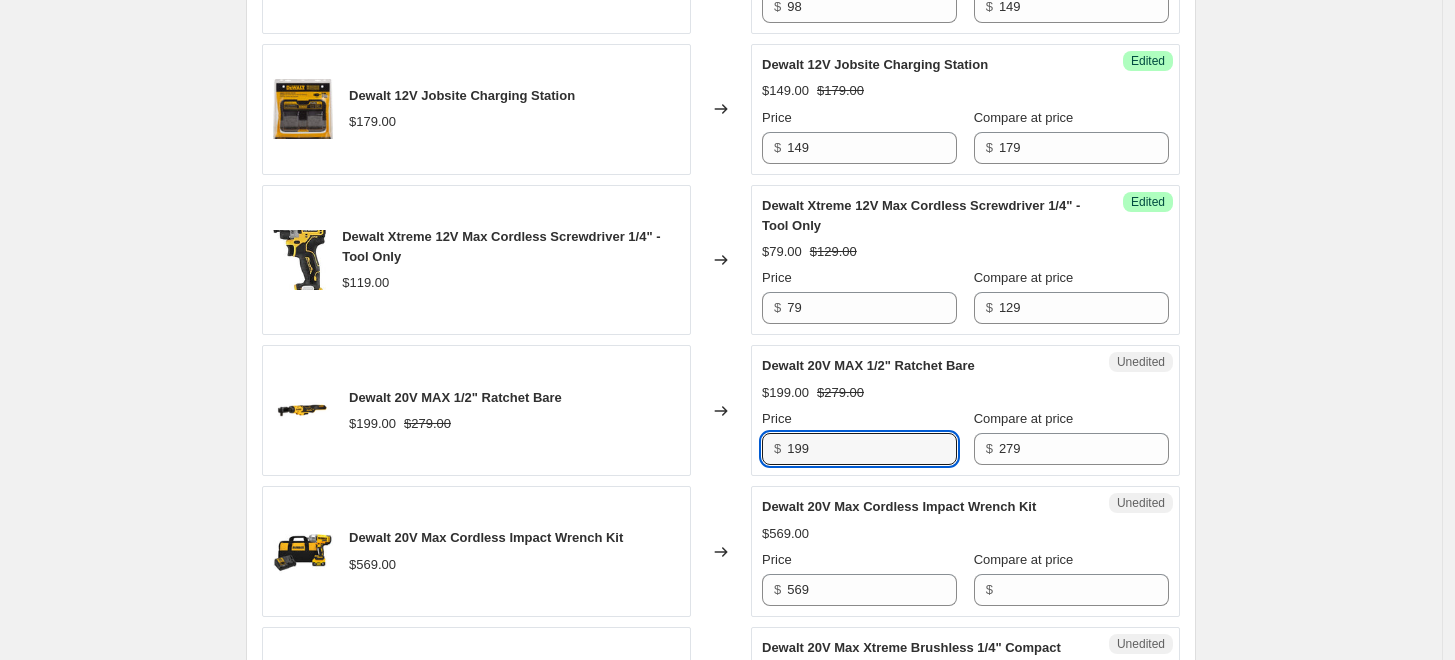 click on "Dewalt 20V MAX 1/2" Ratchet Bare $[PRICE] $[PRICE] Changed to Unedited Dewalt 20V MAX 1/2" Ratchet Bare $[PRICE] $[PRICE] Price $ [PRICE] Compare at price $ [PRICE]" at bounding box center (721, 410) 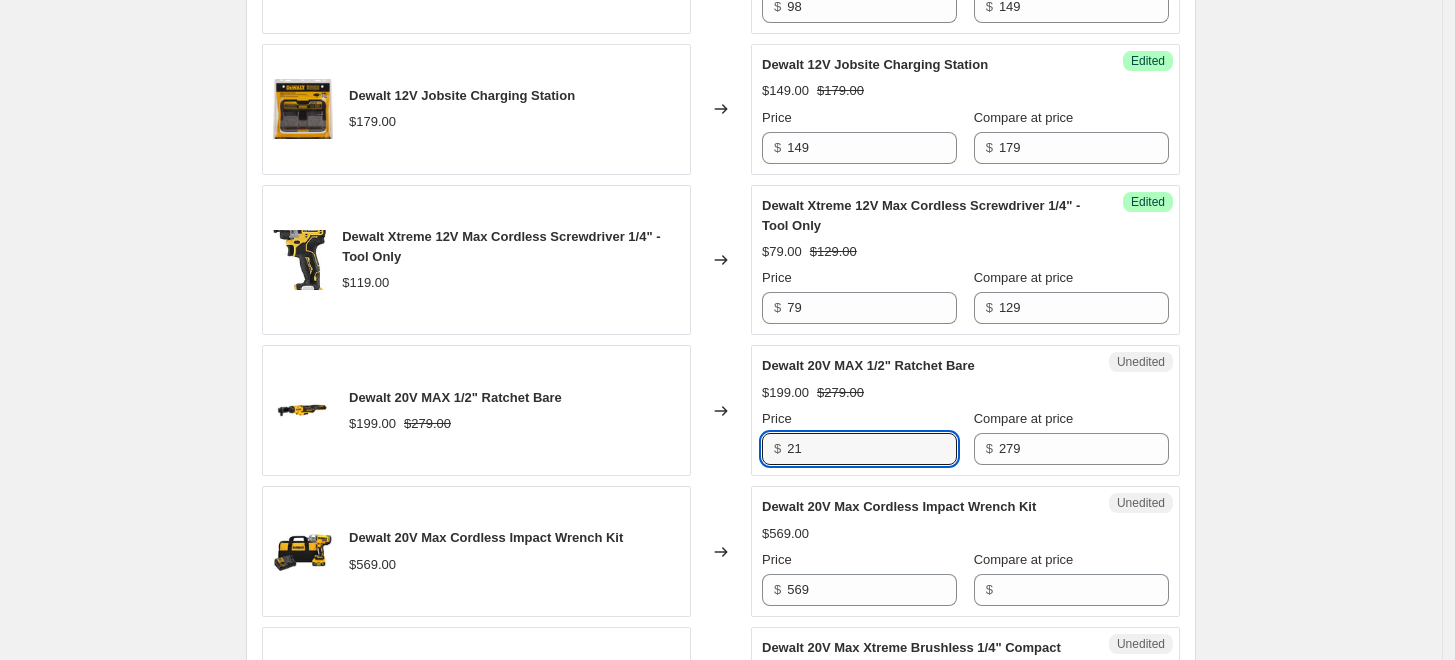 type on "2" 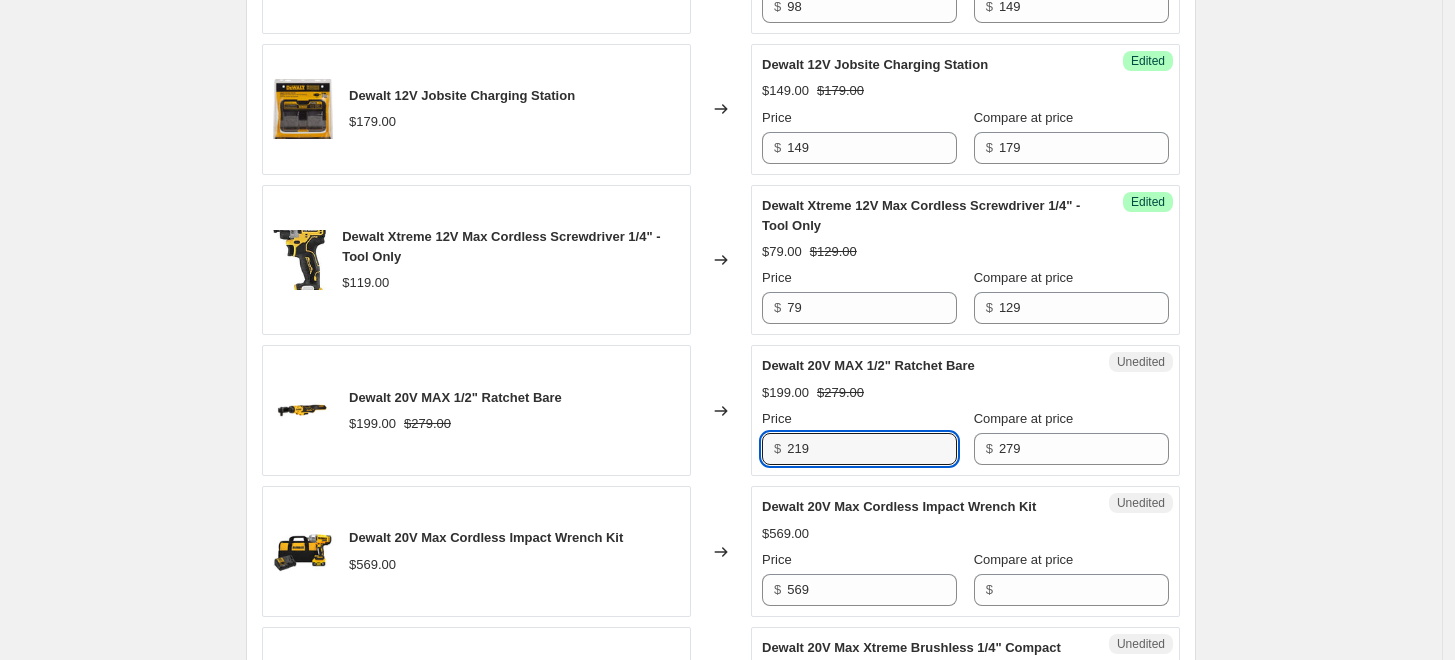 type on "219" 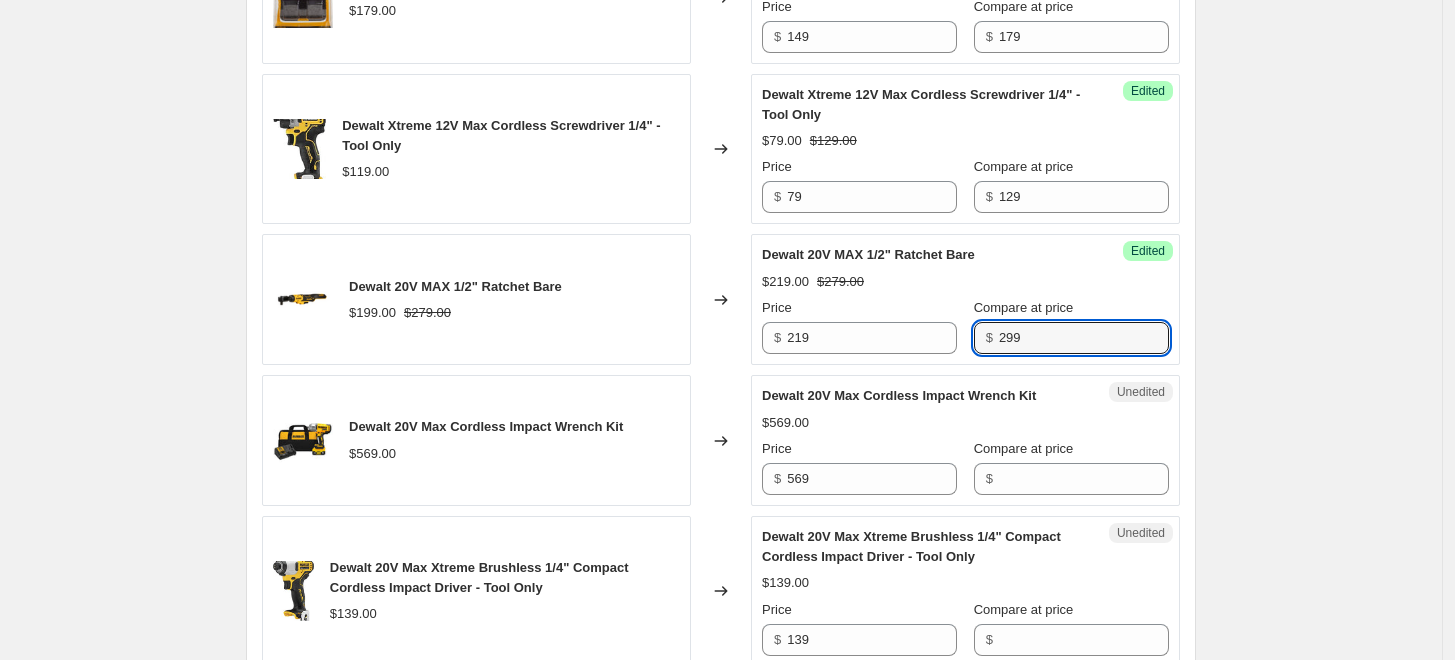 scroll, scrollTop: 2722, scrollLeft: 0, axis: vertical 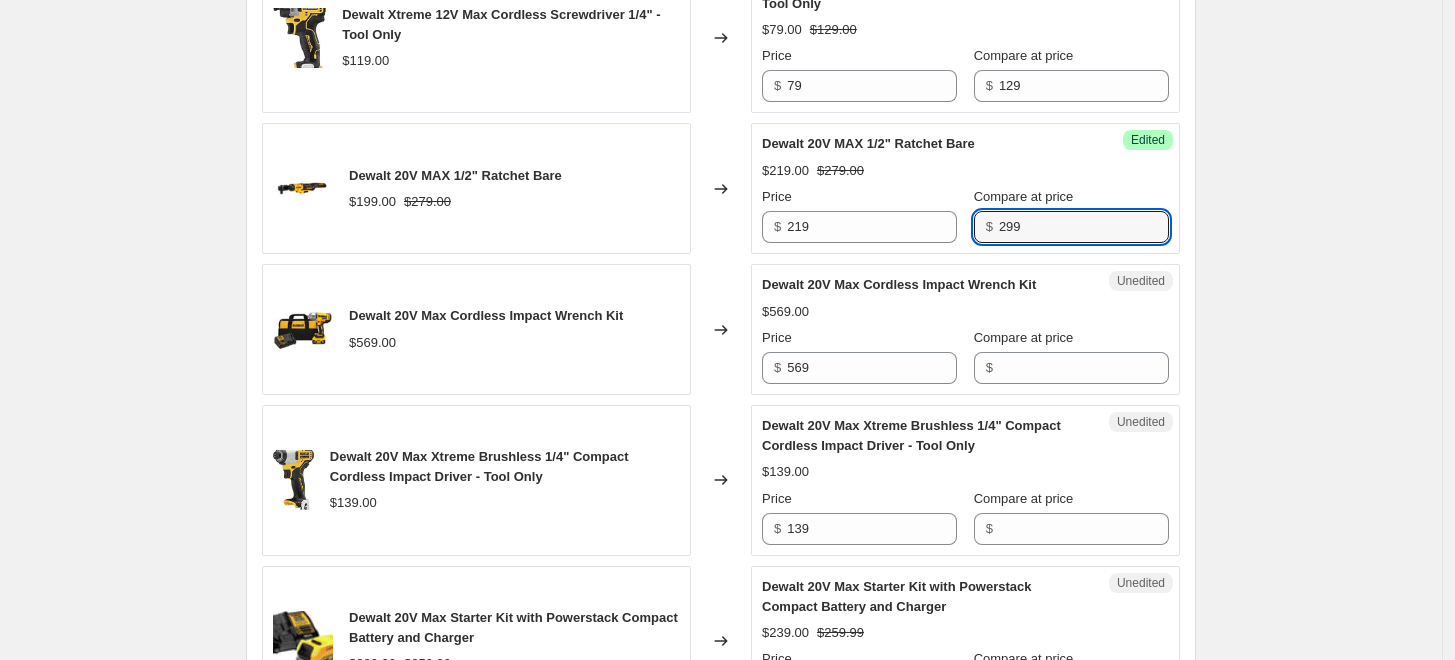 type on "299" 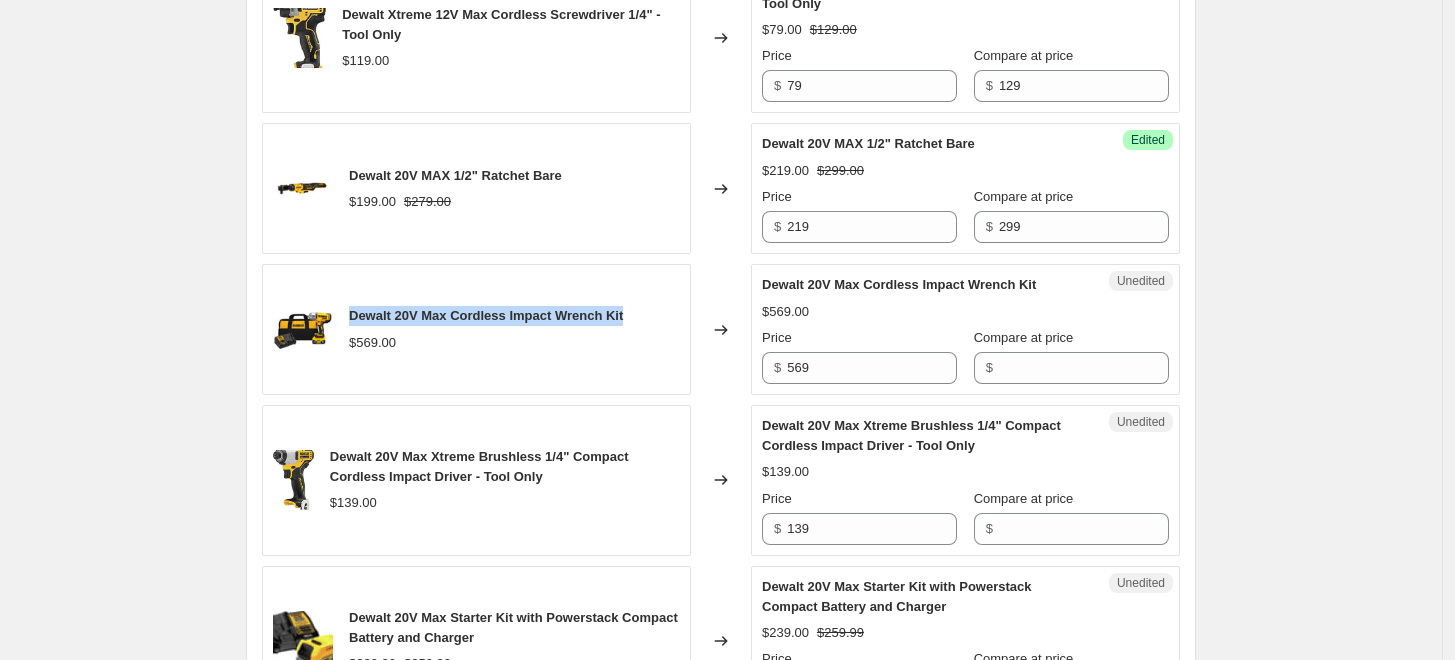 drag, startPoint x: 650, startPoint y: 329, endPoint x: 353, endPoint y: 330, distance: 297.00168 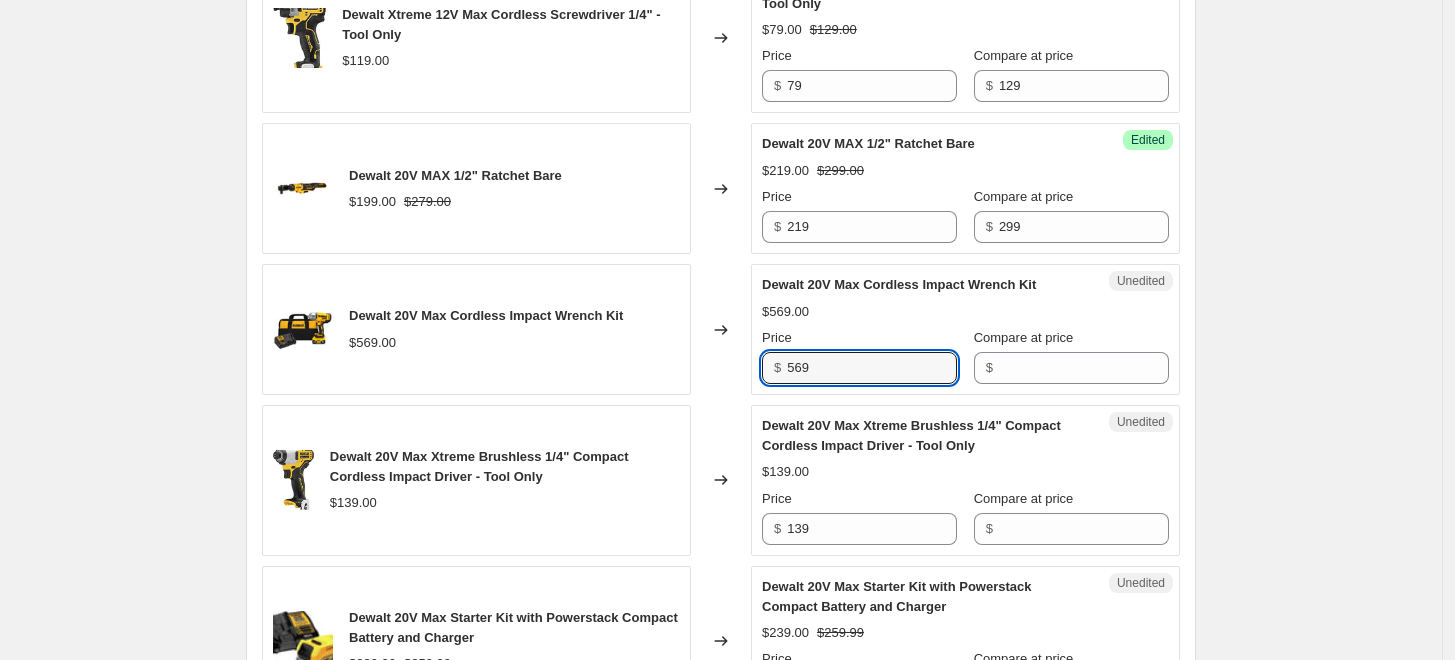 drag, startPoint x: 826, startPoint y: 380, endPoint x: 736, endPoint y: 379, distance: 90.005554 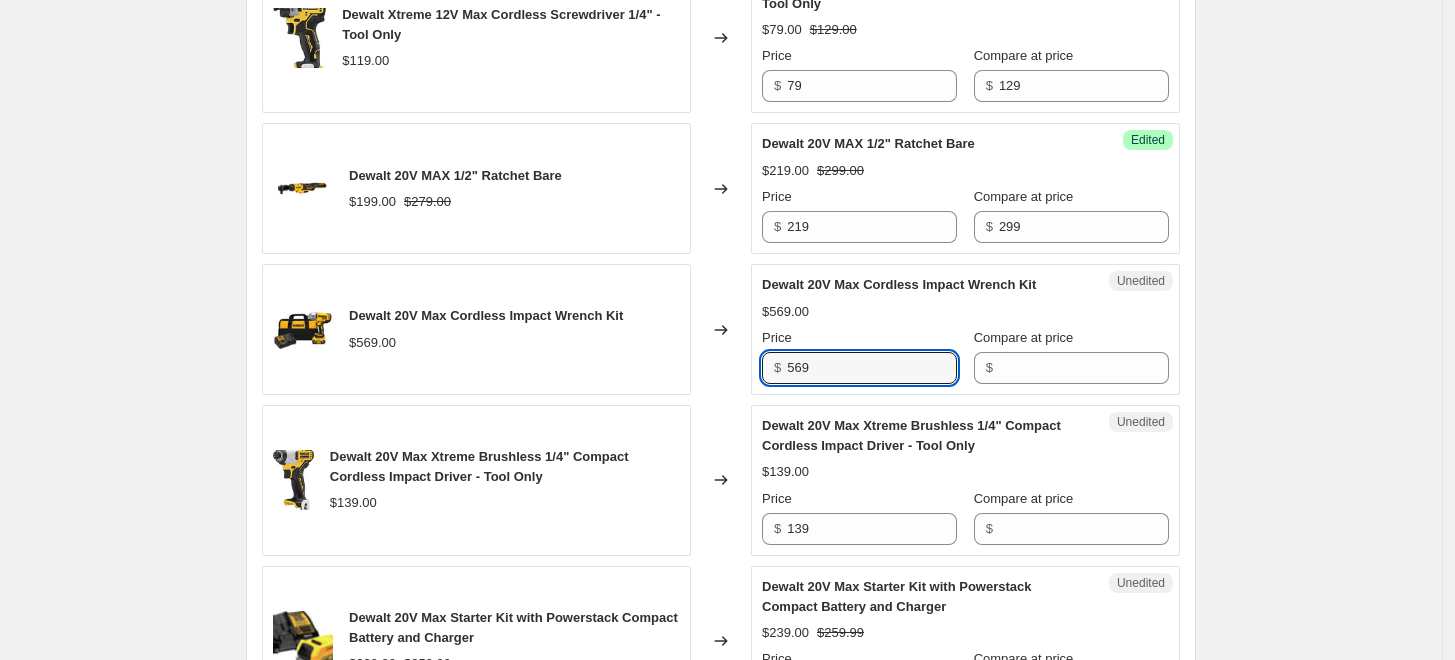 click on "Dewalt 20V Max Cordless Impact Wrench Kit $[PRICE] Changed to Unedited Dewalt 20V Max Cordless Impact Wrench Kit $[PRICE] Price $ [PRICE] Compare at price $" at bounding box center [721, 329] 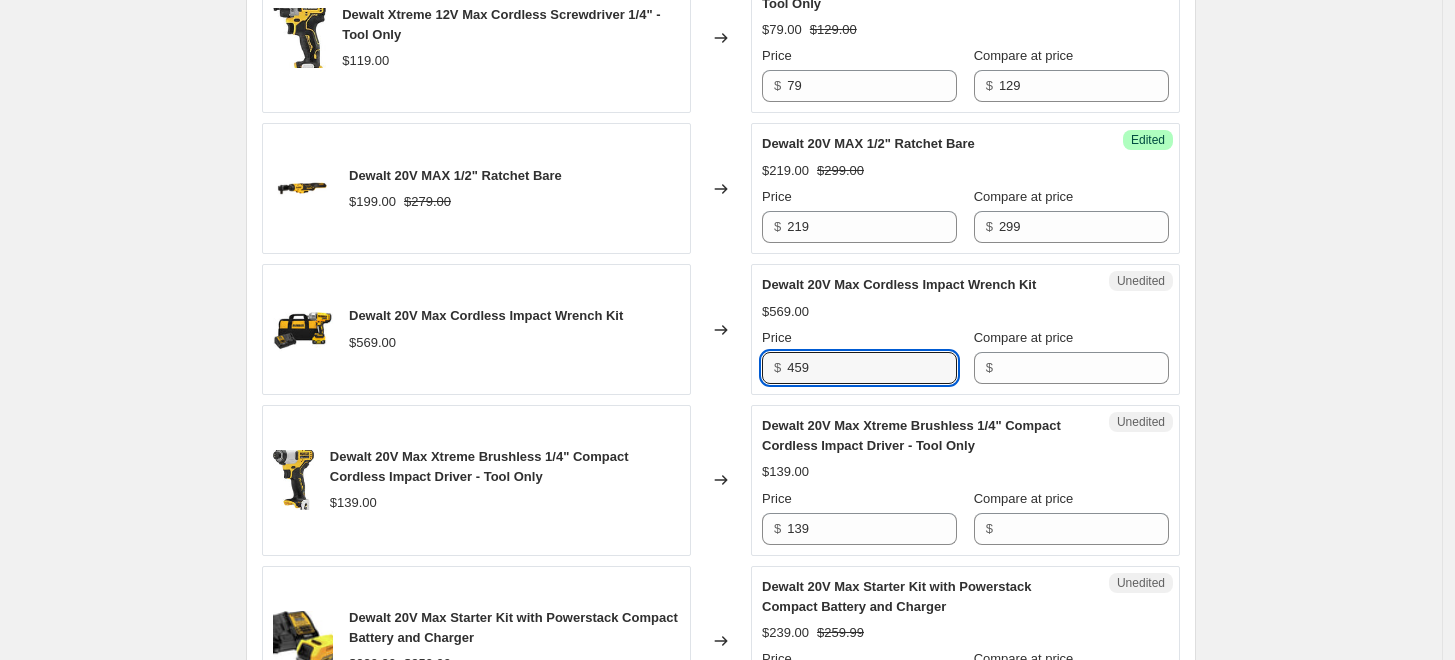 type on "459" 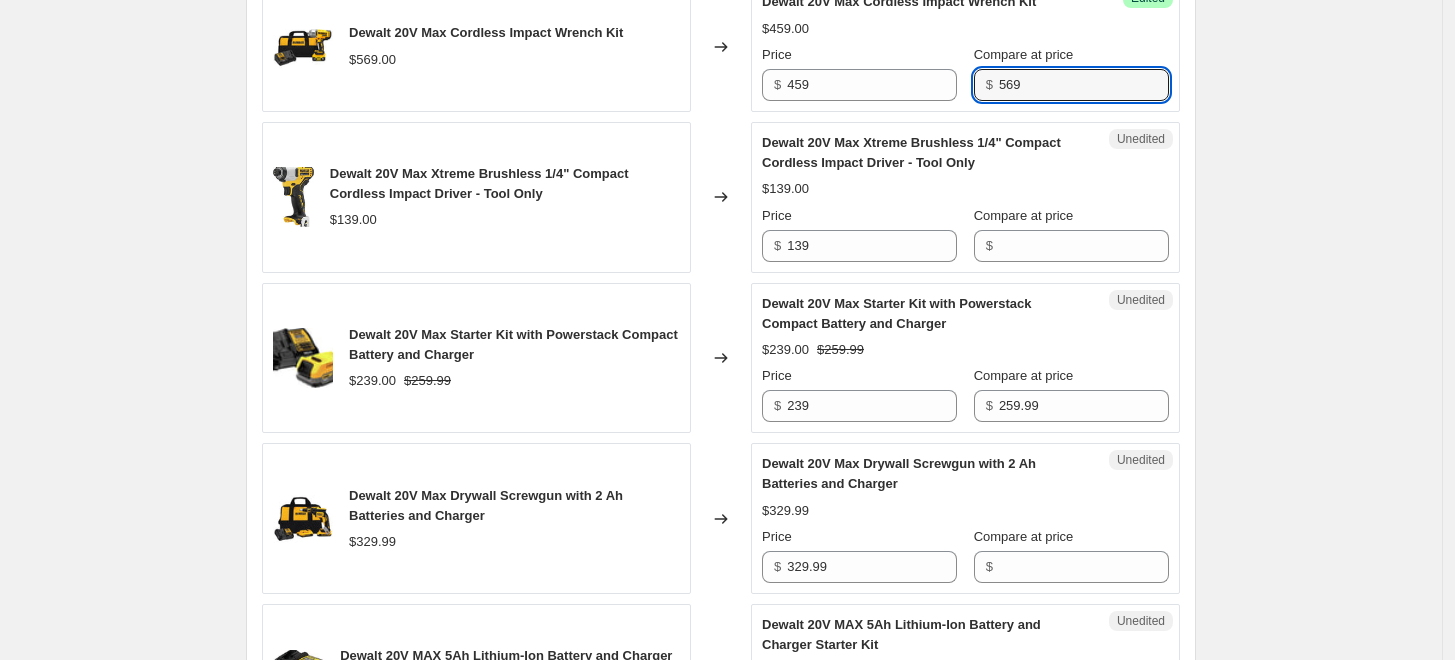 scroll, scrollTop: 3056, scrollLeft: 0, axis: vertical 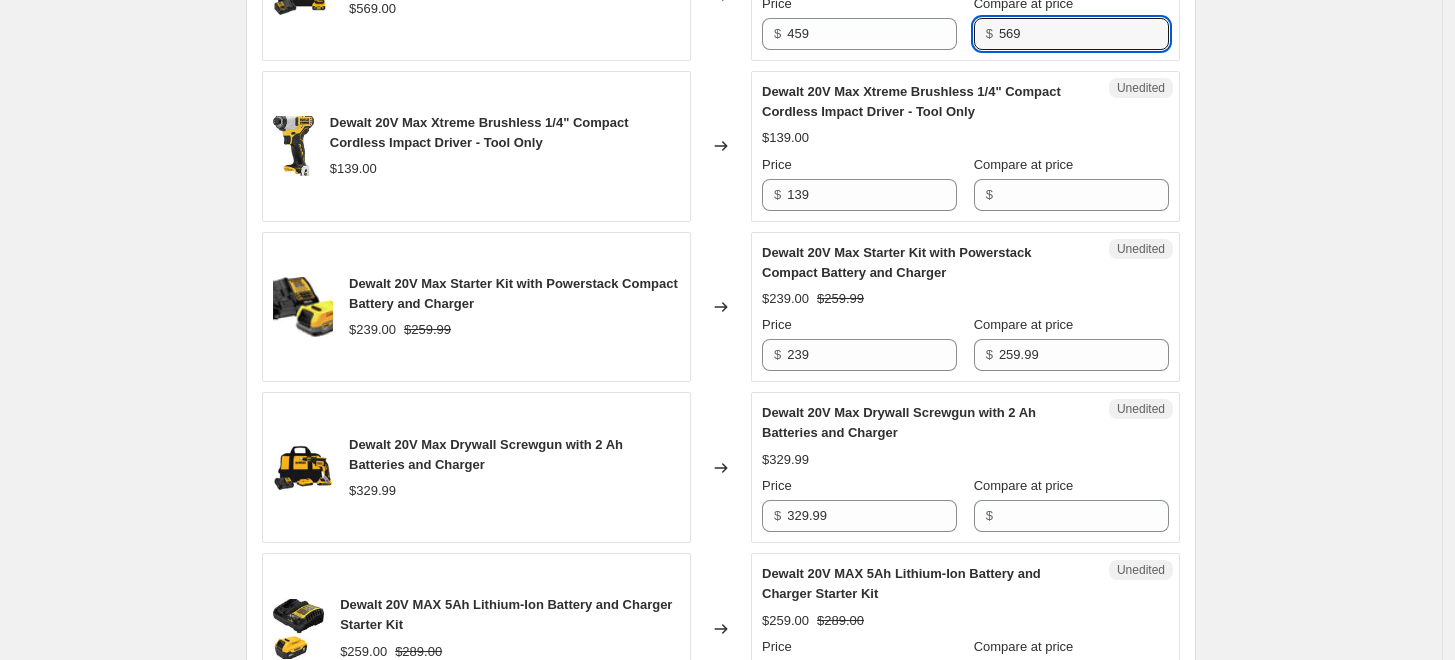 type on "569" 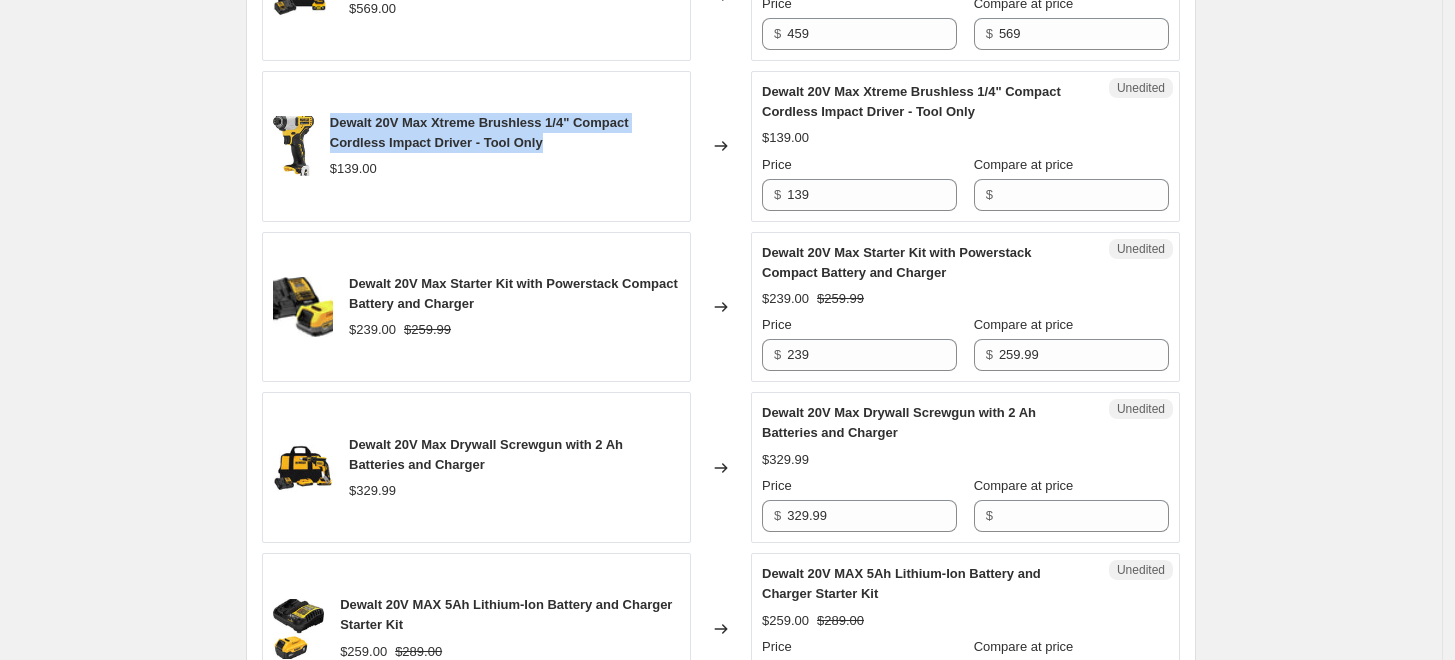 drag, startPoint x: 570, startPoint y: 162, endPoint x: 334, endPoint y: 132, distance: 237.89914 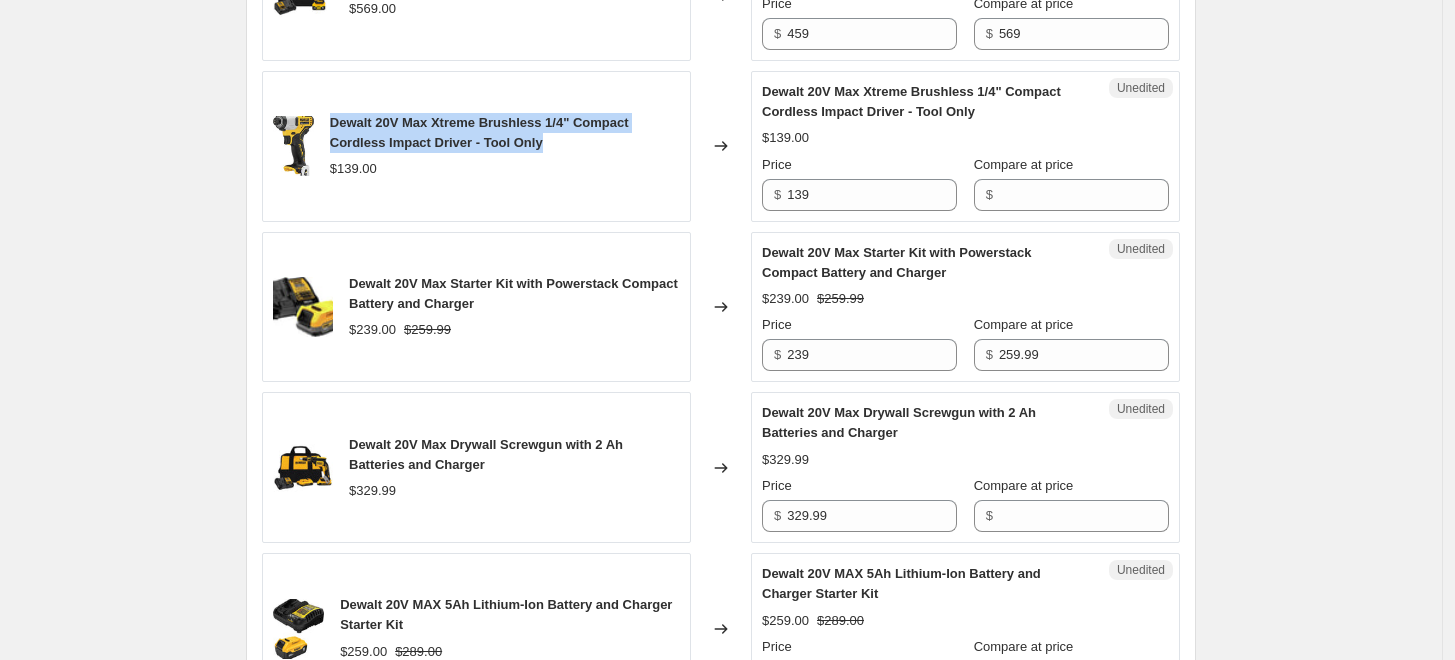 click on "Dewalt 20V Max Xtreme Brushless 1/4" Compact Cordless Impact Driver - Tool Only $139.00" at bounding box center [476, 146] 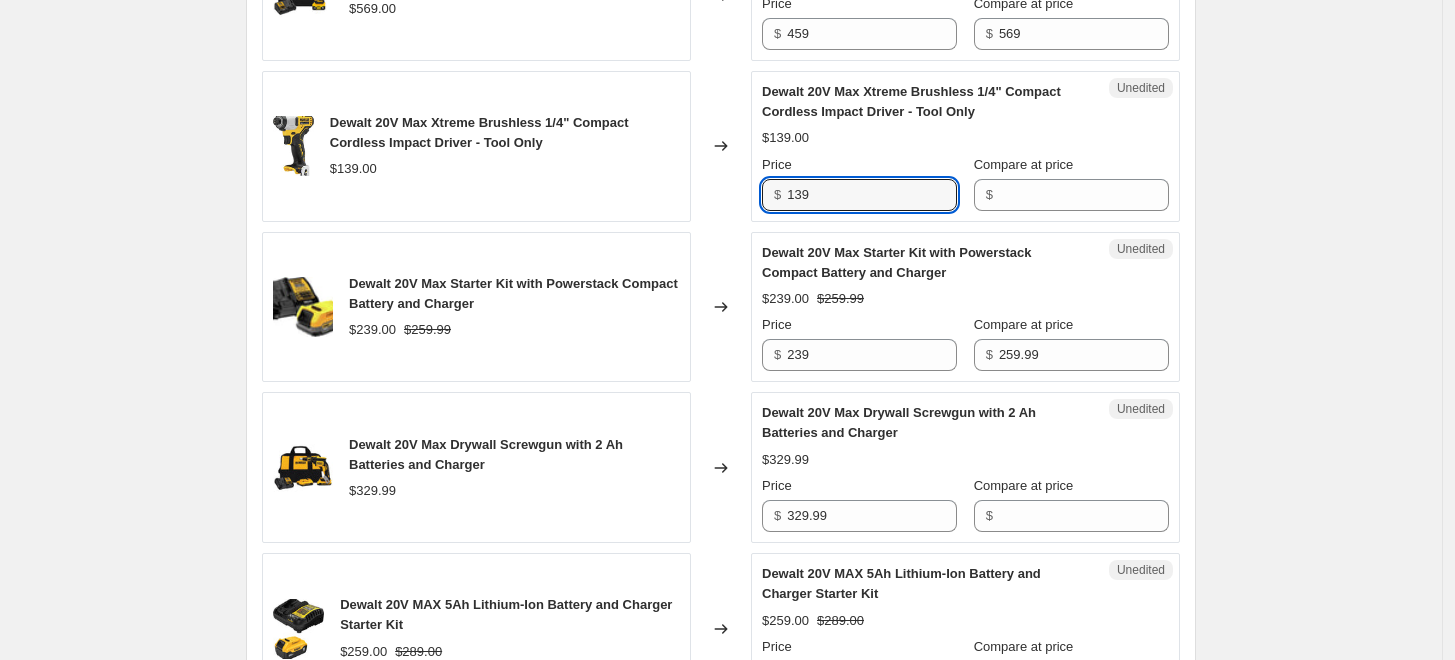 drag, startPoint x: 847, startPoint y: 215, endPoint x: 507, endPoint y: 191, distance: 340.846 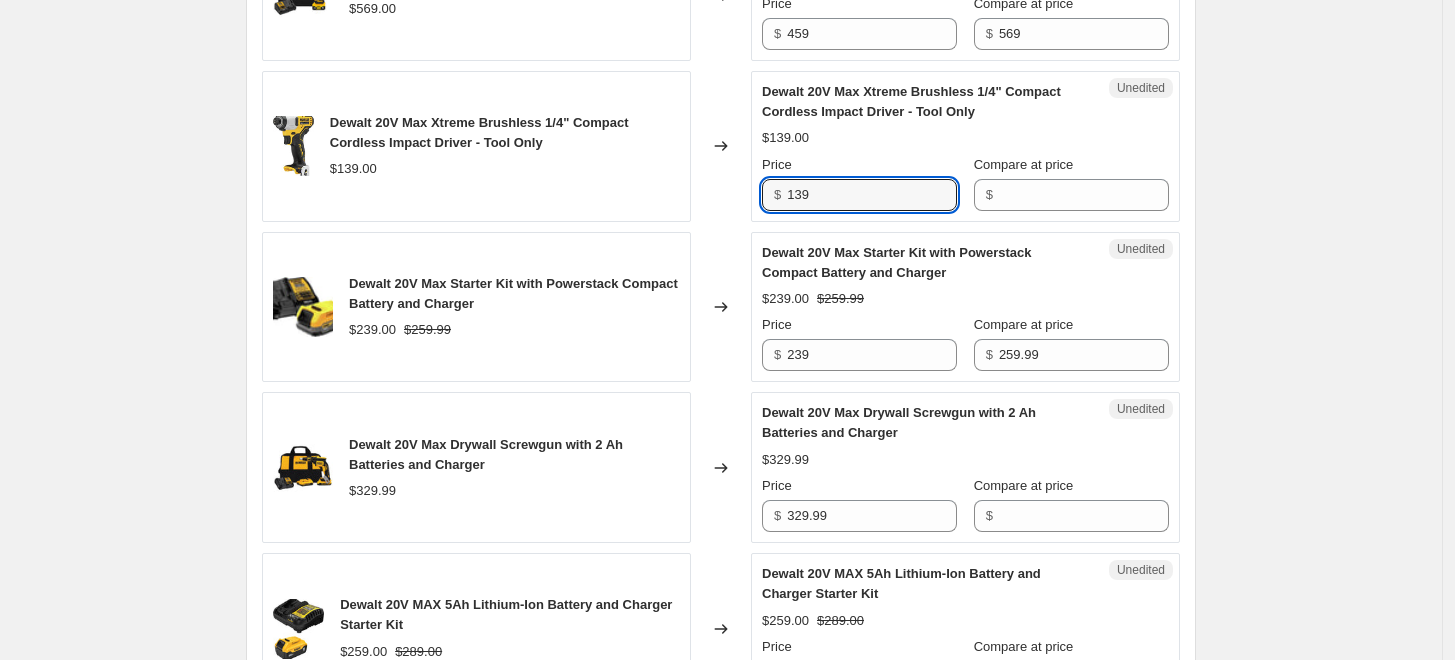 click on "Dewalt 20V Max Xtreme Brushless 1/4" Compact Cordless Impact Driver - Tool Only $[PRICE] Changed to Unedited Dewalt 20V Max Xtreme Brushless 1/4" Compact Cordless Impact Driver - Tool Only $[PRICE] Price $ [PRICE] Compare at price $" at bounding box center (721, 146) 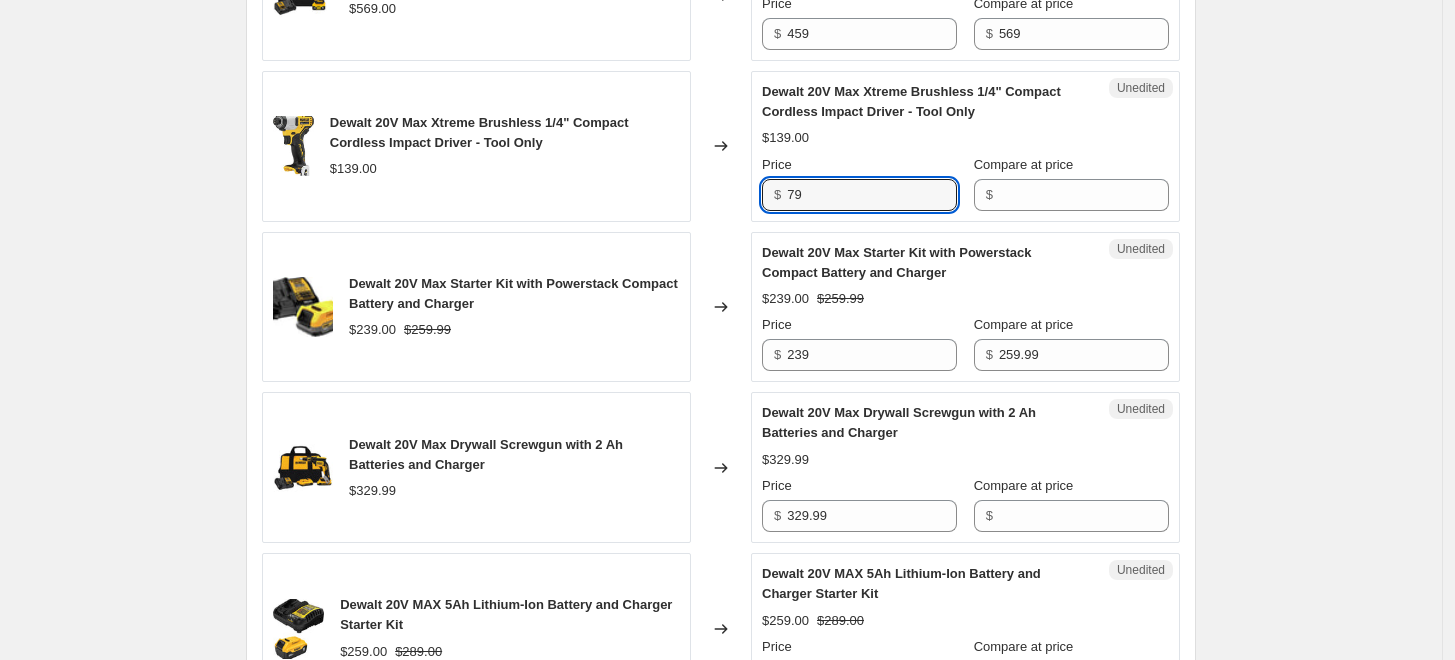 type on "79" 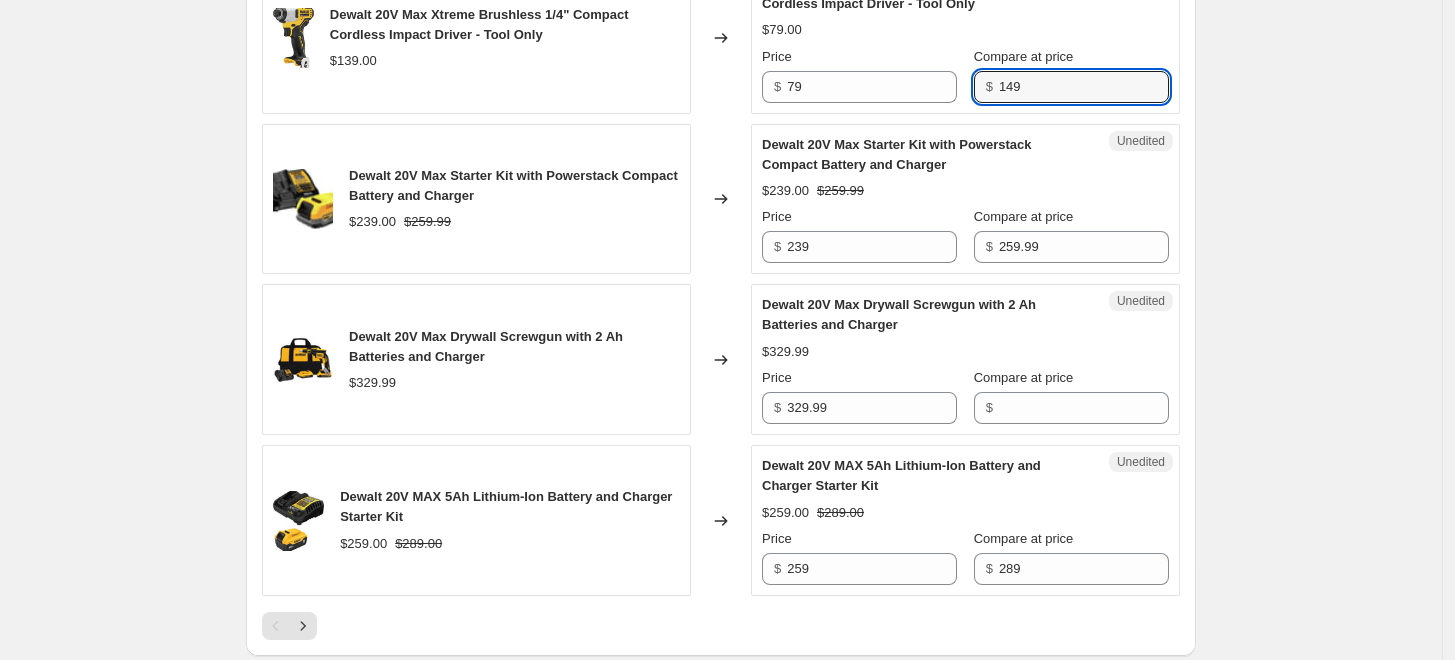 scroll, scrollTop: 3167, scrollLeft: 0, axis: vertical 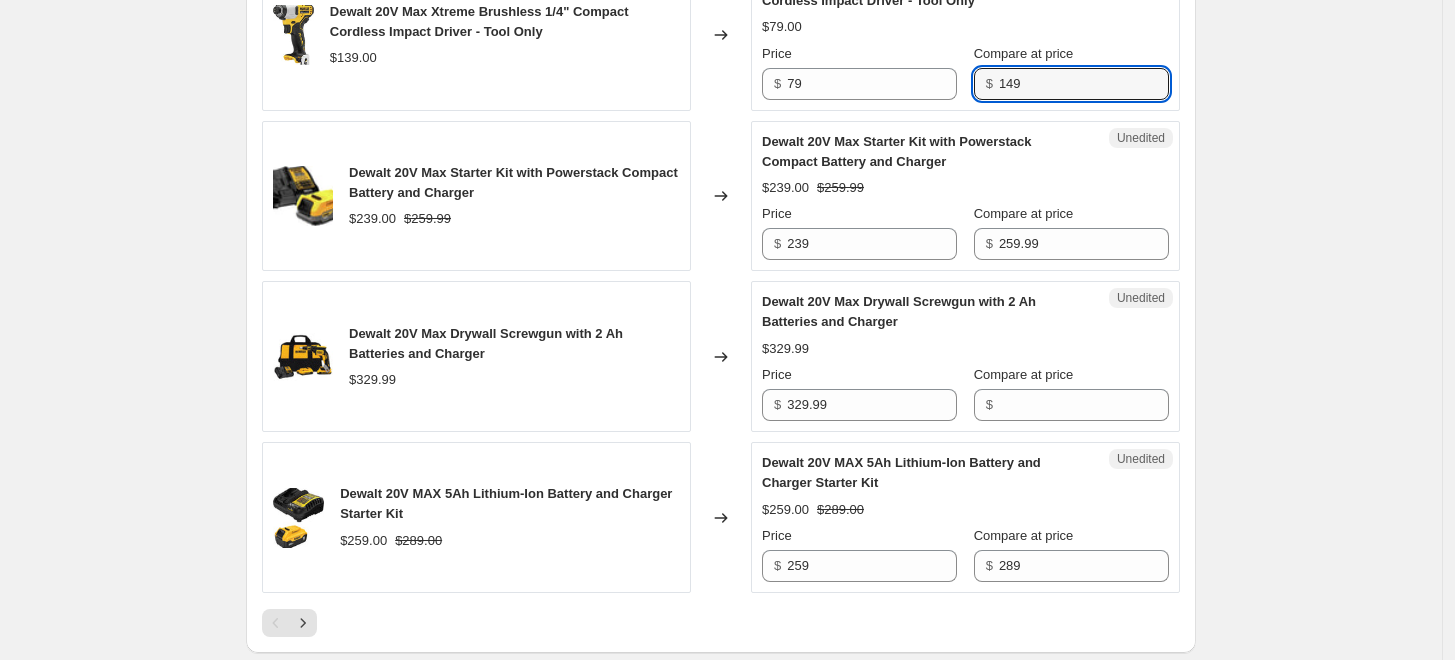type on "149" 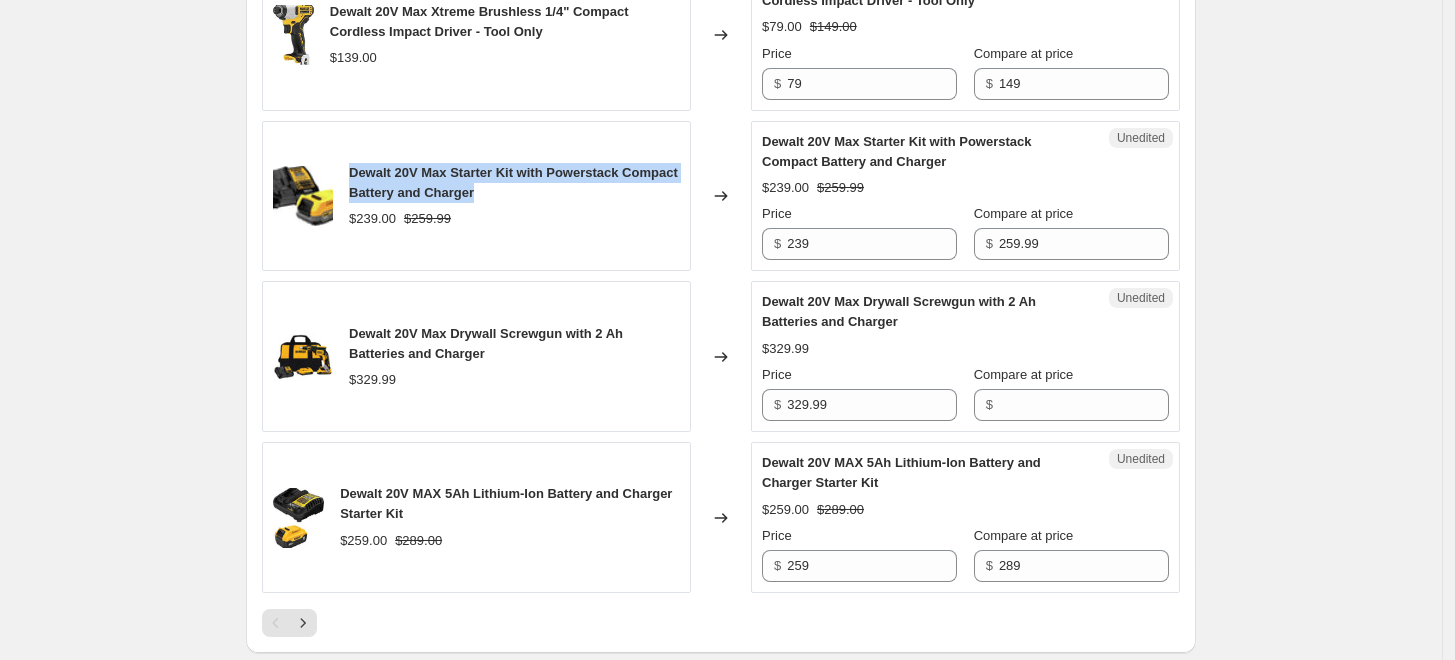 drag, startPoint x: 487, startPoint y: 215, endPoint x: 356, endPoint y: 195, distance: 132.51793 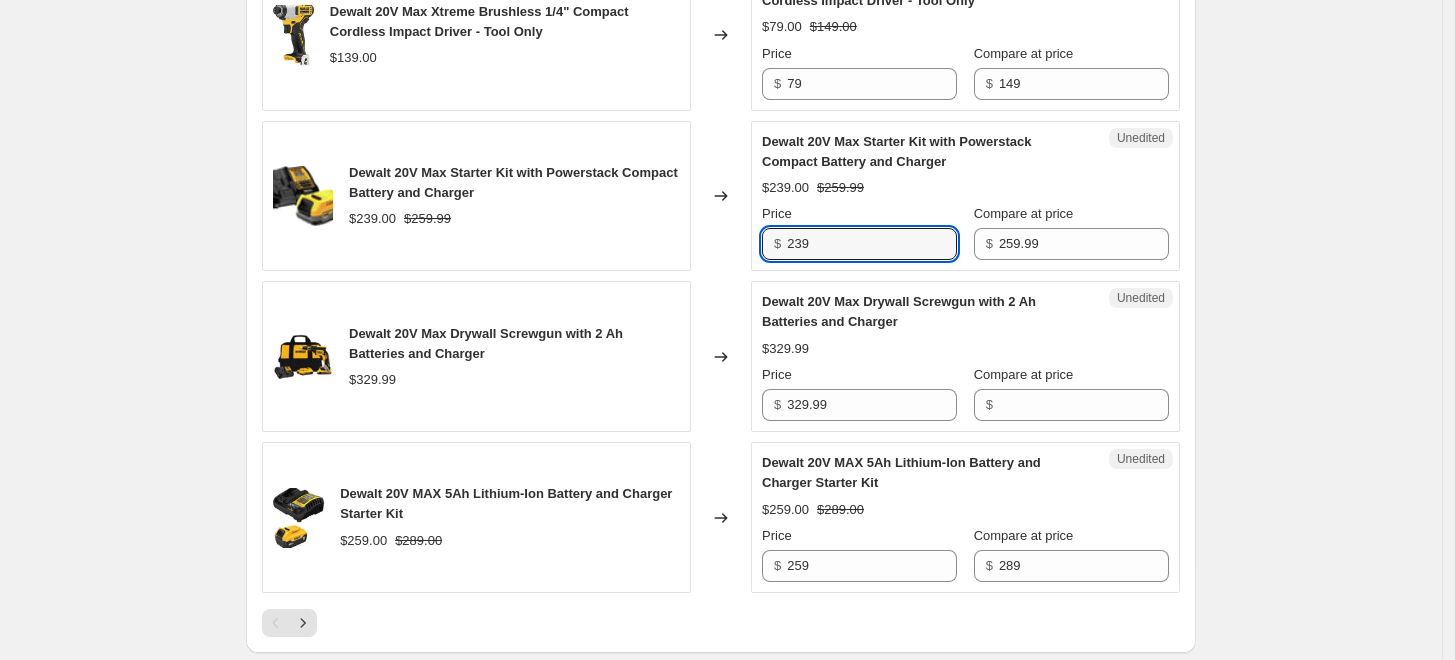 drag, startPoint x: 838, startPoint y: 257, endPoint x: 691, endPoint y: 248, distance: 147.27525 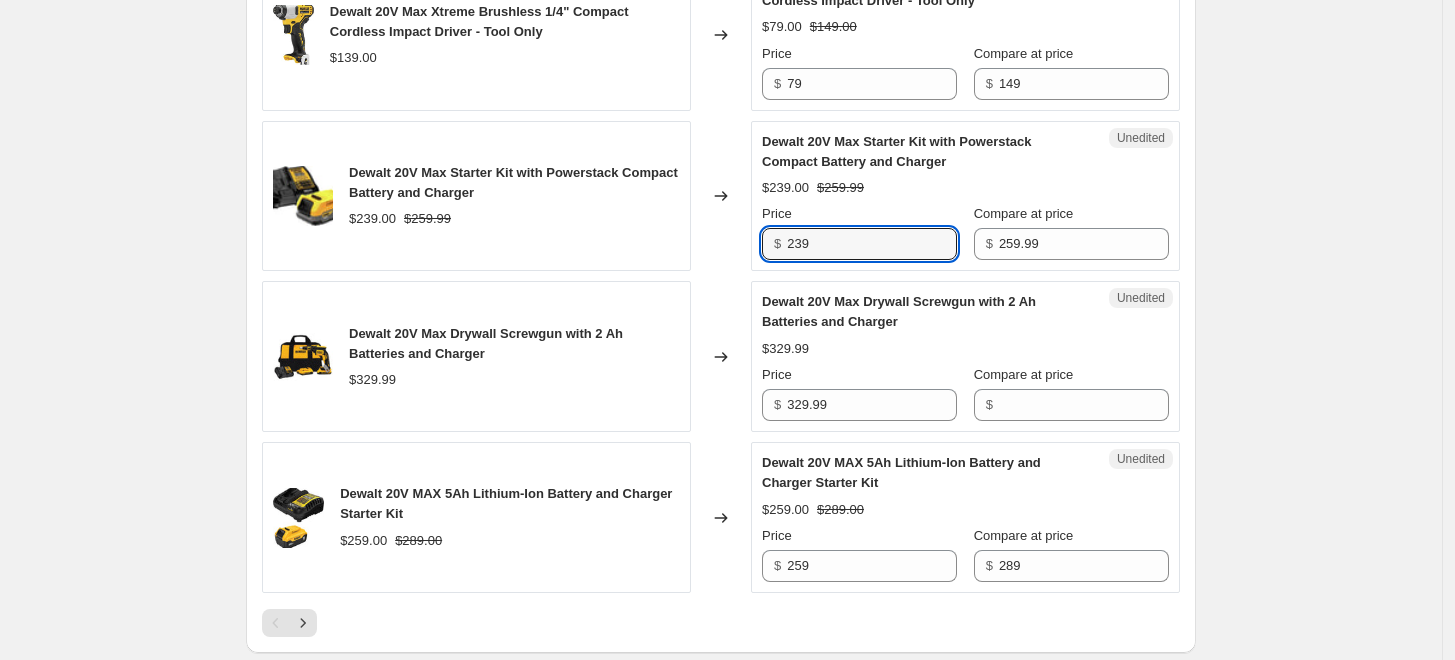 click on "Dewalt 20V Max Starter Kit with Powerstack Compact Battery and Charger $[PRICE] $[PRICE] Changed to Unedited Dewalt 20V Max Starter Kit with Powerstack Compact Battery and Charger $[PRICE] $[PRICE] Price $ [PRICE] Compare at price $ [PRICE]" at bounding box center (721, 196) 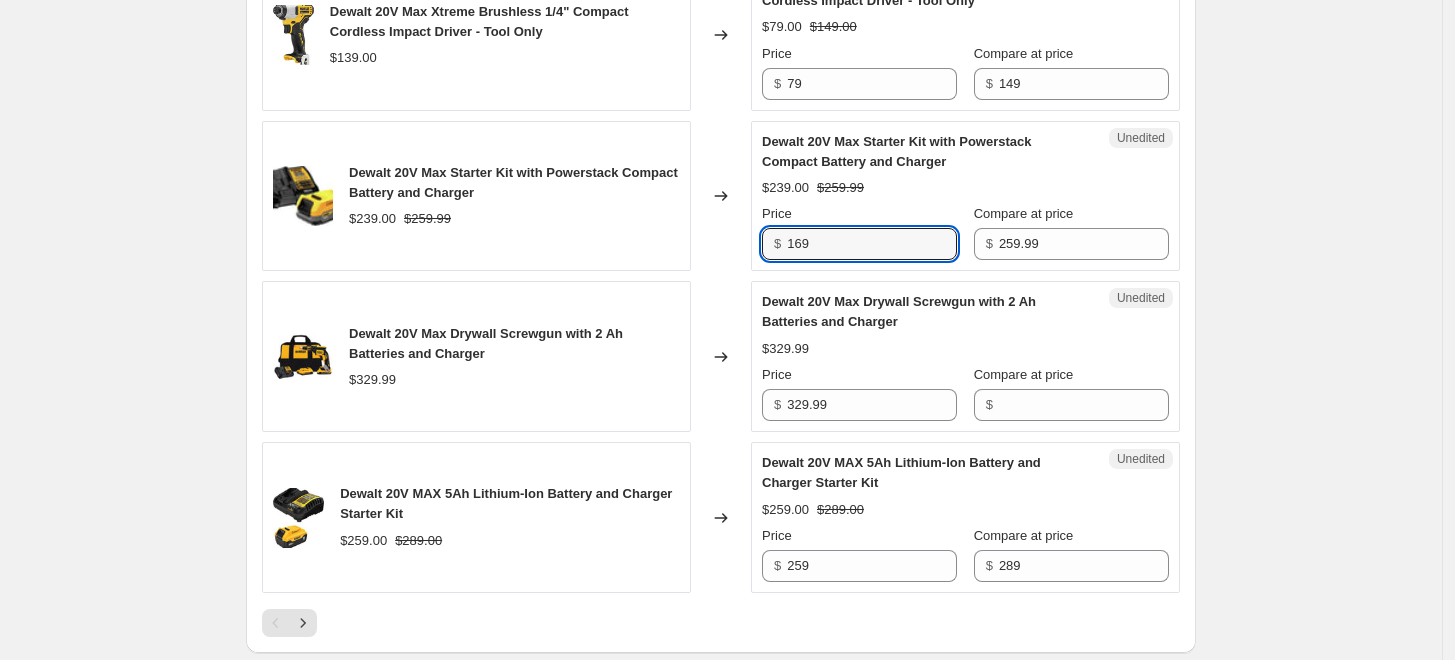 type on "169" 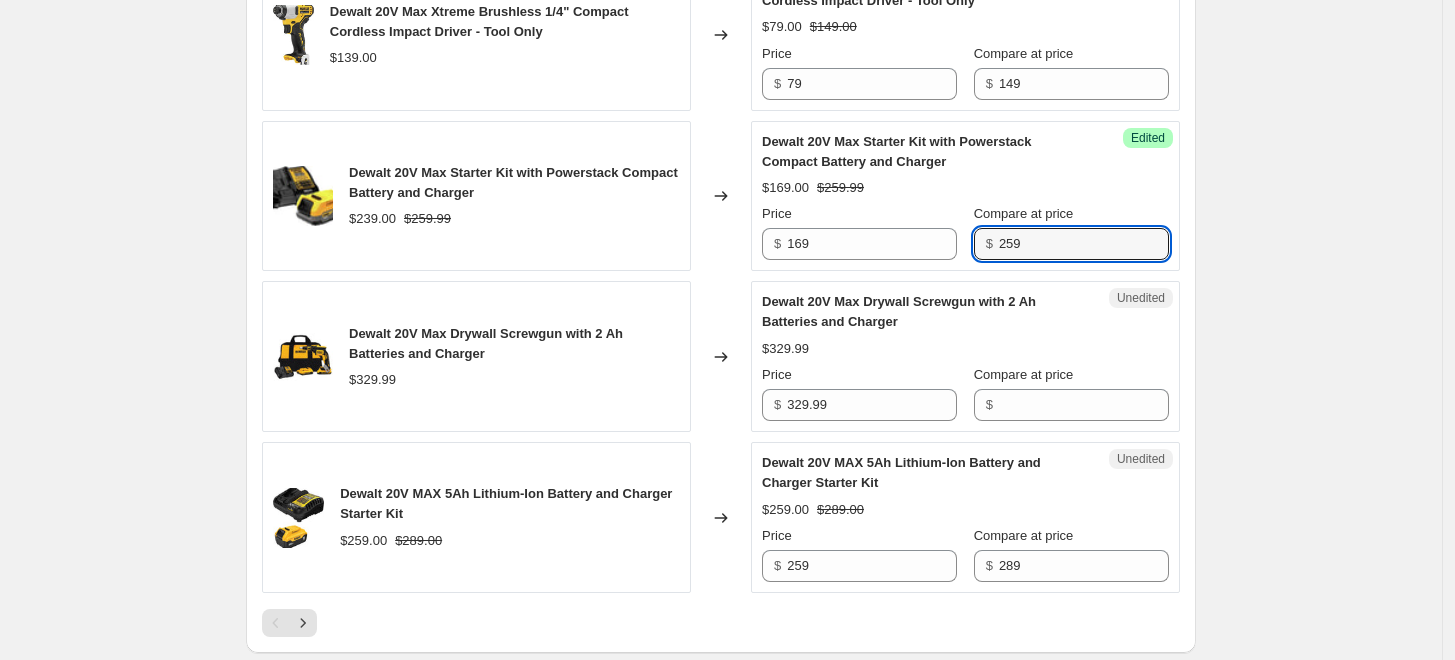 type on "259" 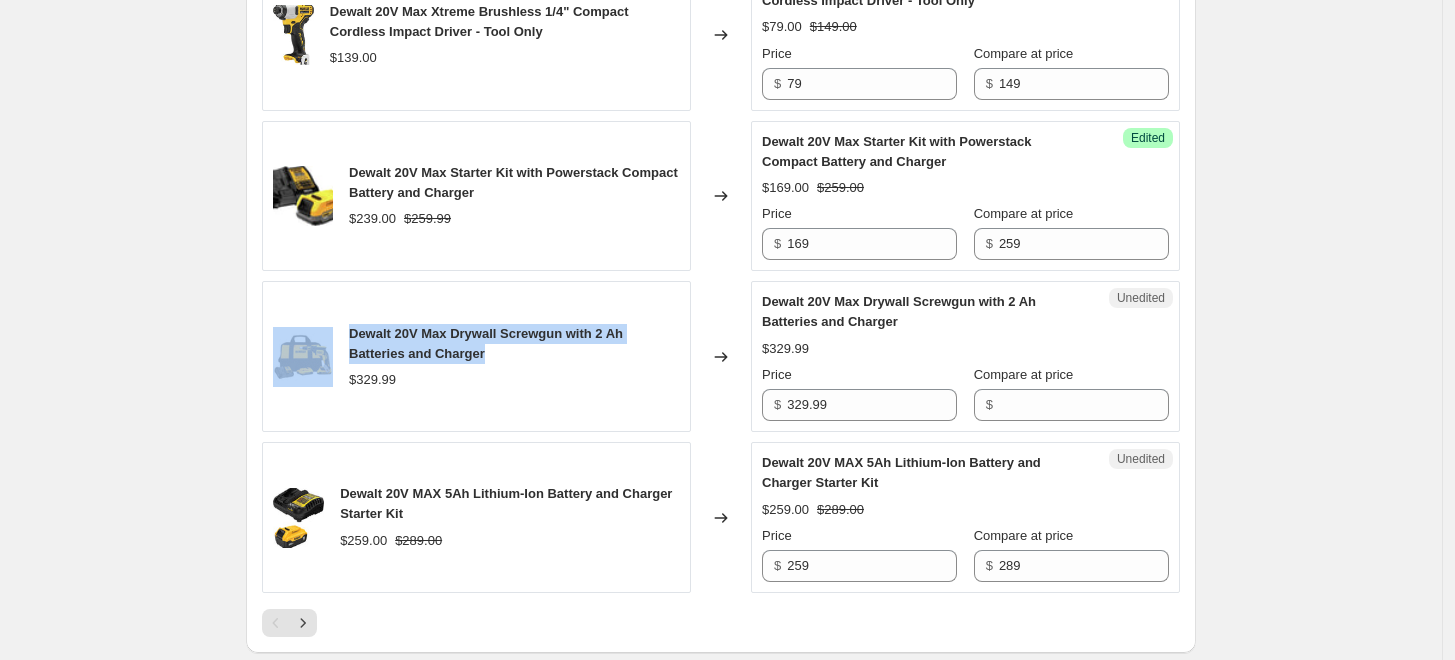 drag, startPoint x: 550, startPoint y: 376, endPoint x: 339, endPoint y: 352, distance: 212.36055 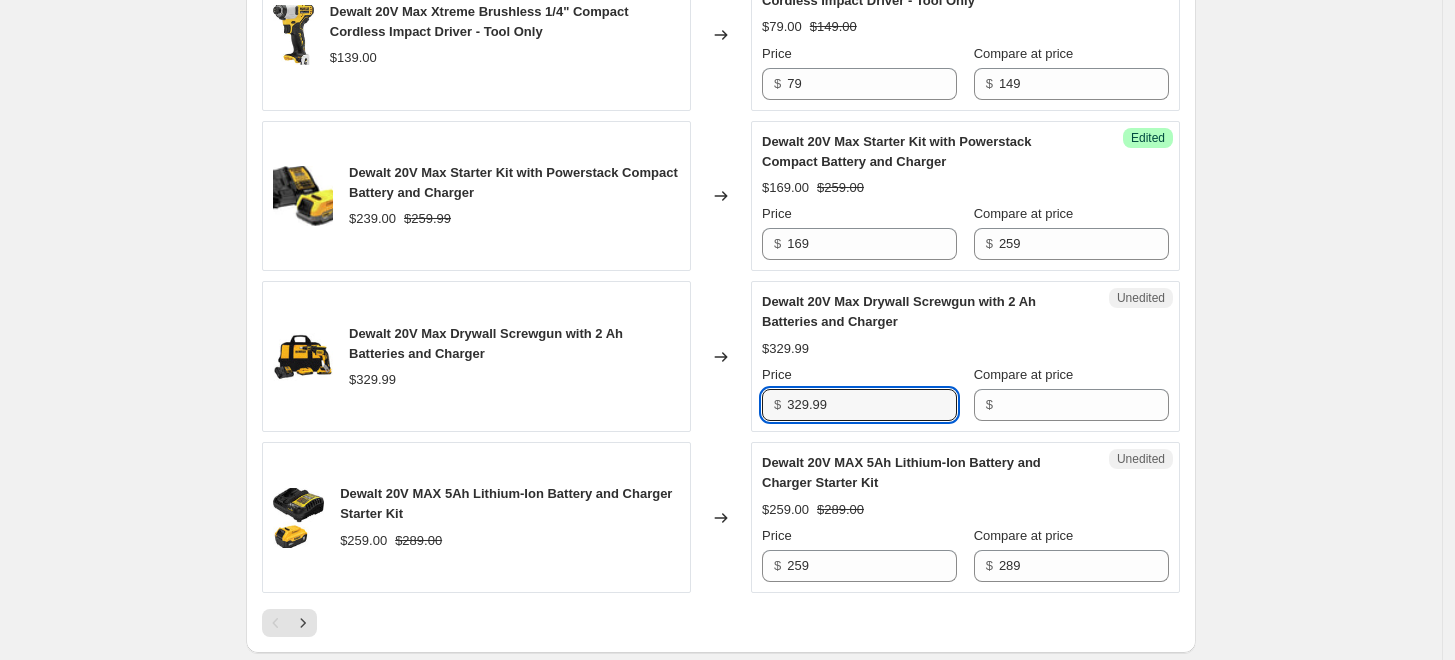 drag, startPoint x: 888, startPoint y: 424, endPoint x: 636, endPoint y: 411, distance: 252.3351 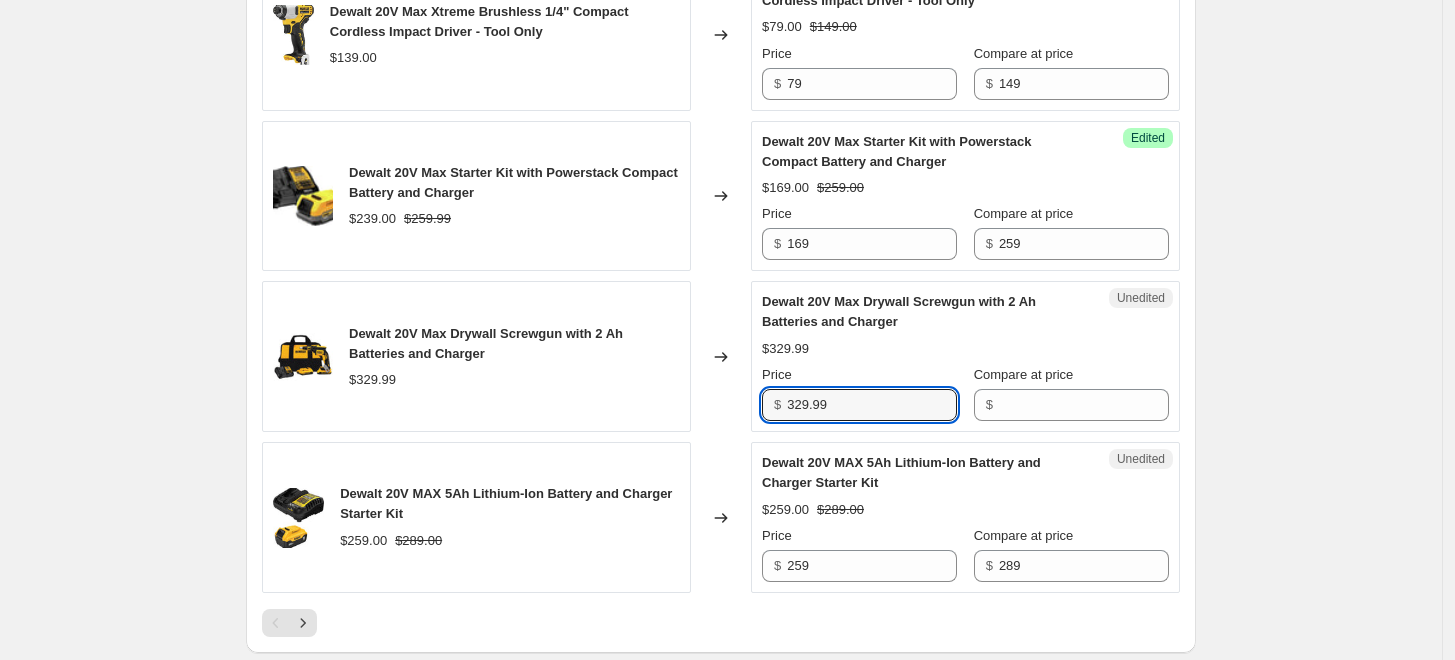click on "Dewalt 20V Max Drywall Screwgun with 2 Ah Batteries and Charger $[PRICE] Changed to Unedited Dewalt 20V Max Drywall Screwgun with 2 Ah Batteries and Charger $[PRICE] Price $ [PRICE] Compare at price $" at bounding box center (721, 356) 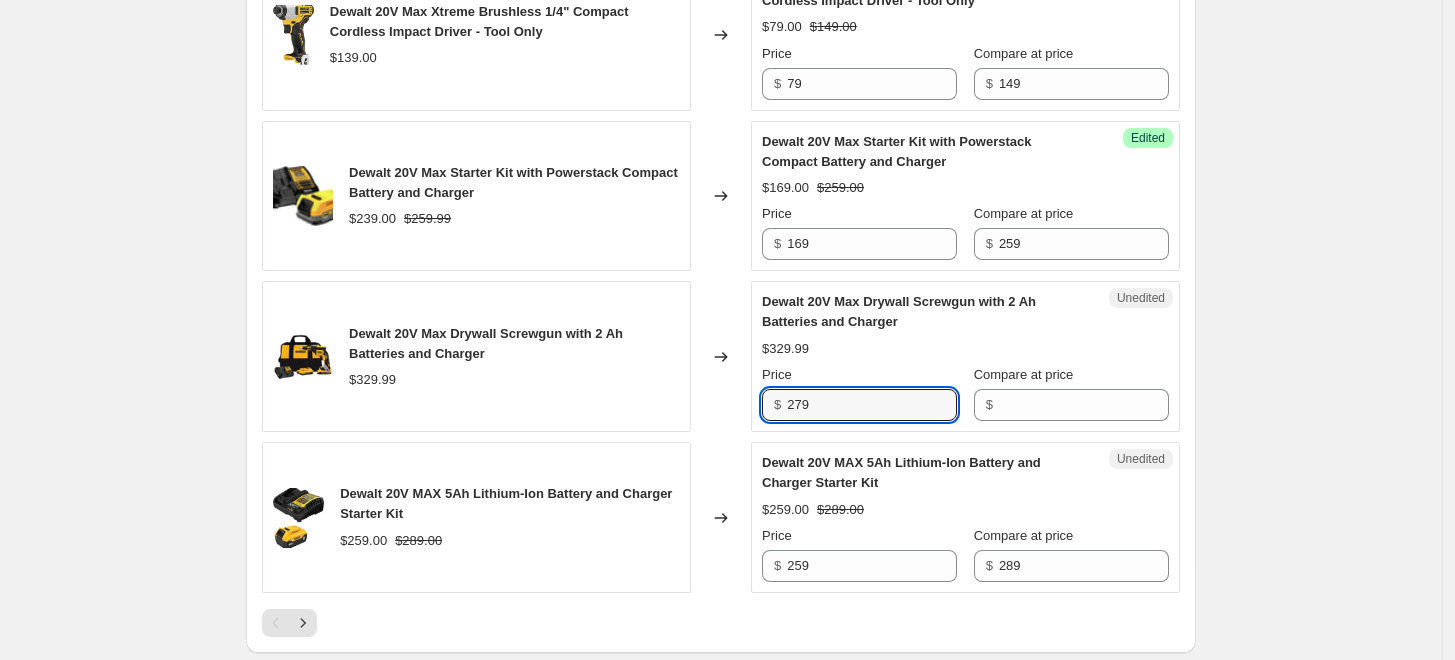 type on "279" 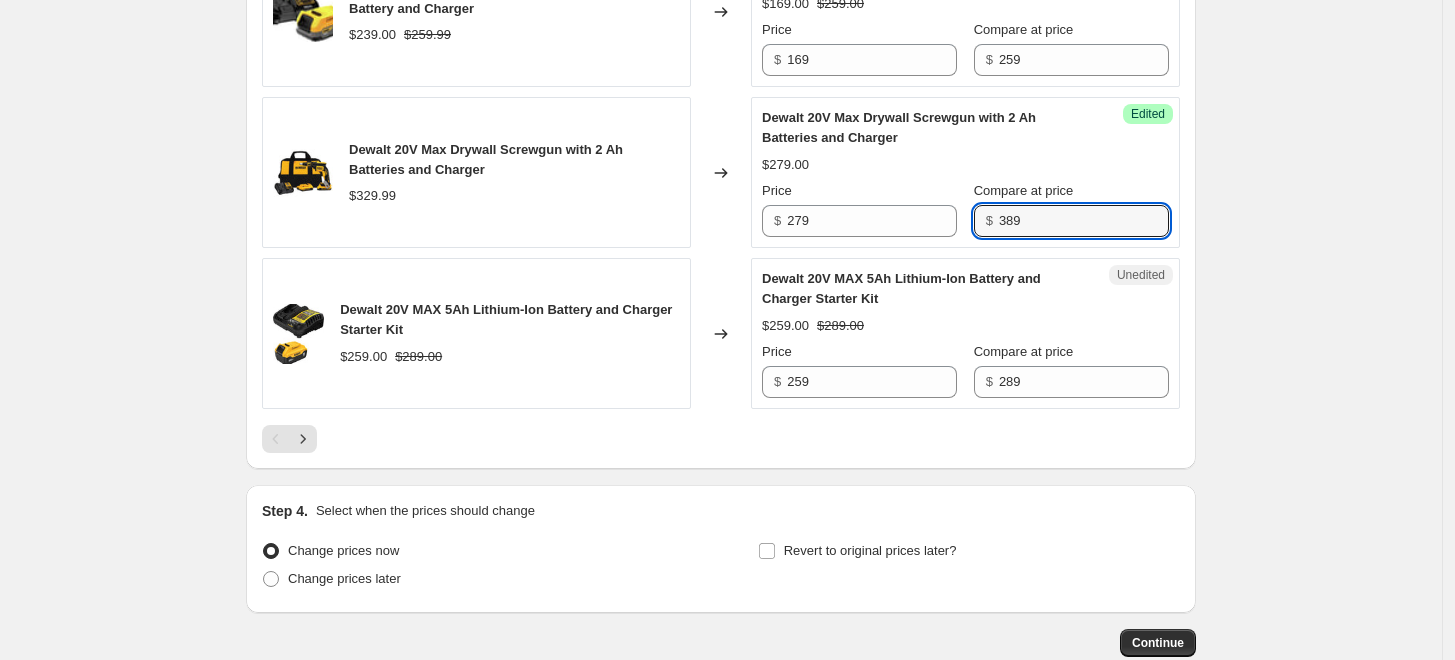 scroll, scrollTop: 3389, scrollLeft: 0, axis: vertical 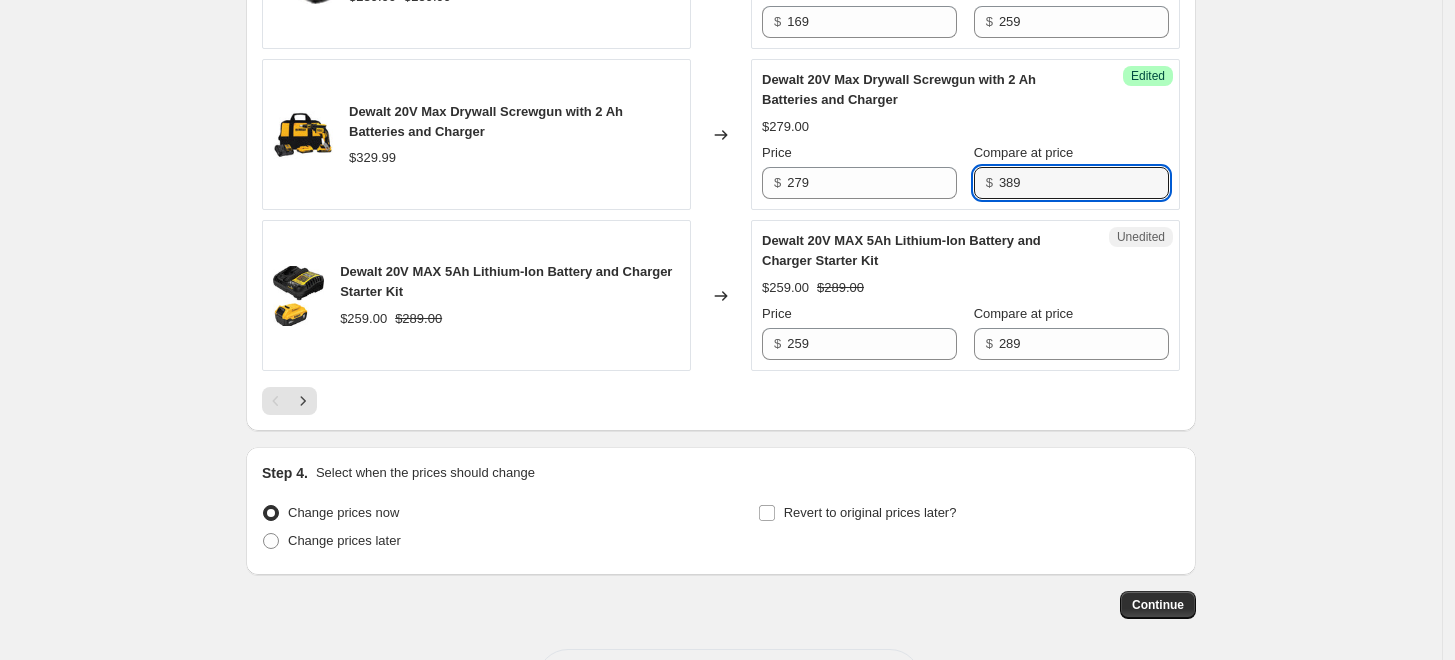 type on "389" 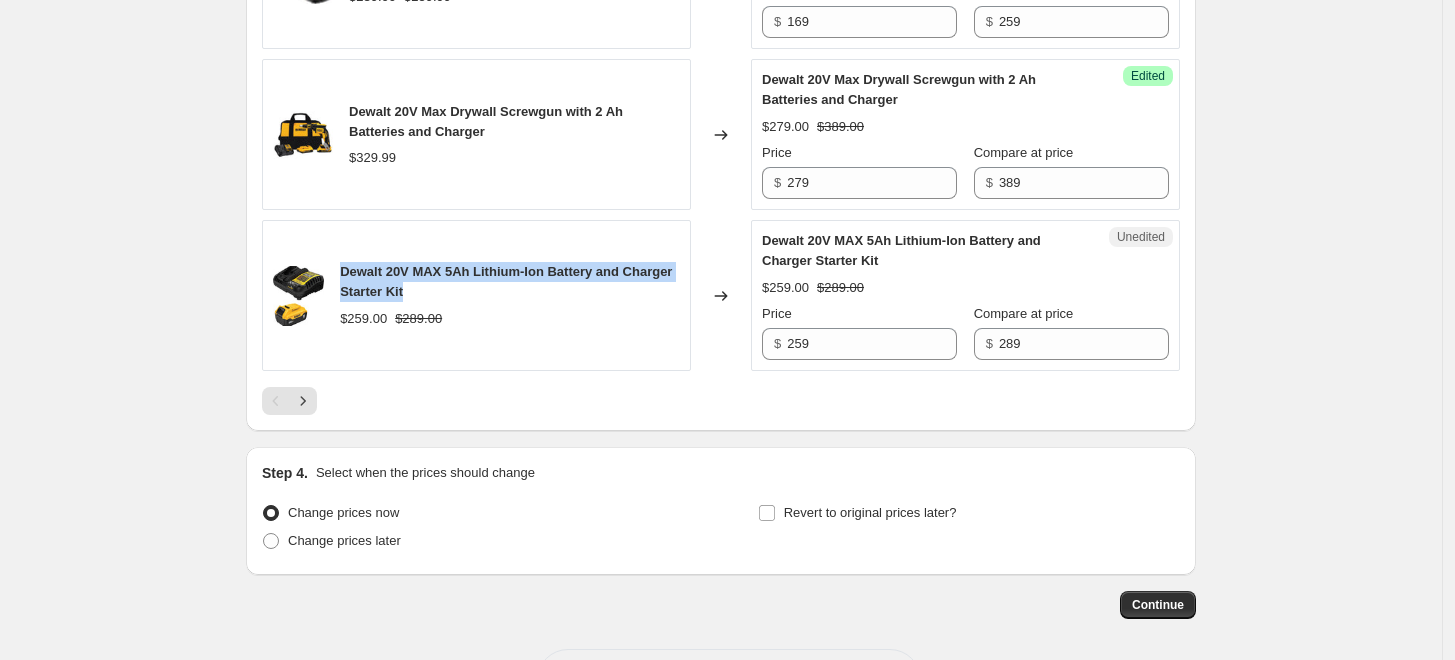 drag, startPoint x: 432, startPoint y: 310, endPoint x: 339, endPoint y: 278, distance: 98.35141 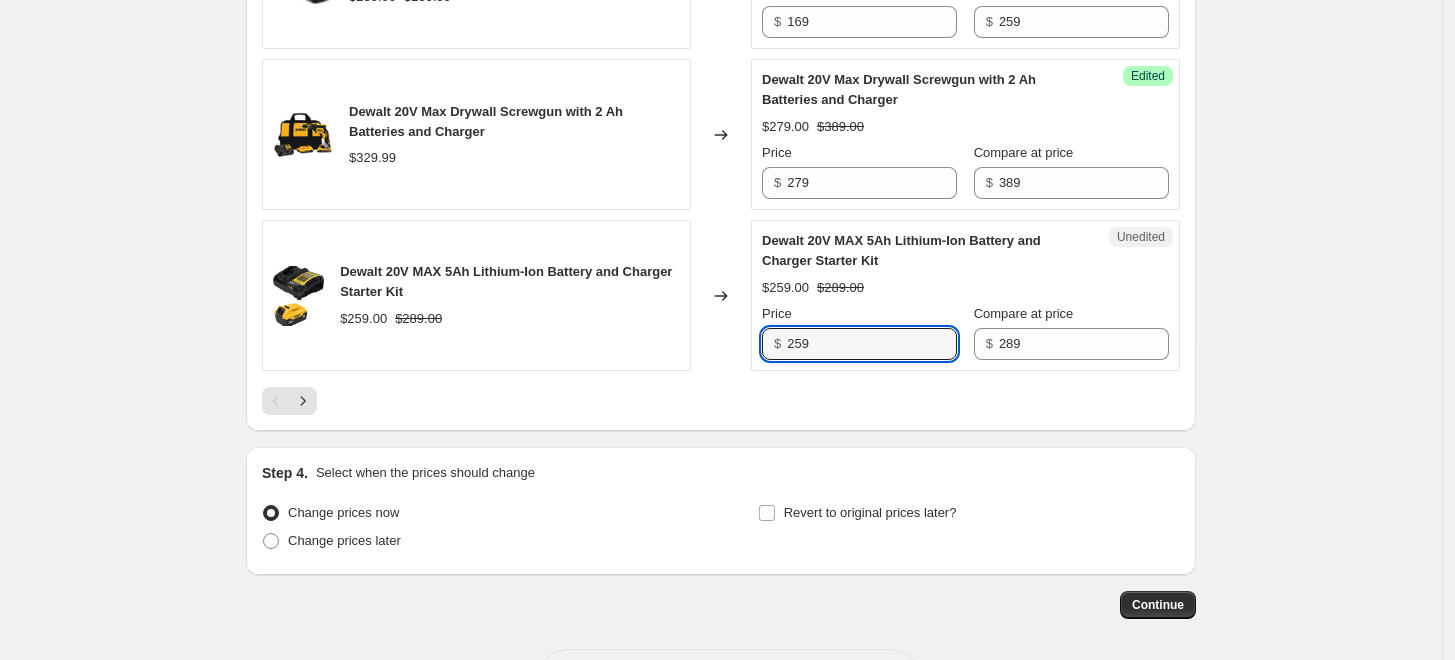drag, startPoint x: 830, startPoint y: 358, endPoint x: 570, endPoint y: 336, distance: 260.9291 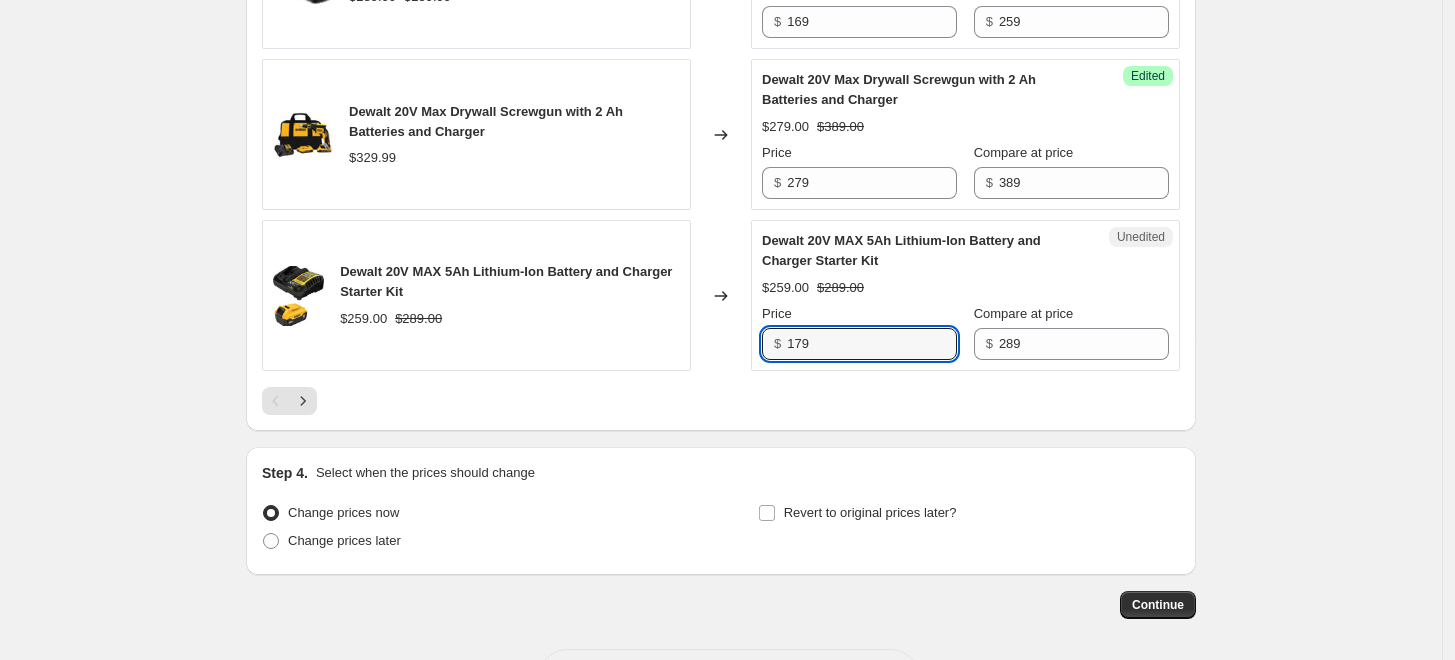 type on "179" 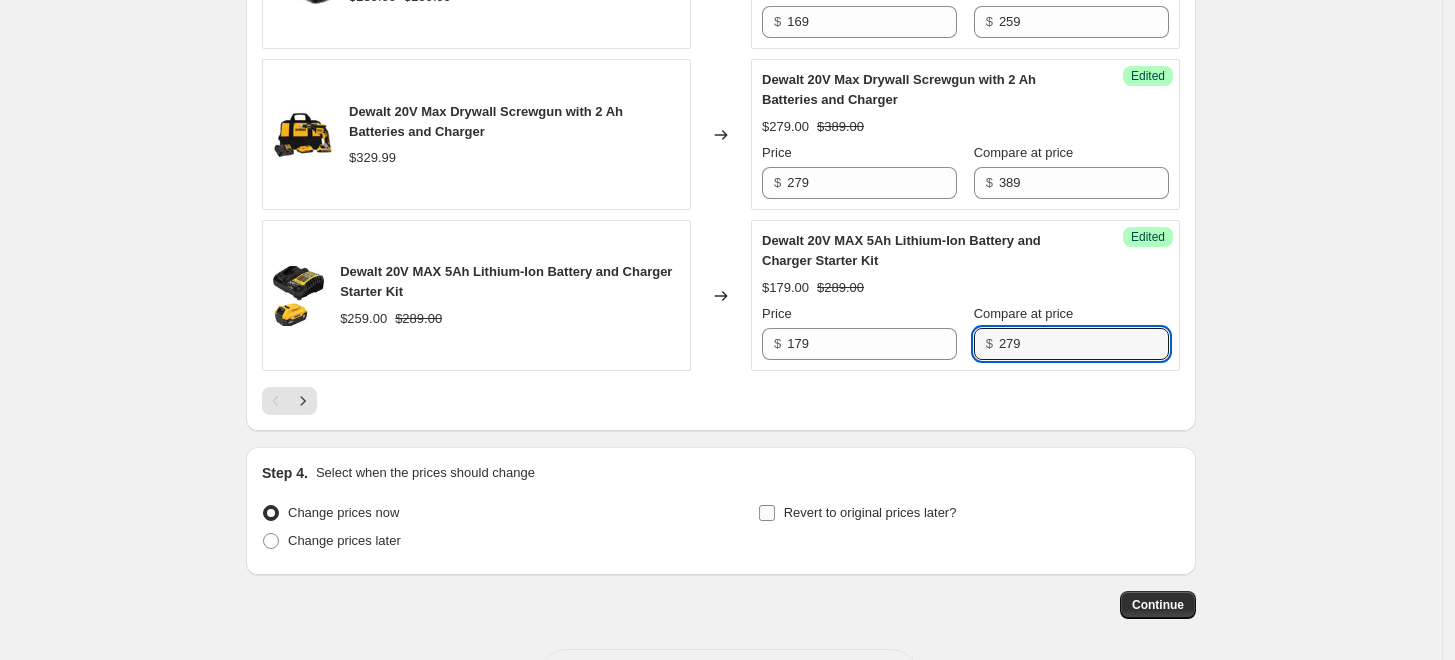 type on "279" 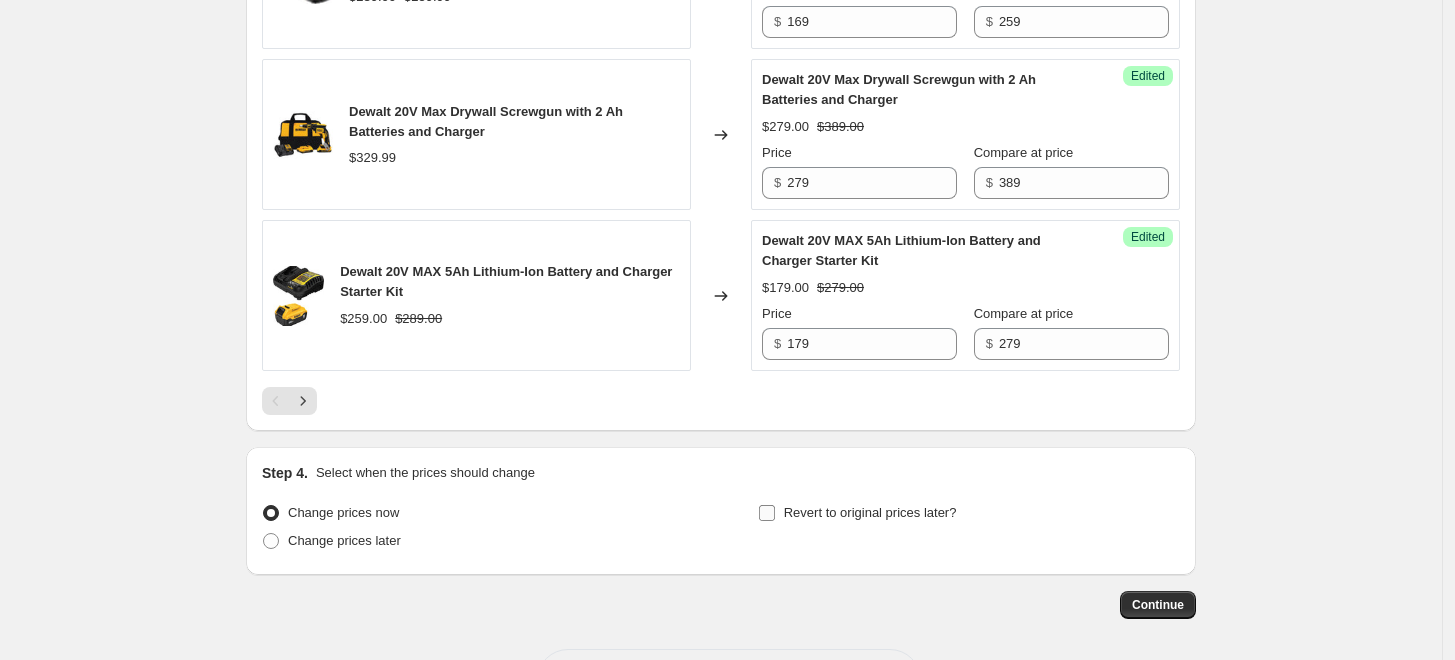 click on "Revert to original prices later?" at bounding box center [767, 513] 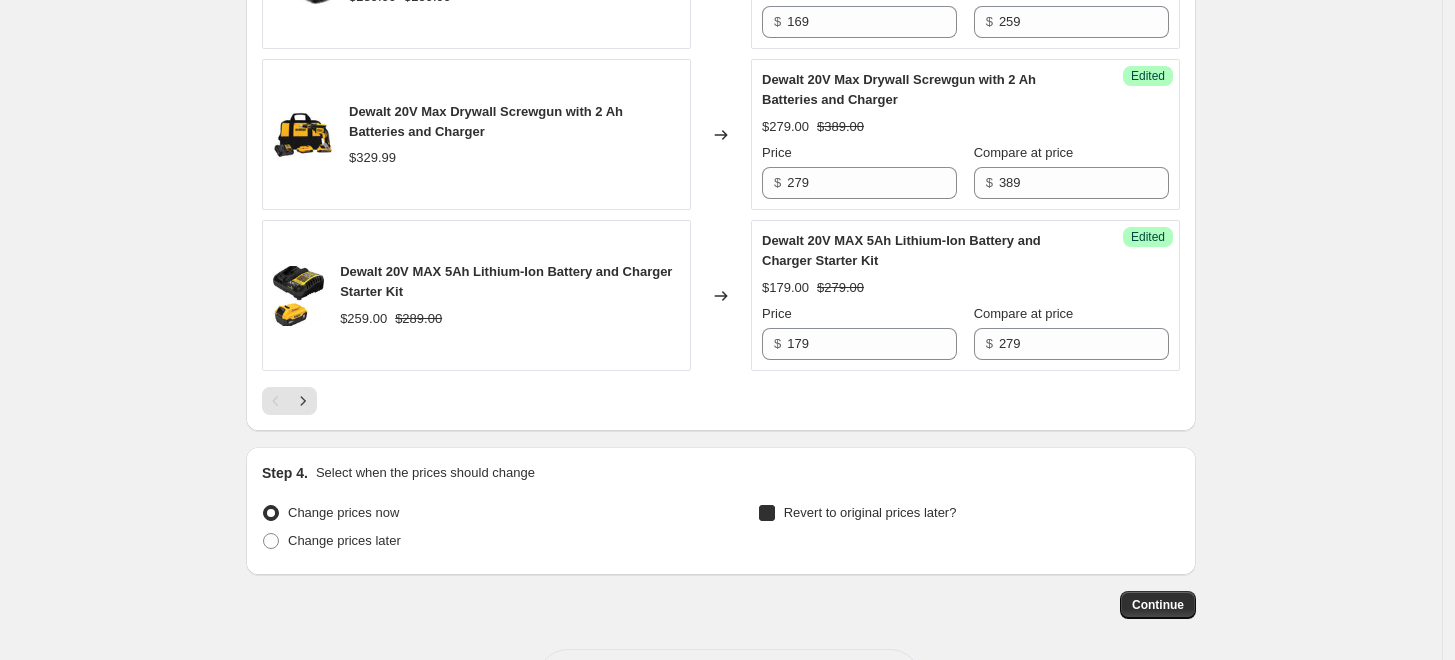 checkbox on "true" 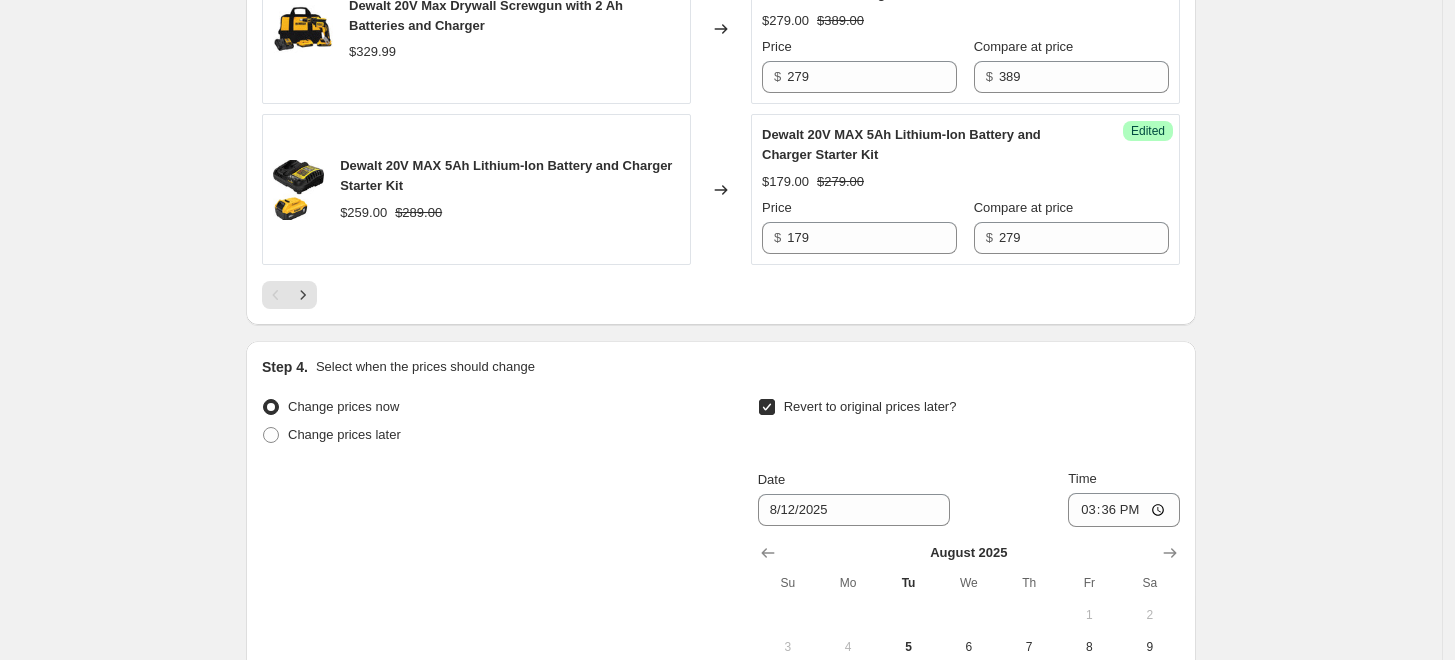 scroll, scrollTop: 3500, scrollLeft: 0, axis: vertical 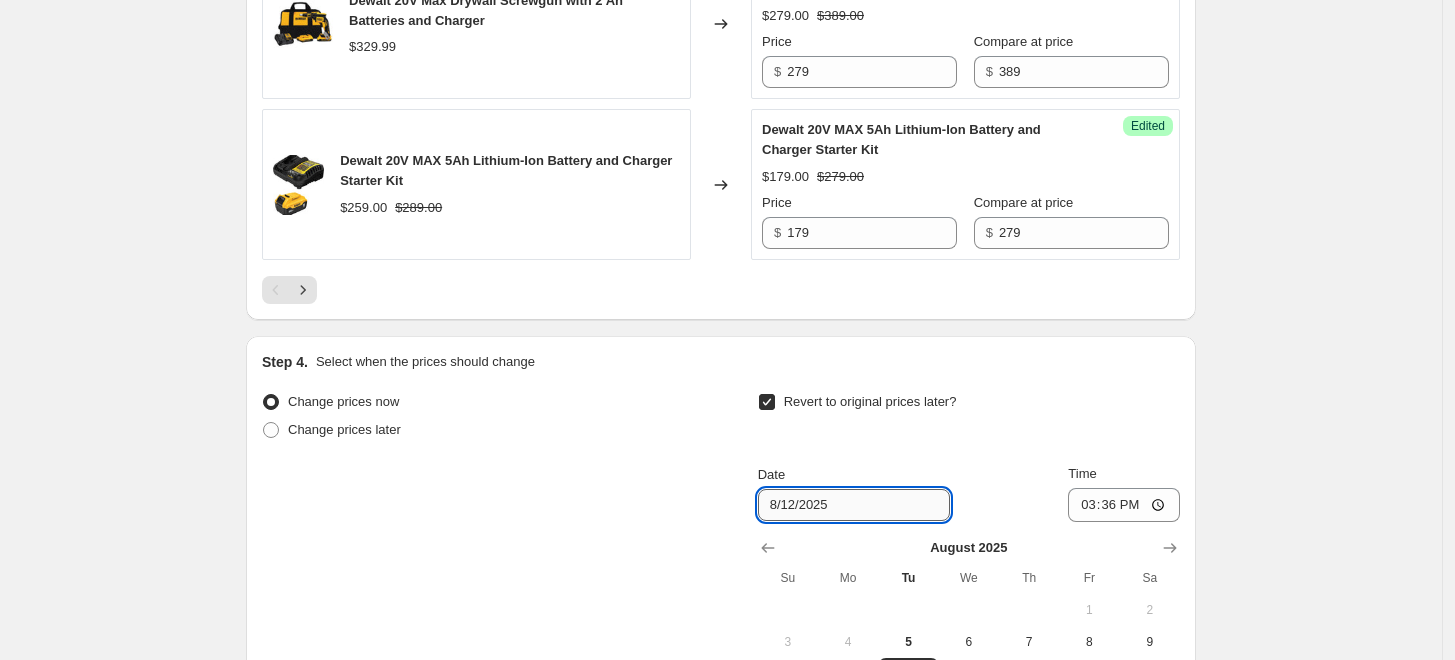 click on "8/12/2025" at bounding box center (854, 505) 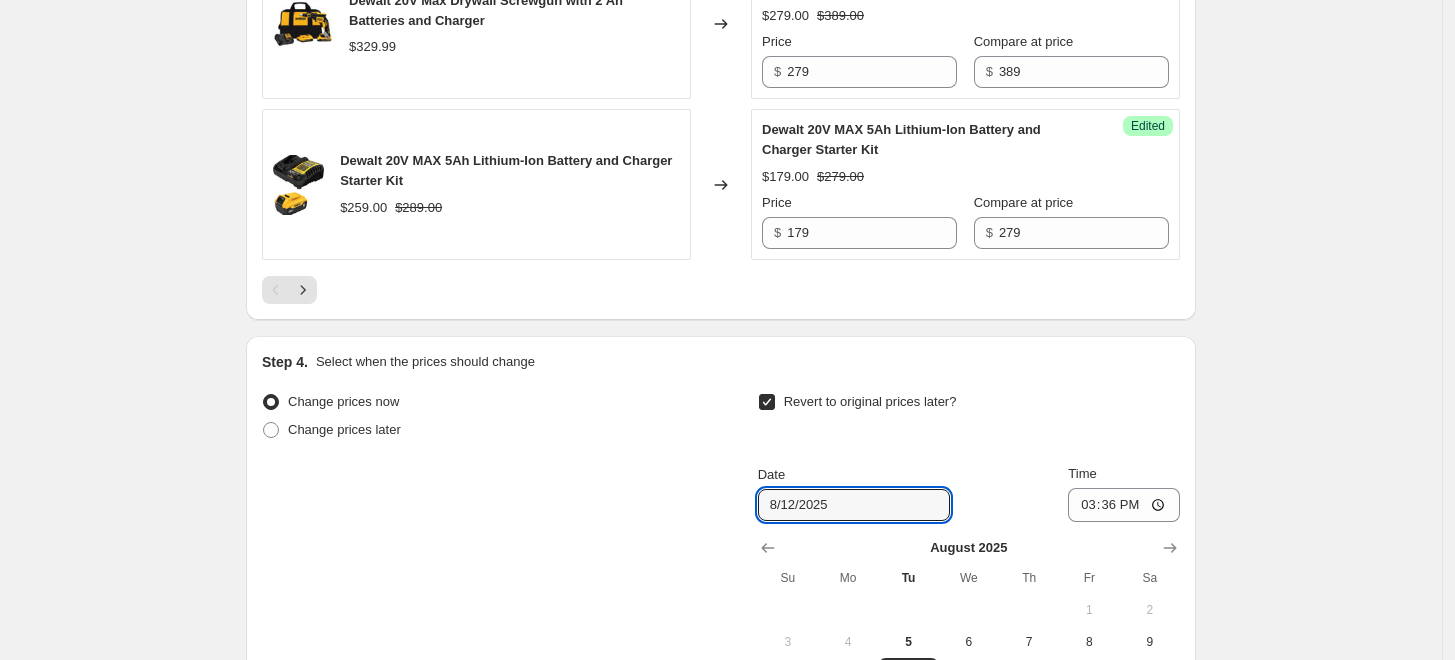 click on "Date [DATE] Time [TIME] August   2025 Su Mo Tu We Th Fr Sa 1 2 3 4 5 6 7 8 9 10 11 12 13 14 15 16 17 18 19 20 21 22 23 24 25 26 27 28 29 30 31" at bounding box center (969, 625) 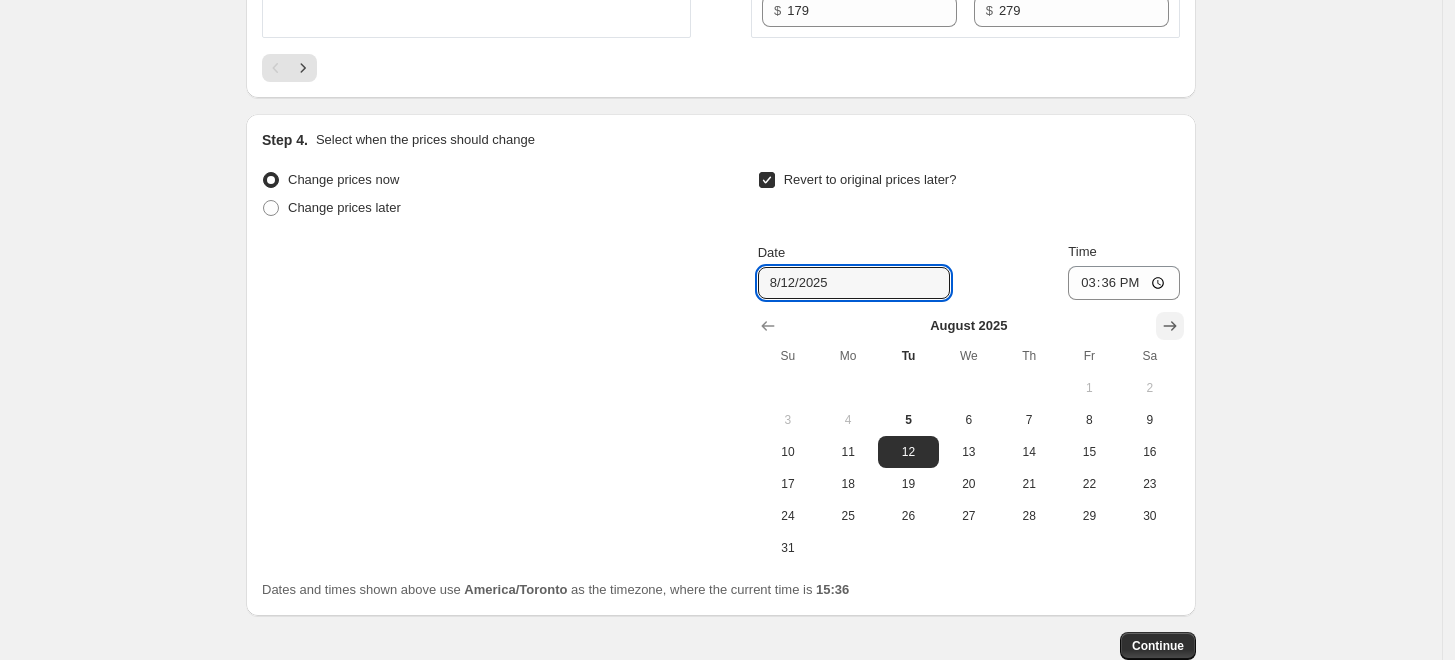 click 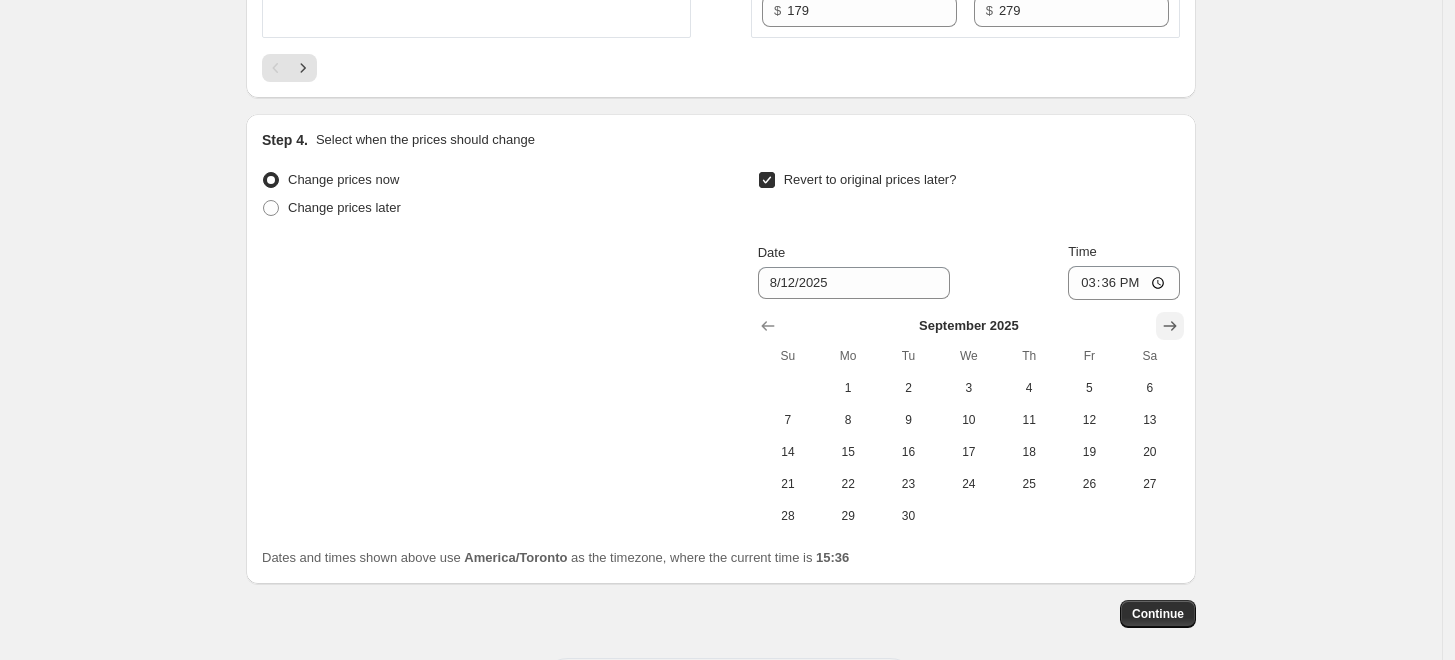 click 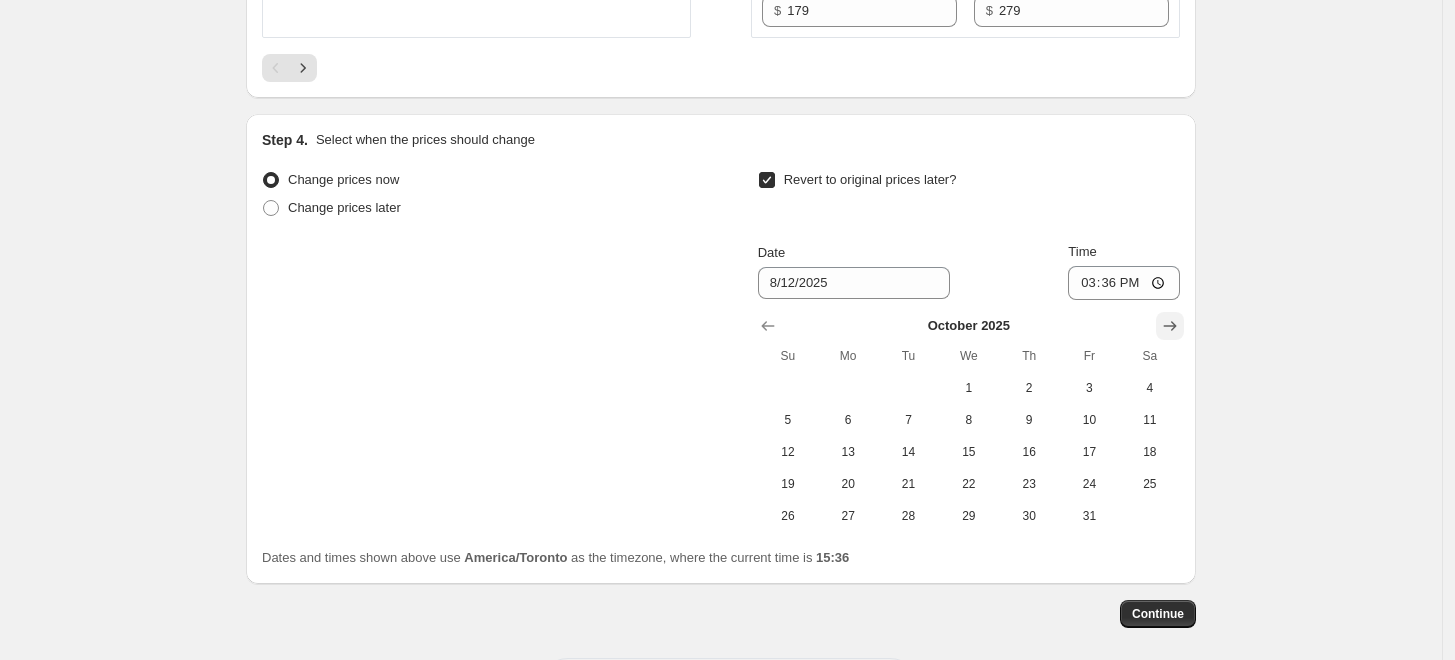 click 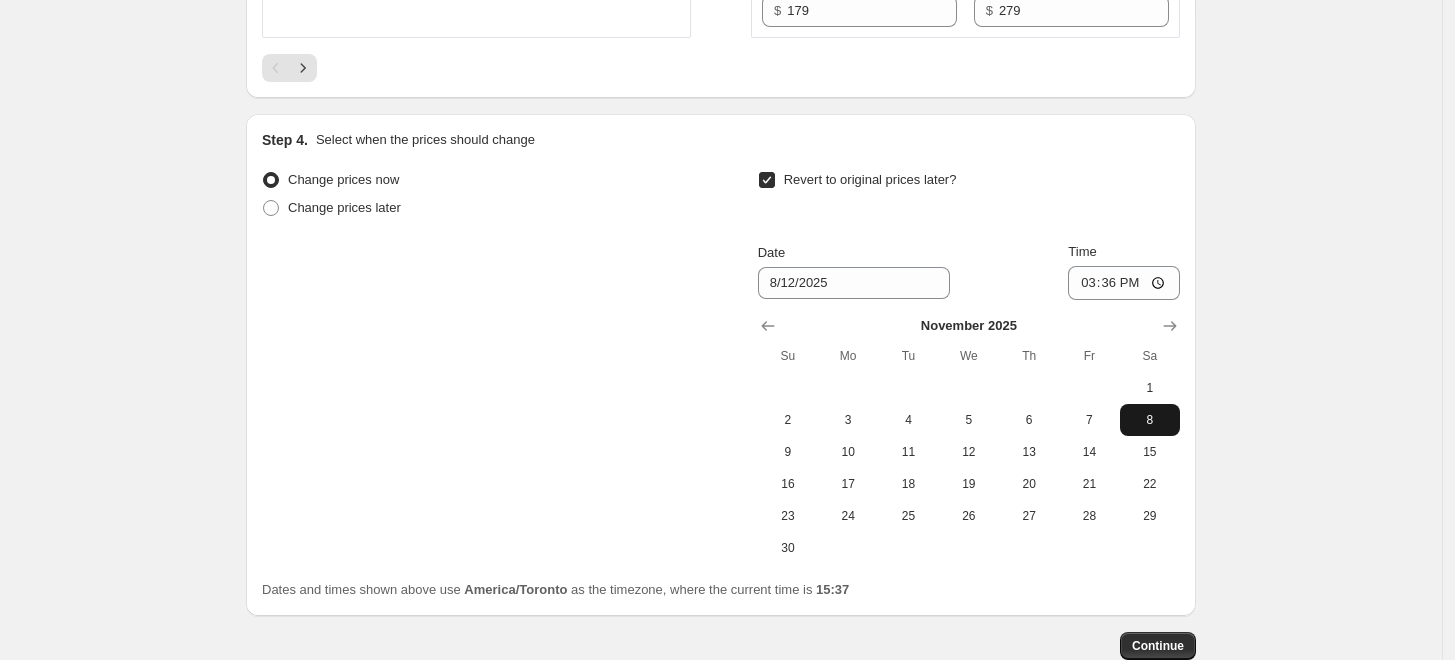 click on "8" at bounding box center (1150, 420) 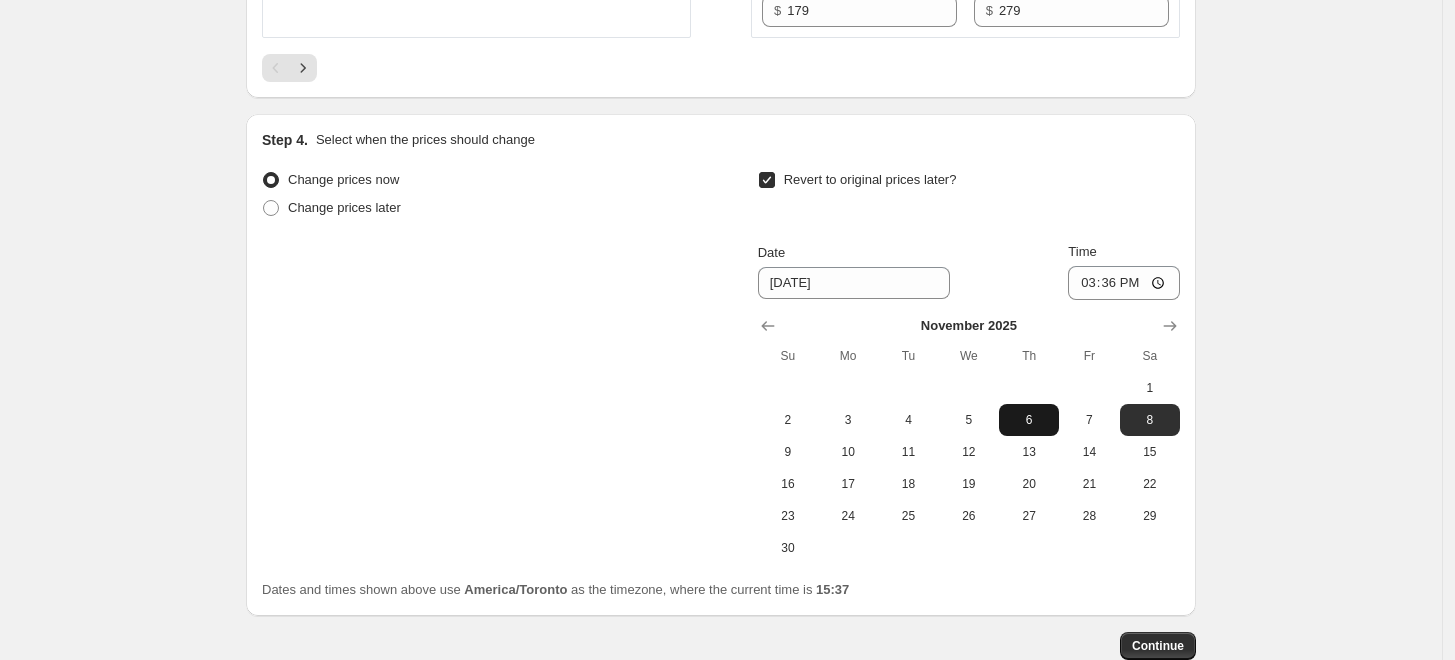 click on "6" at bounding box center (1029, 420) 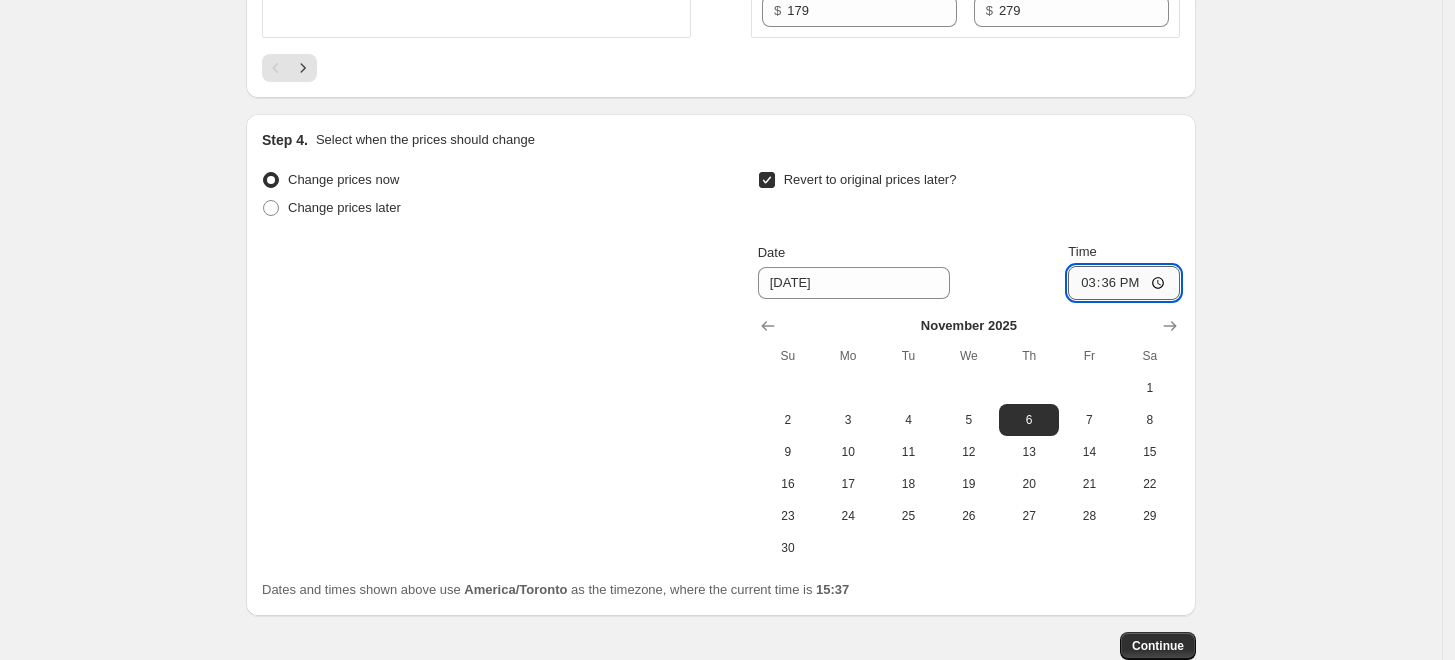 click on "15:36" at bounding box center [1124, 283] 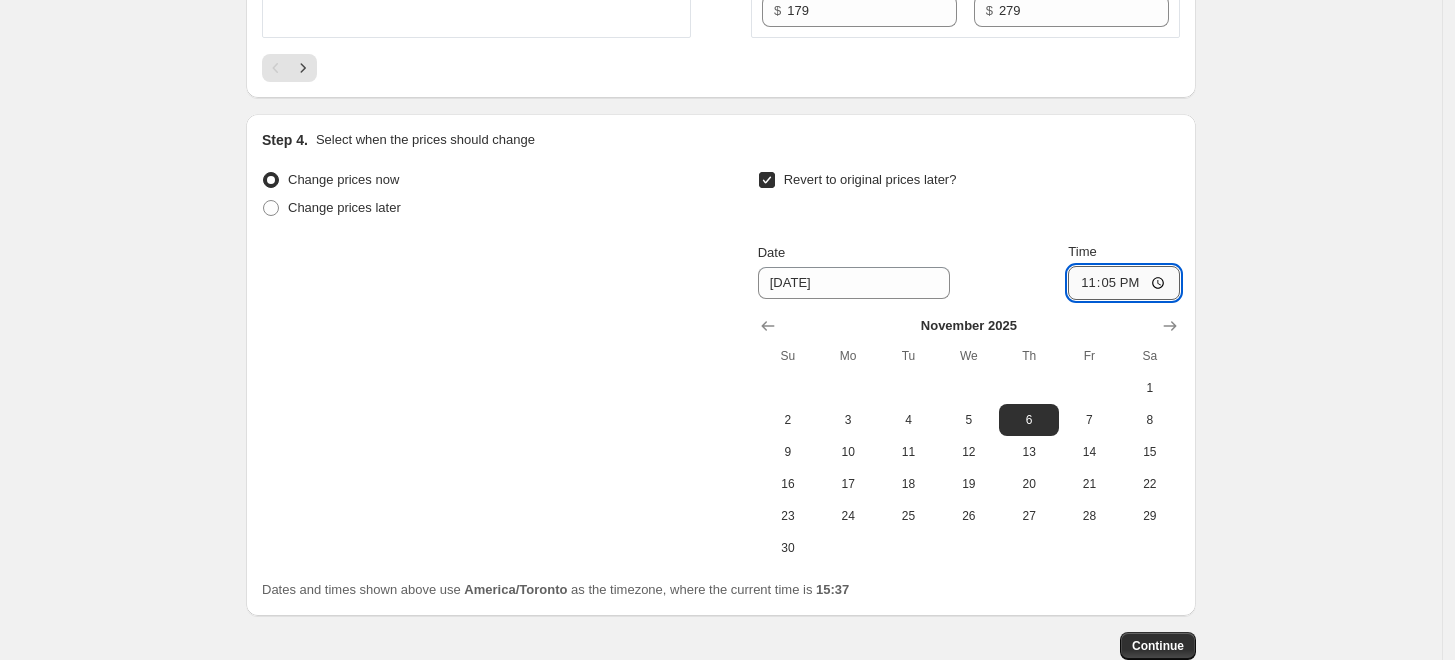 type on "23:59" 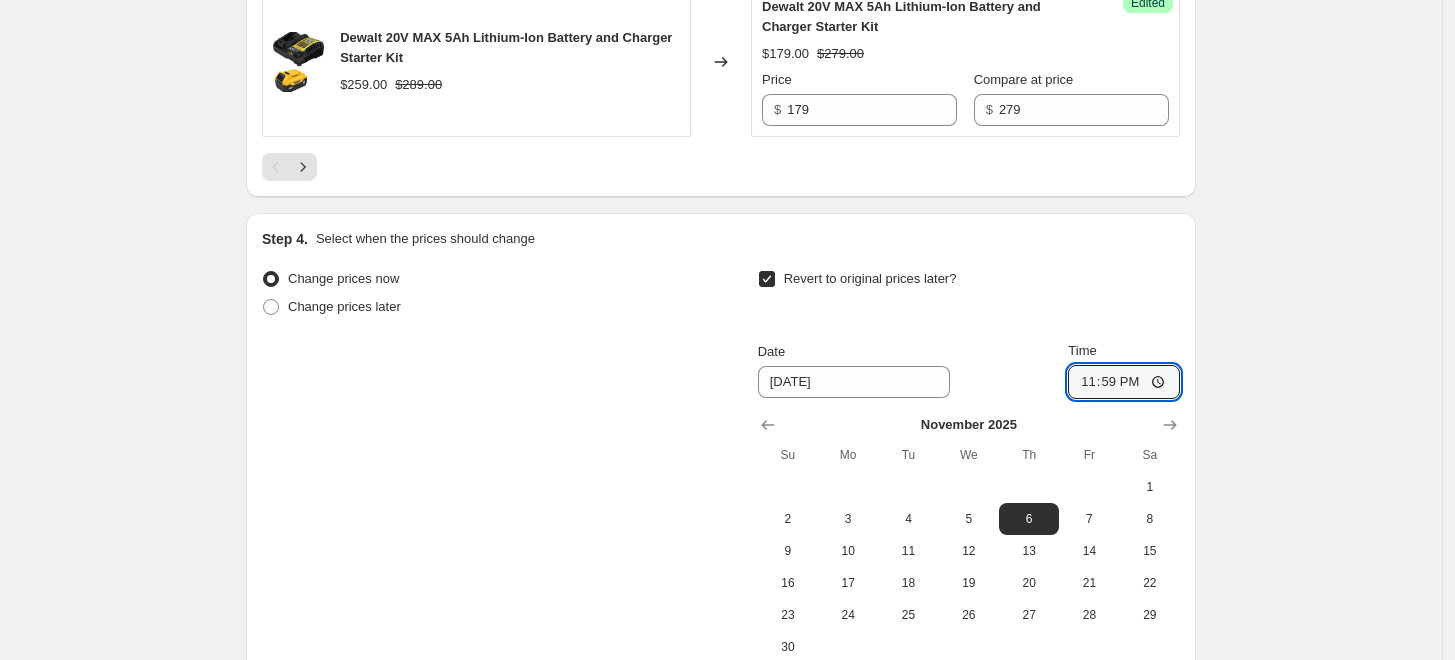 scroll, scrollTop: 3525, scrollLeft: 0, axis: vertical 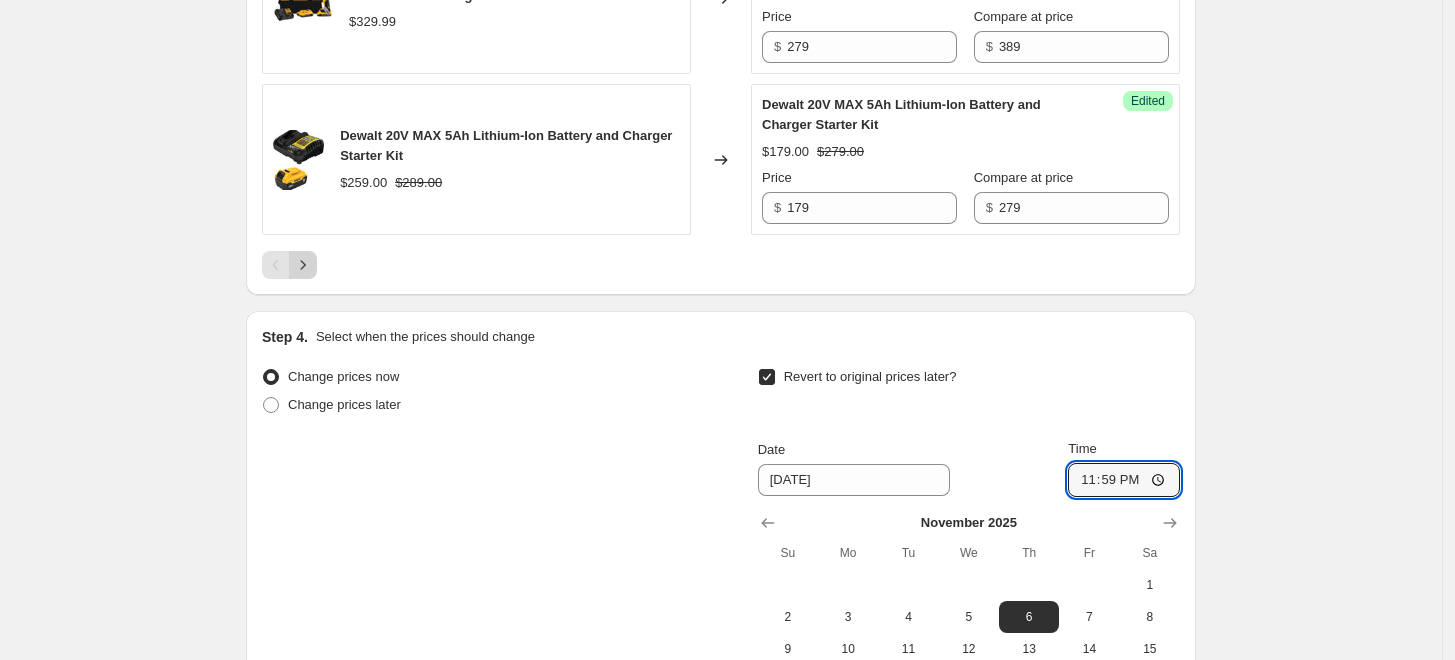 click 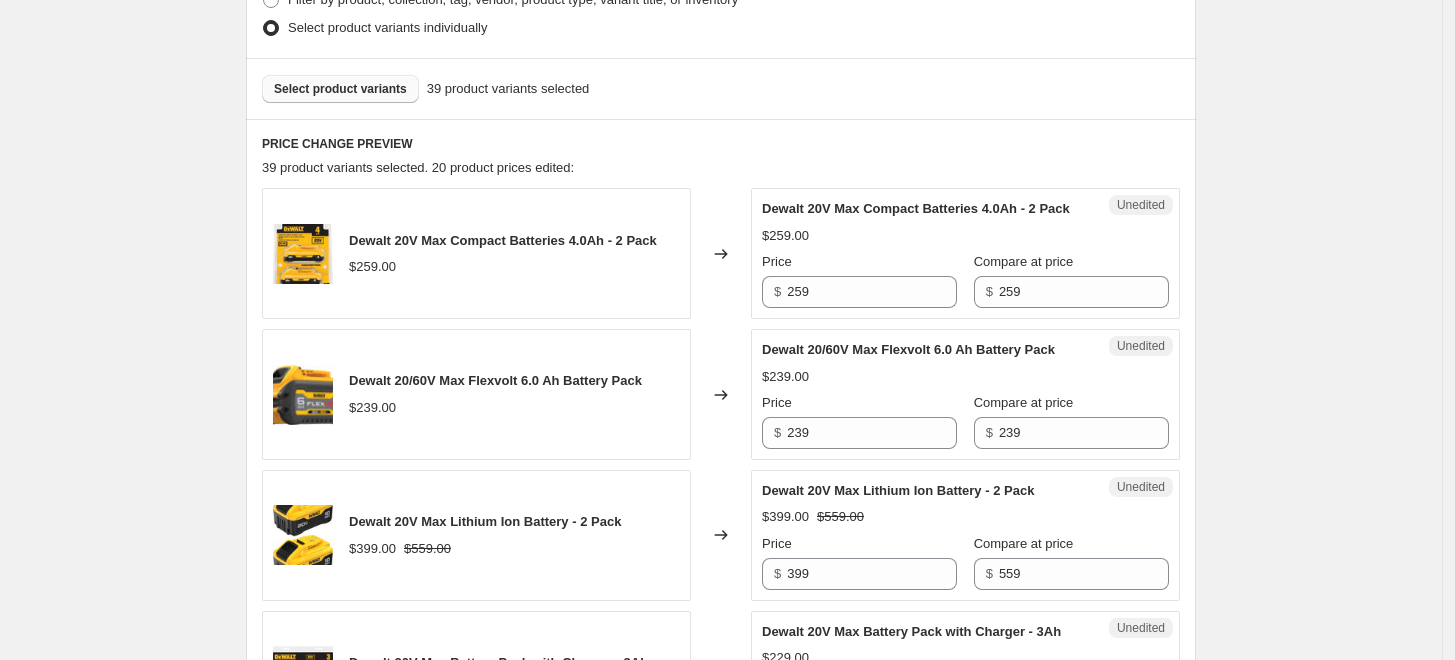 scroll, scrollTop: 555, scrollLeft: 0, axis: vertical 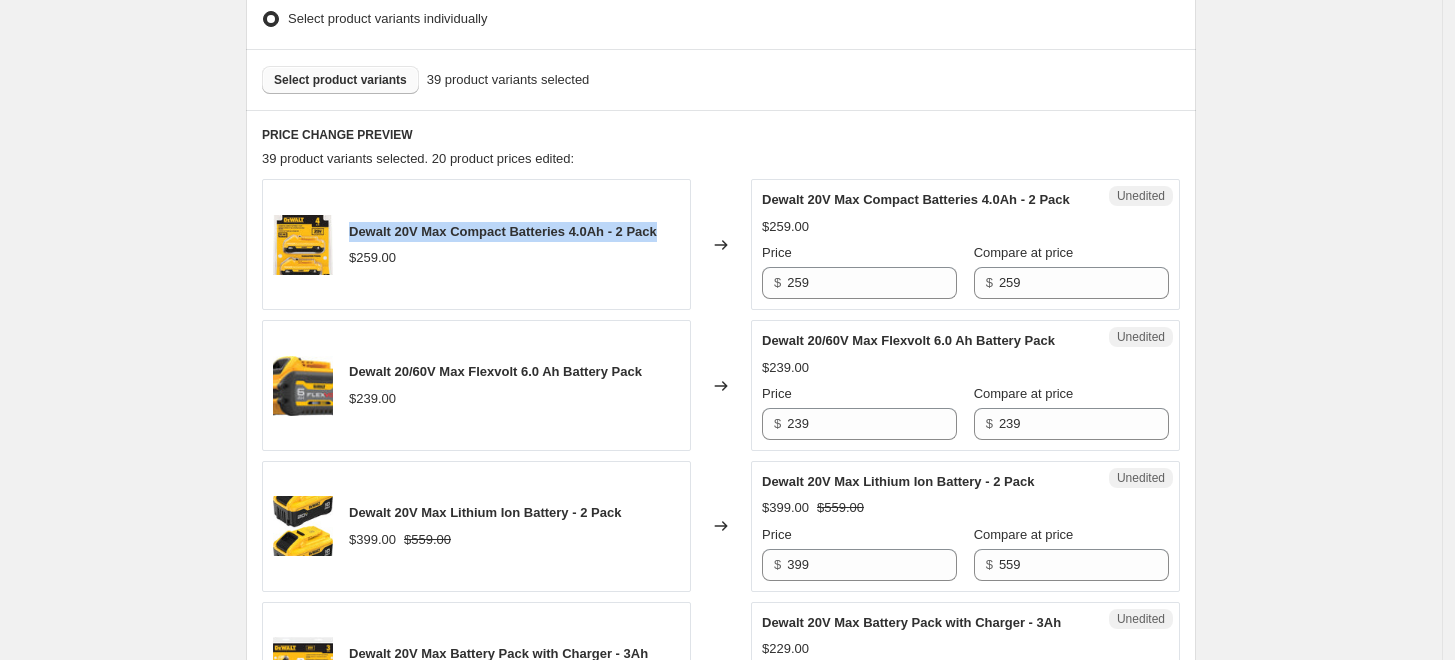 drag, startPoint x: 661, startPoint y: 242, endPoint x: 352, endPoint y: 237, distance: 309.04044 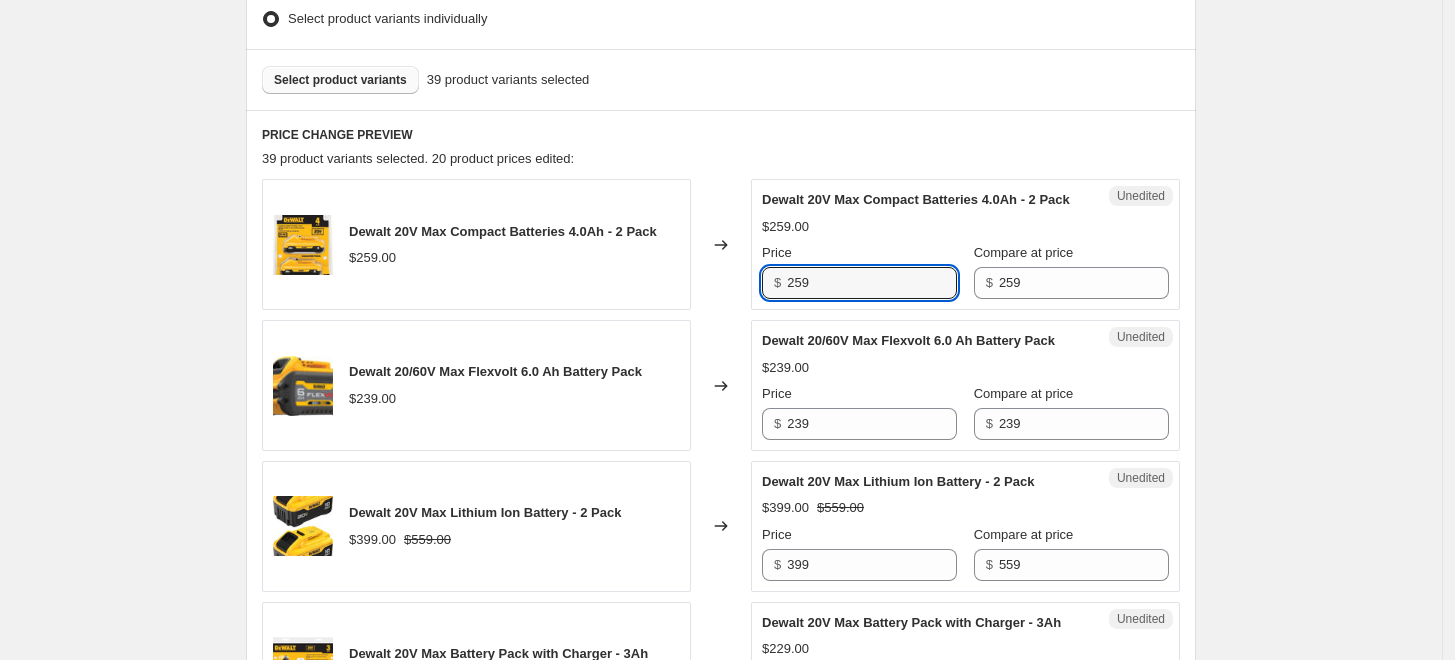drag, startPoint x: 840, startPoint y: 302, endPoint x: 661, endPoint y: 284, distance: 179.90276 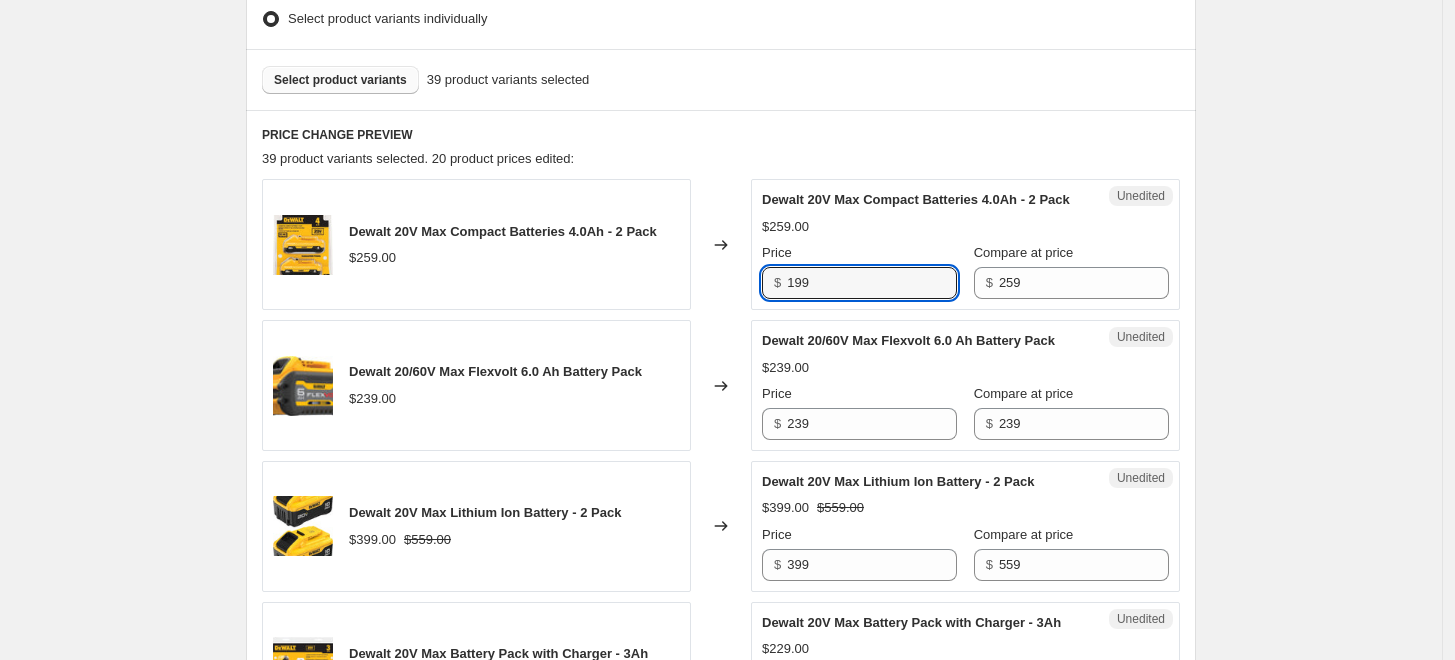 type on "199" 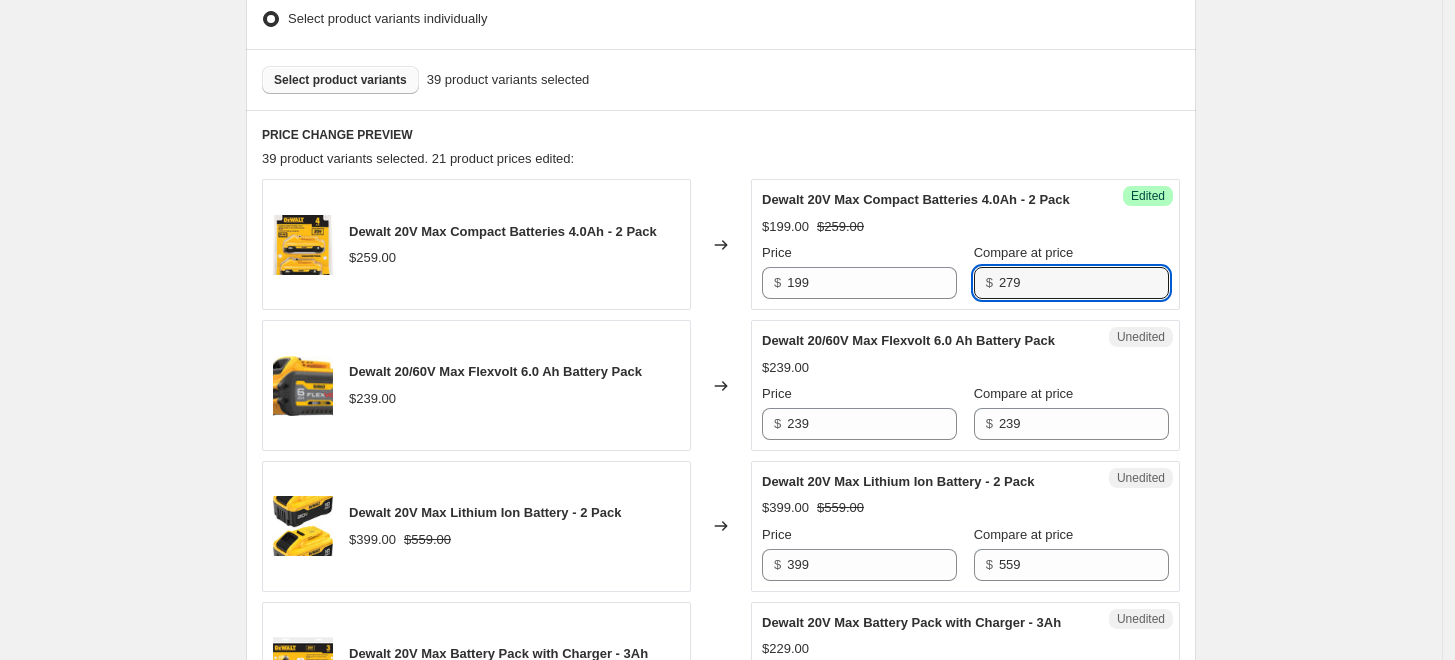 type on "279" 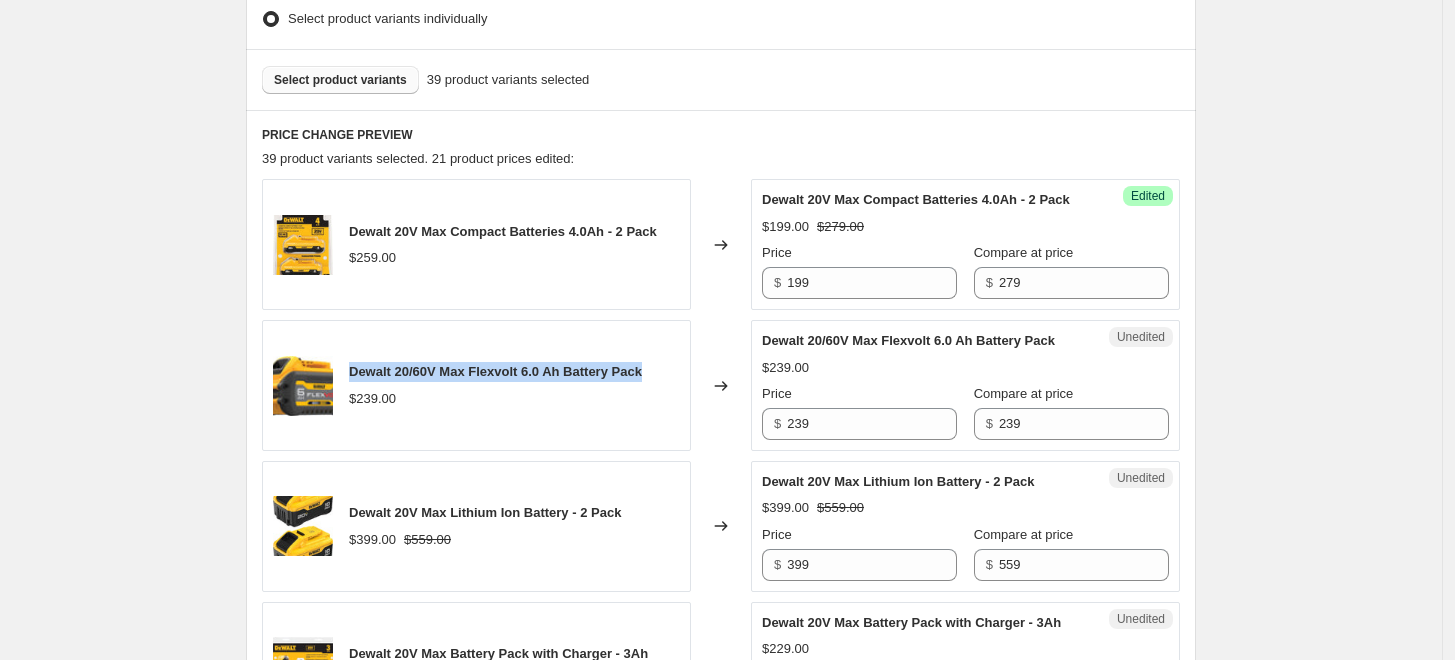 drag, startPoint x: 660, startPoint y: 393, endPoint x: 355, endPoint y: 379, distance: 305.32114 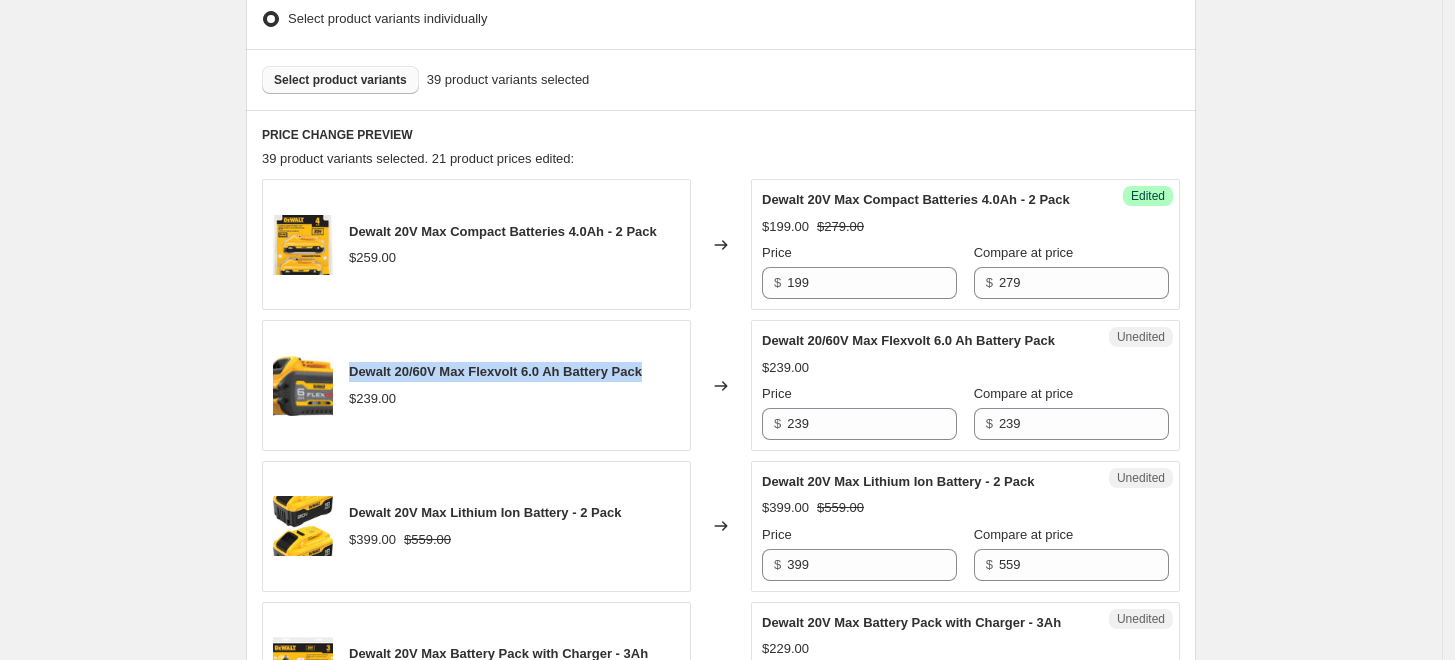 click on "Dewalt 20/60V Max Flexvolt 6.0 Ah Battery Pack $[PRICE]" at bounding box center (476, 385) 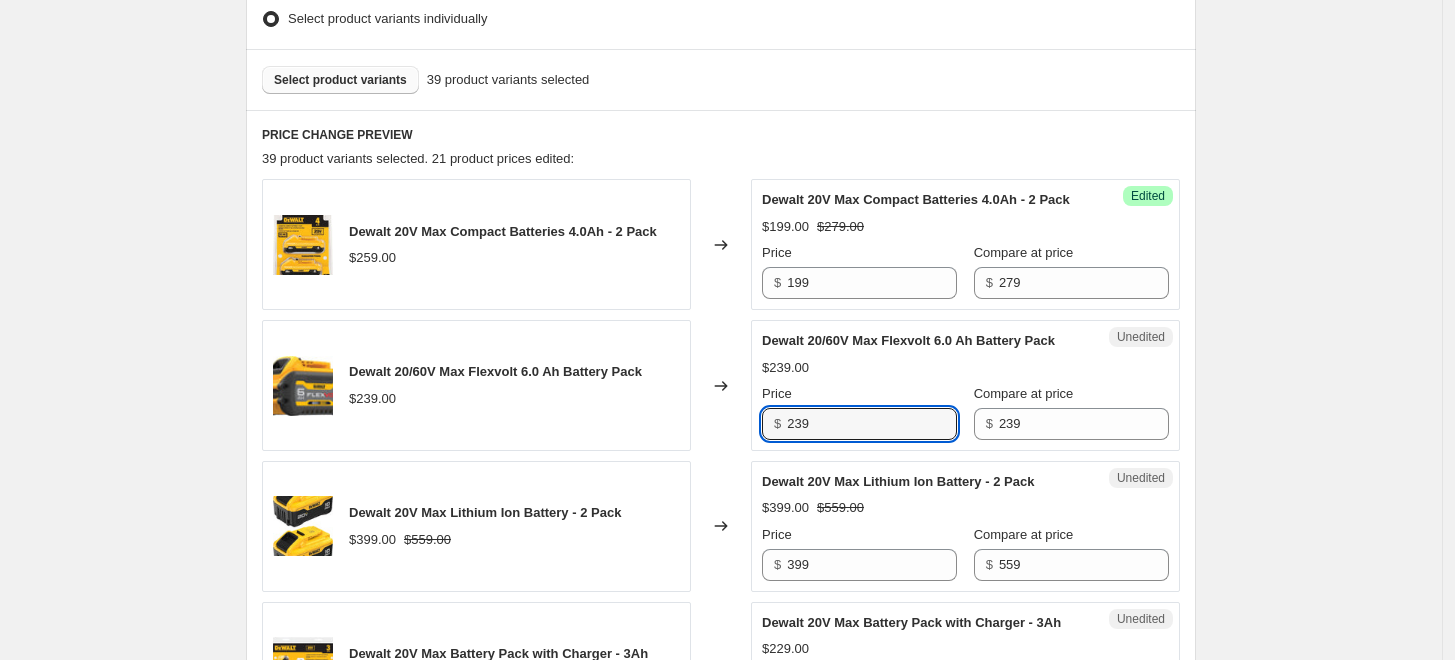 drag, startPoint x: 891, startPoint y: 445, endPoint x: 616, endPoint y: 434, distance: 275.2199 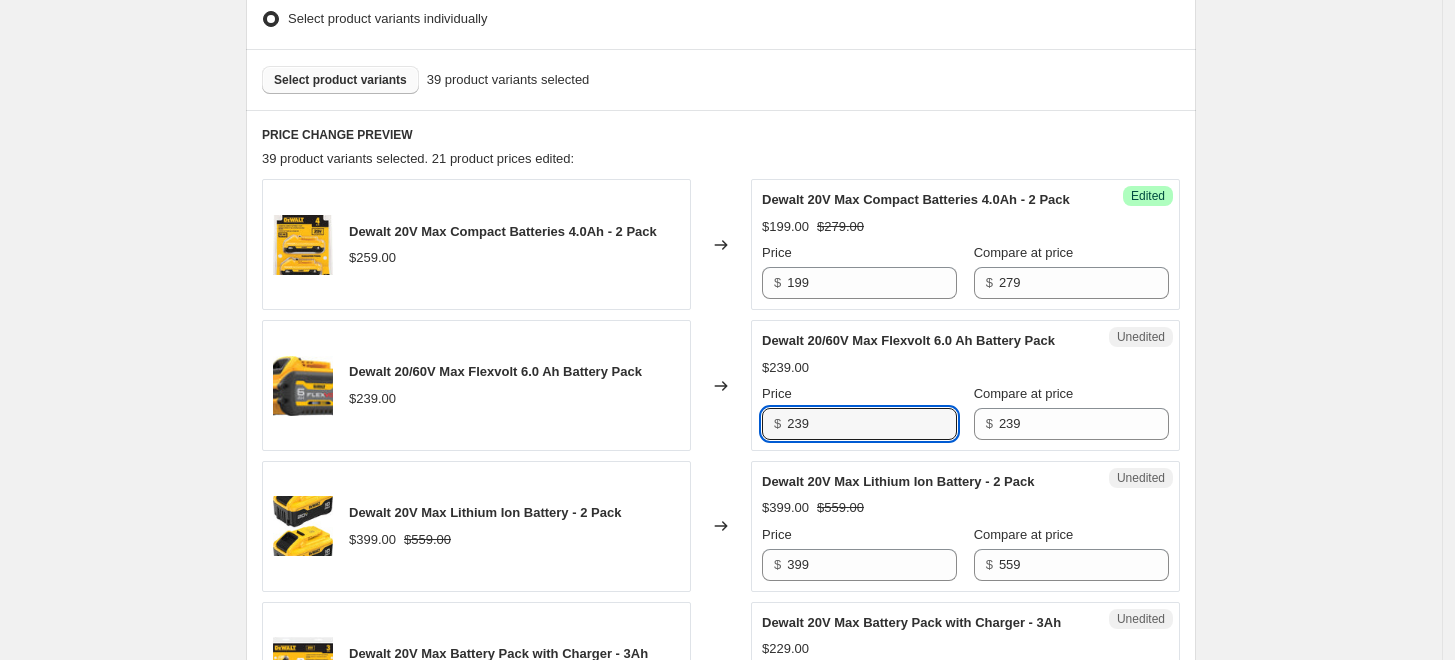 click on "Dewalt 20/60V Max Flexvolt 6.0 Ah Battery Pack $[PRICE] Changed to Unedited Dewalt 20/60V Max Flexvolt 6.0 Ah Battery Pack $[PRICE] Price $ [PRICE] Compare at price $ [PRICE]" at bounding box center [721, 385] 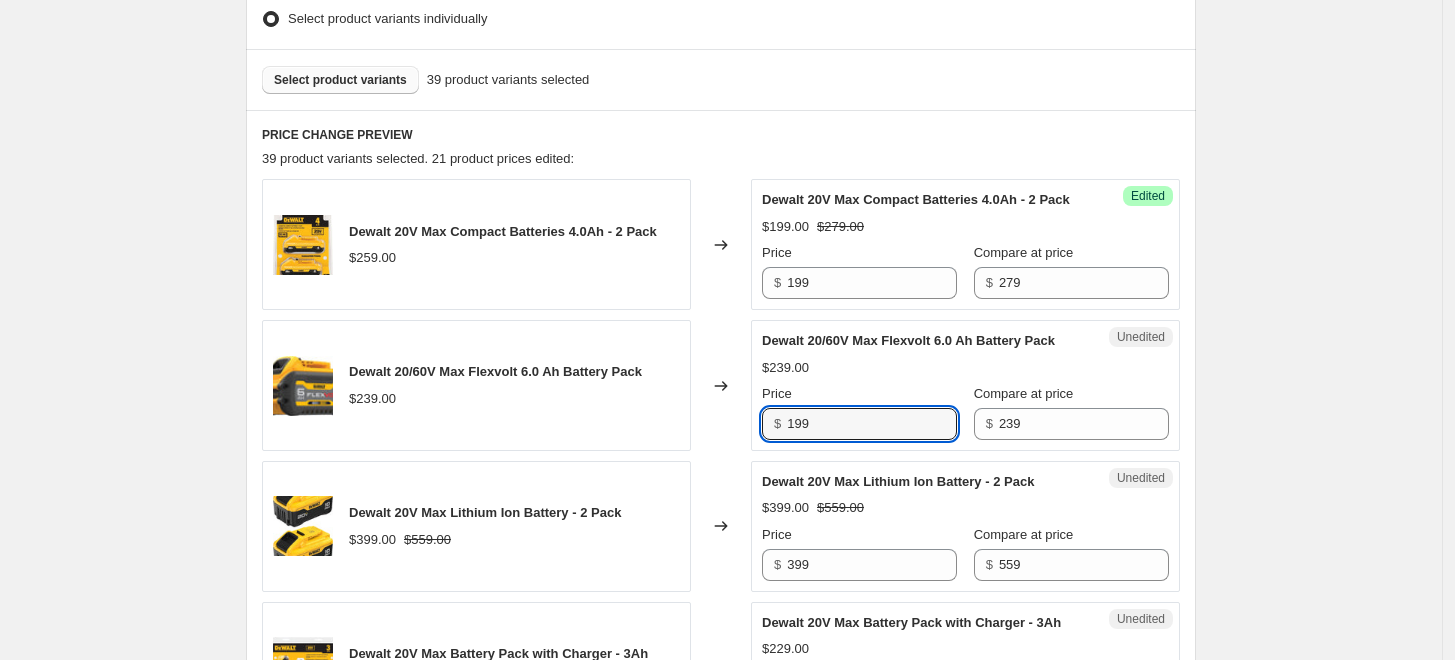 type on "199" 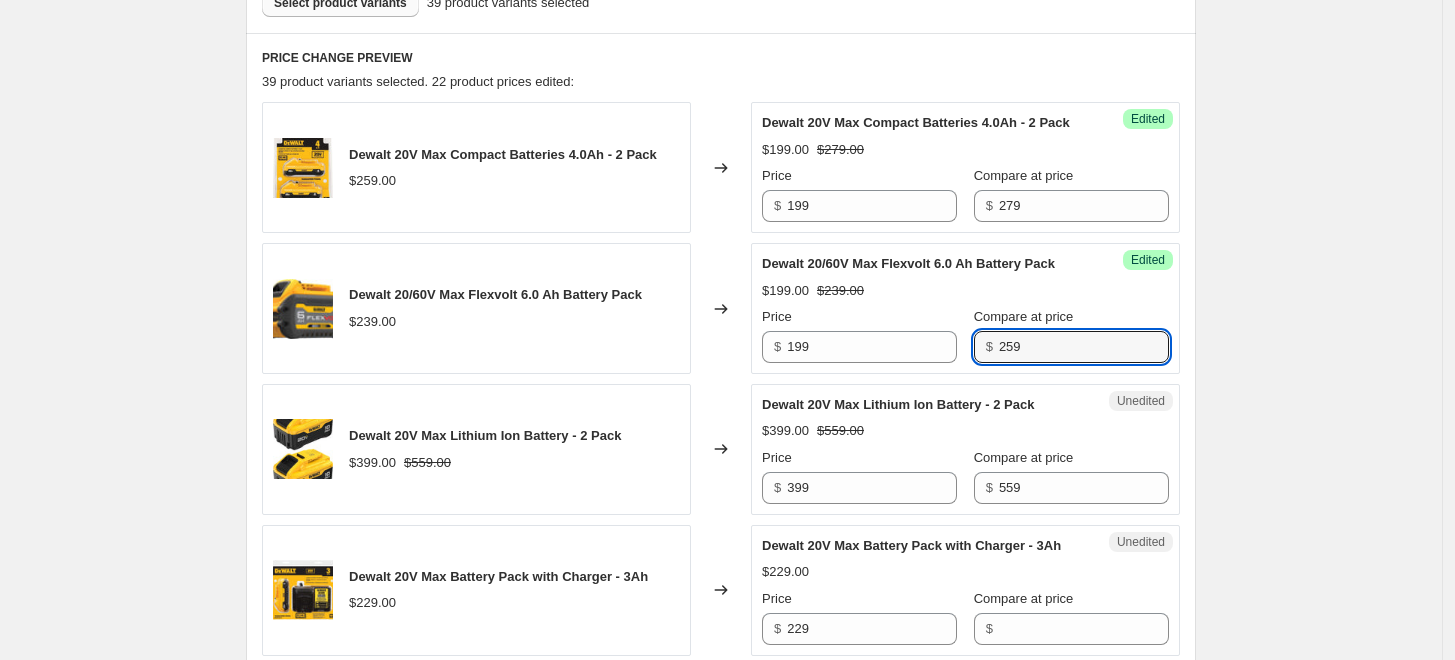 scroll, scrollTop: 666, scrollLeft: 0, axis: vertical 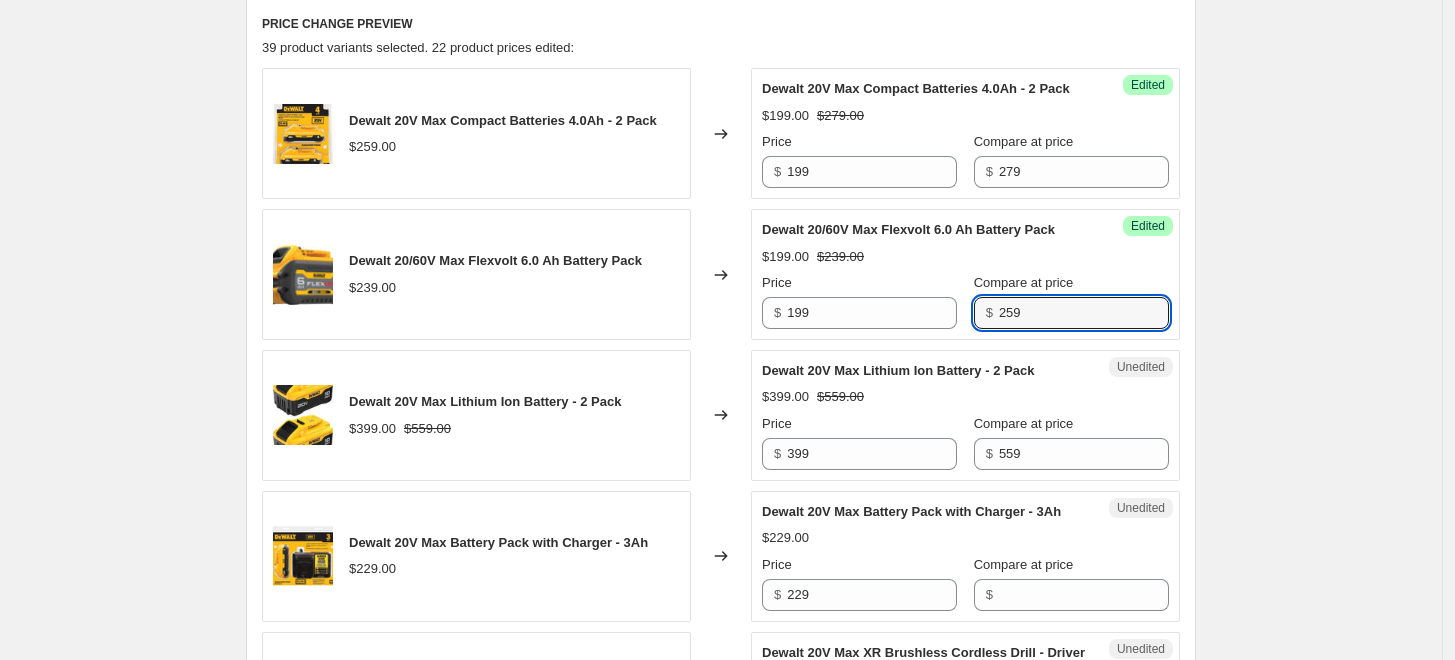 type on "259" 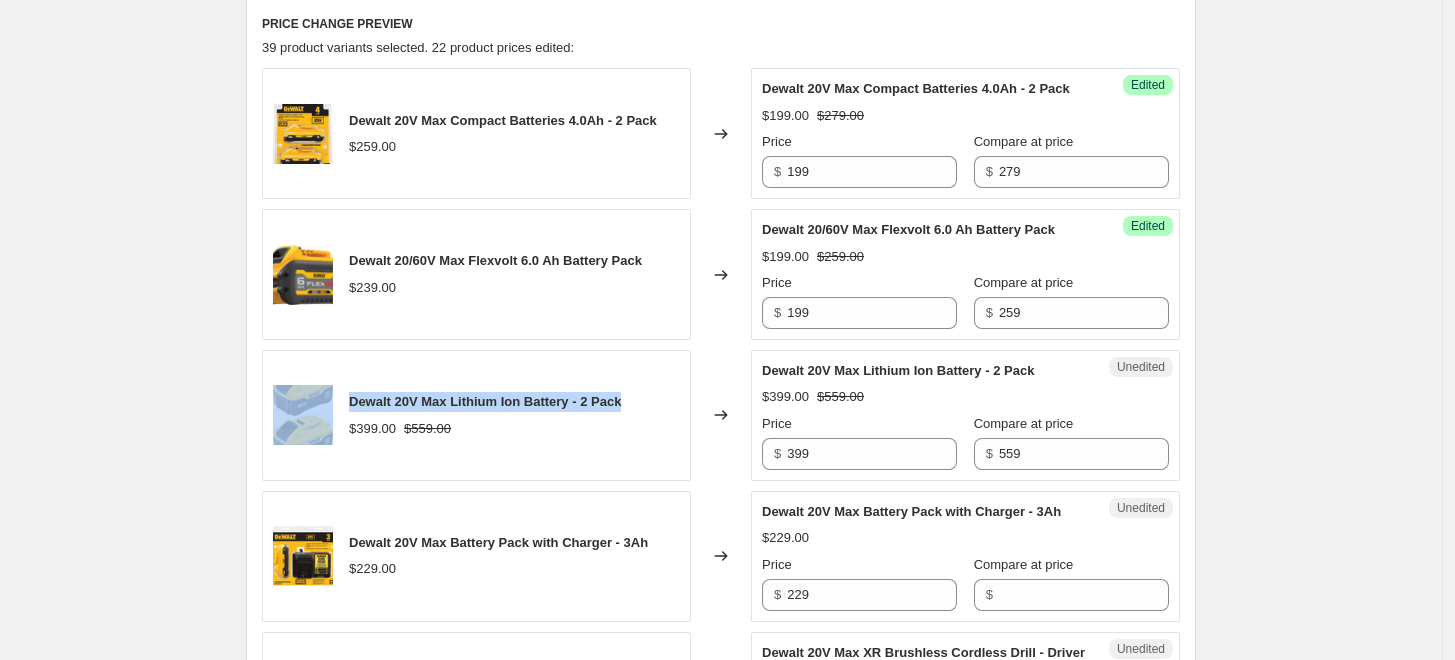 drag, startPoint x: 570, startPoint y: 420, endPoint x: 341, endPoint y: 416, distance: 229.03493 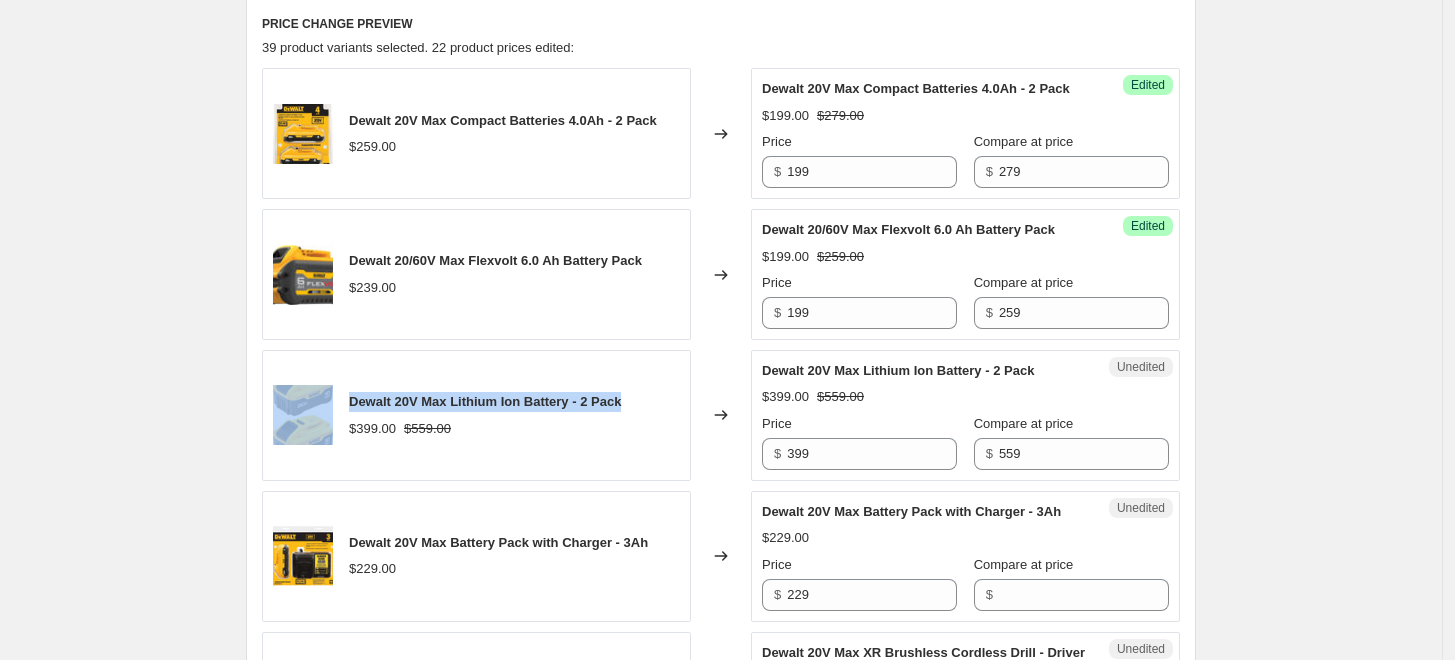click on "Dewalt 20V Max Lithium Ion Battery - 2 Pack $[PRICE] $[PRICE]" at bounding box center (476, 415) 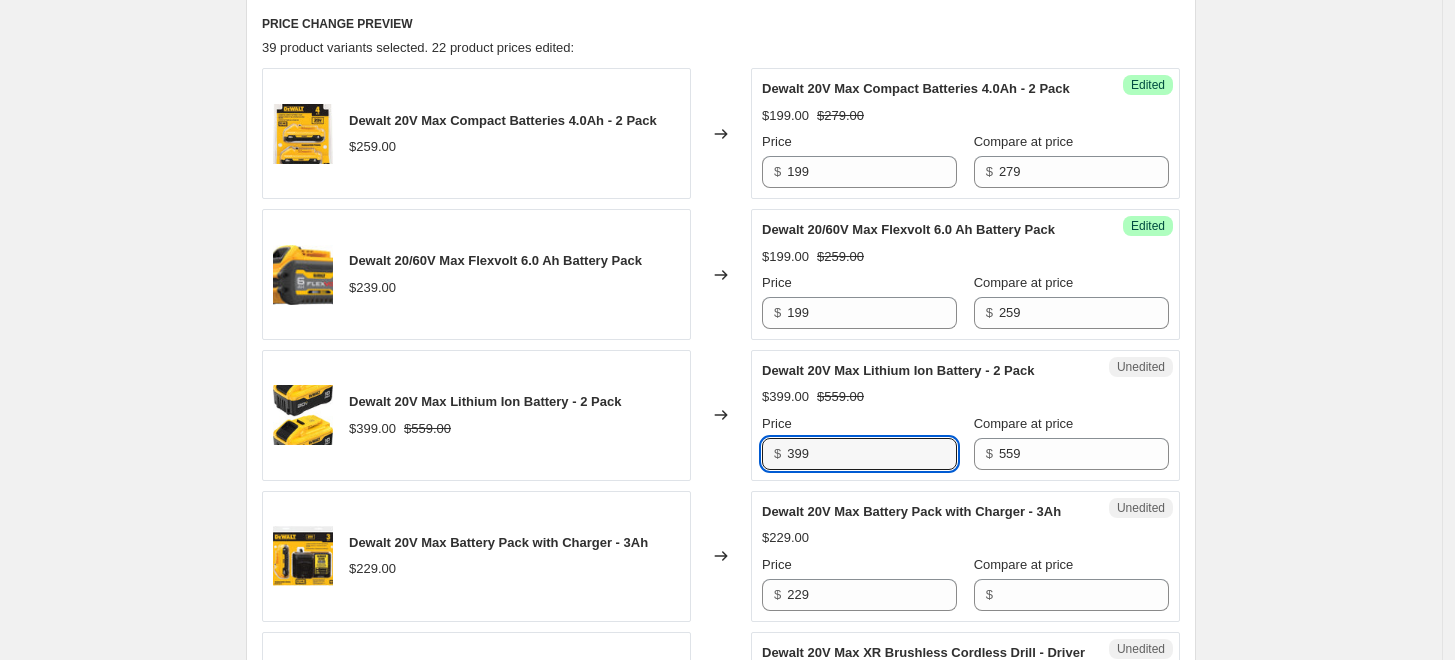 drag, startPoint x: 831, startPoint y: 473, endPoint x: 749, endPoint y: 465, distance: 82.38932 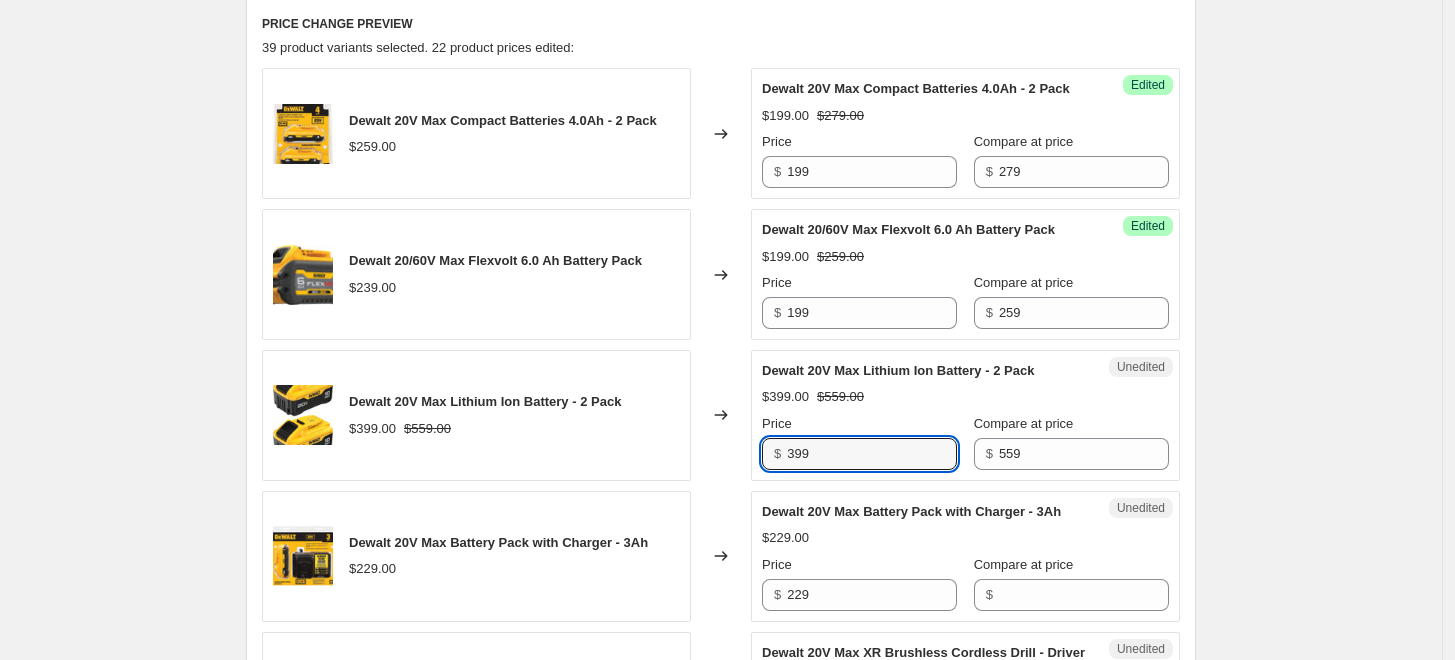 click on "Unedited Dewalt 20V Max Lithium Ion Battery - 2 Pack $399.00 $559.00 Price $ 399 Compare at price $ 559" at bounding box center (965, 415) 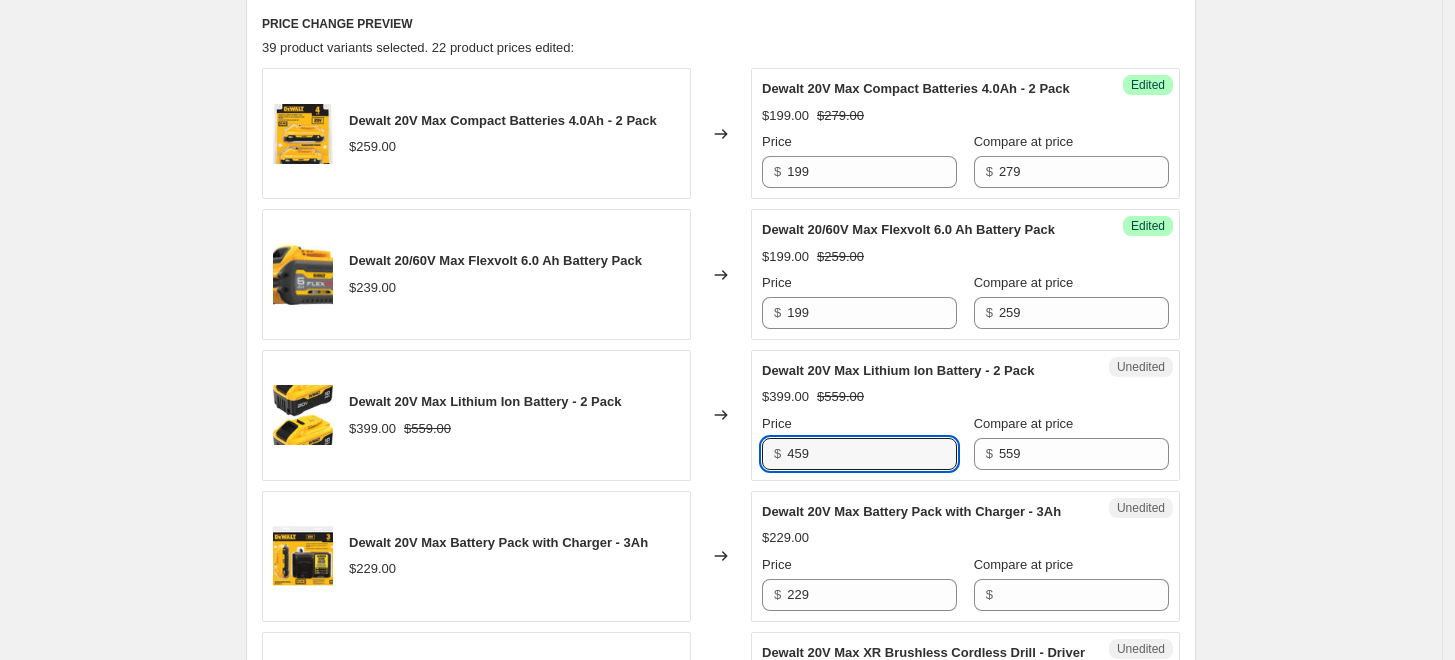 type on "459" 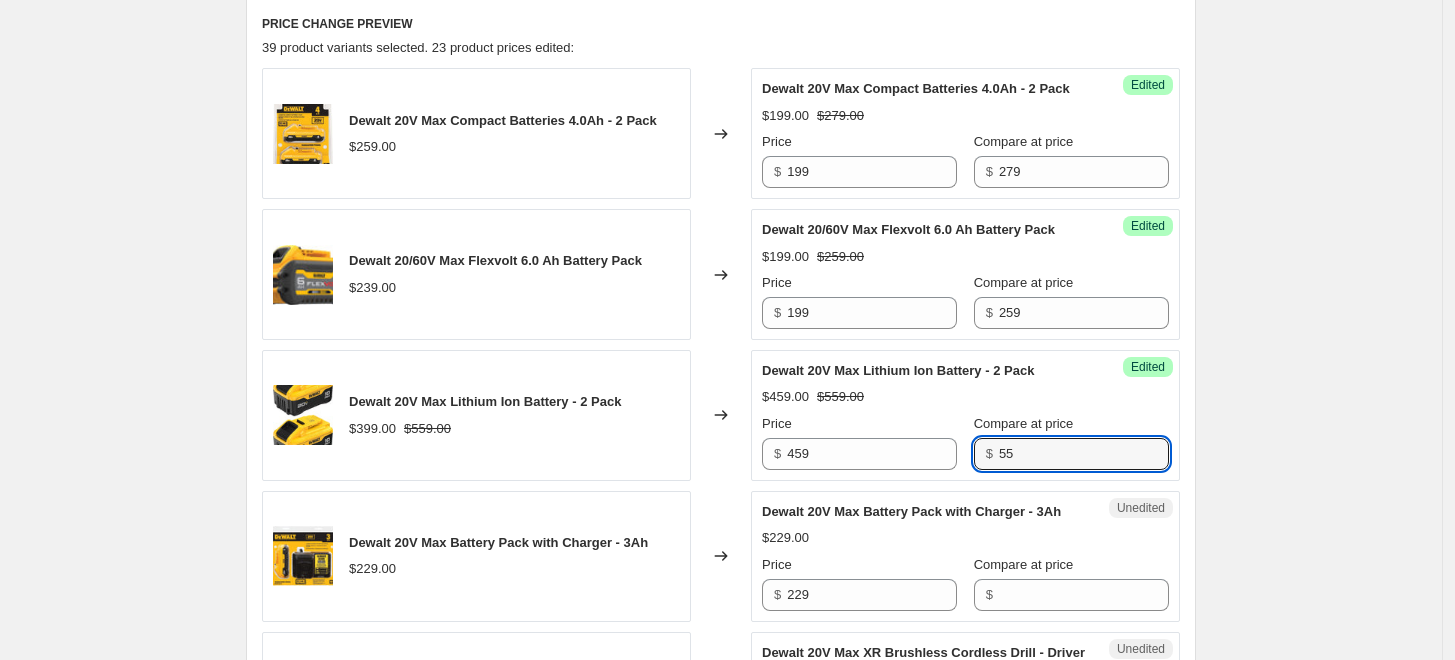 type on "559" 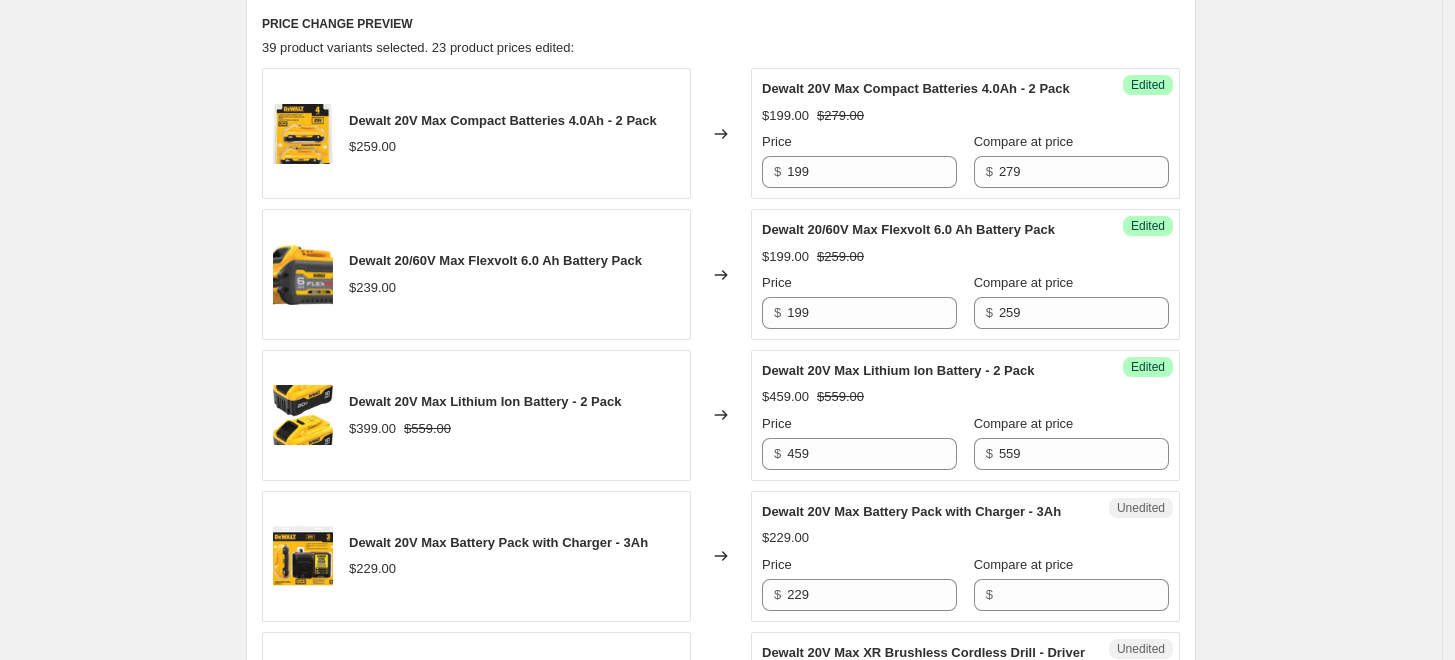 scroll, scrollTop: 777, scrollLeft: 0, axis: vertical 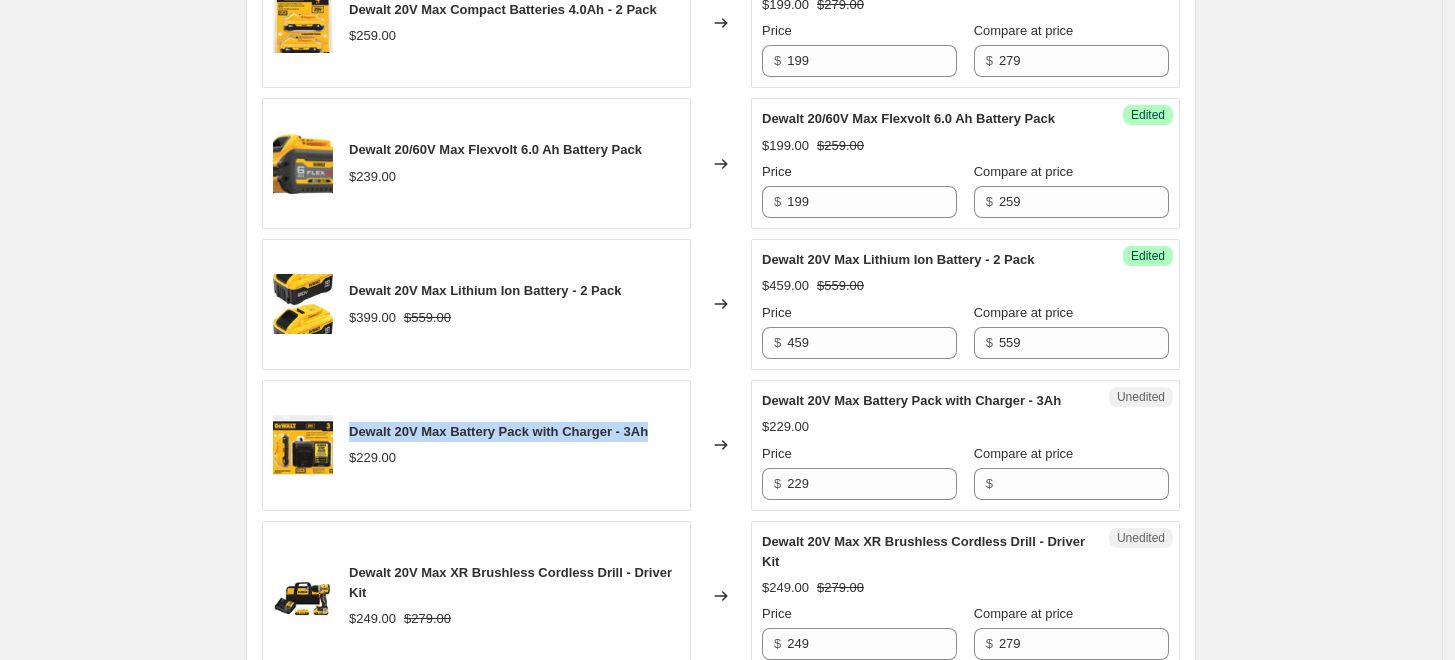 drag, startPoint x: 664, startPoint y: 463, endPoint x: 359, endPoint y: 457, distance: 305.05902 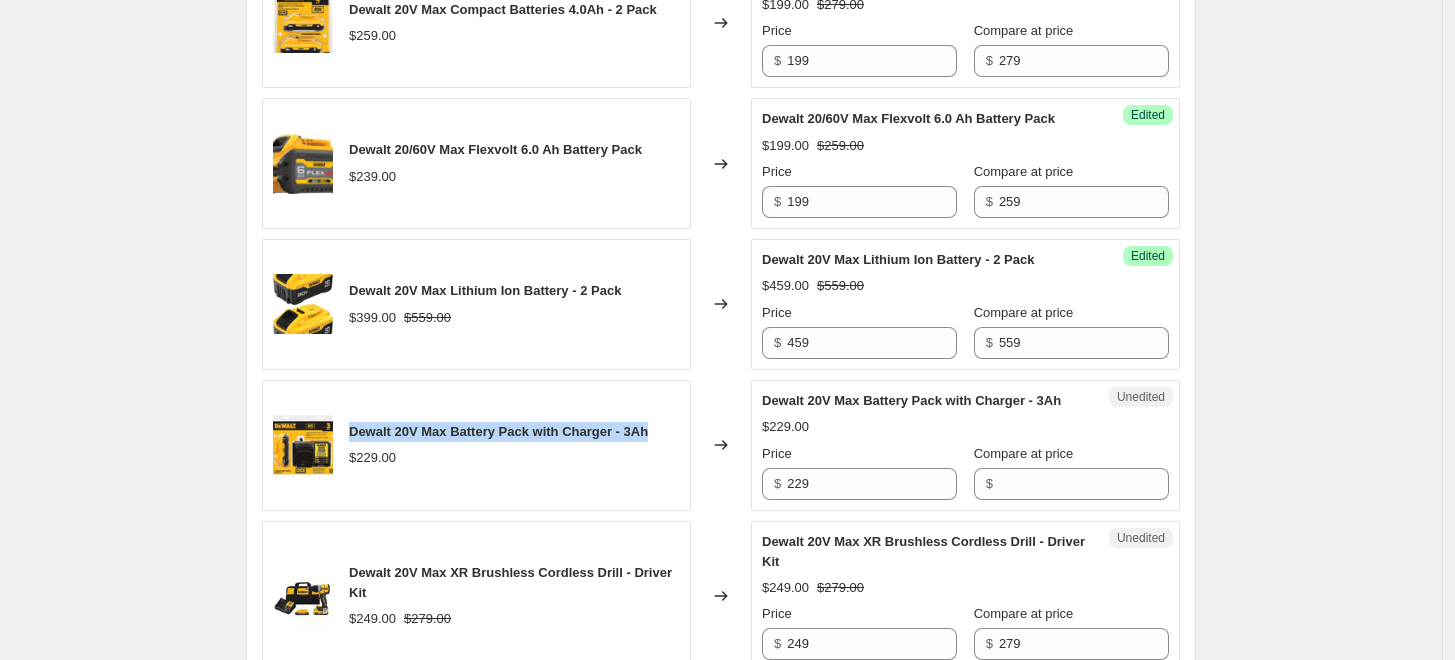 click on "Dewalt 20V Max Battery Pack with Charger -  3Ah $229.00" at bounding box center (476, 445) 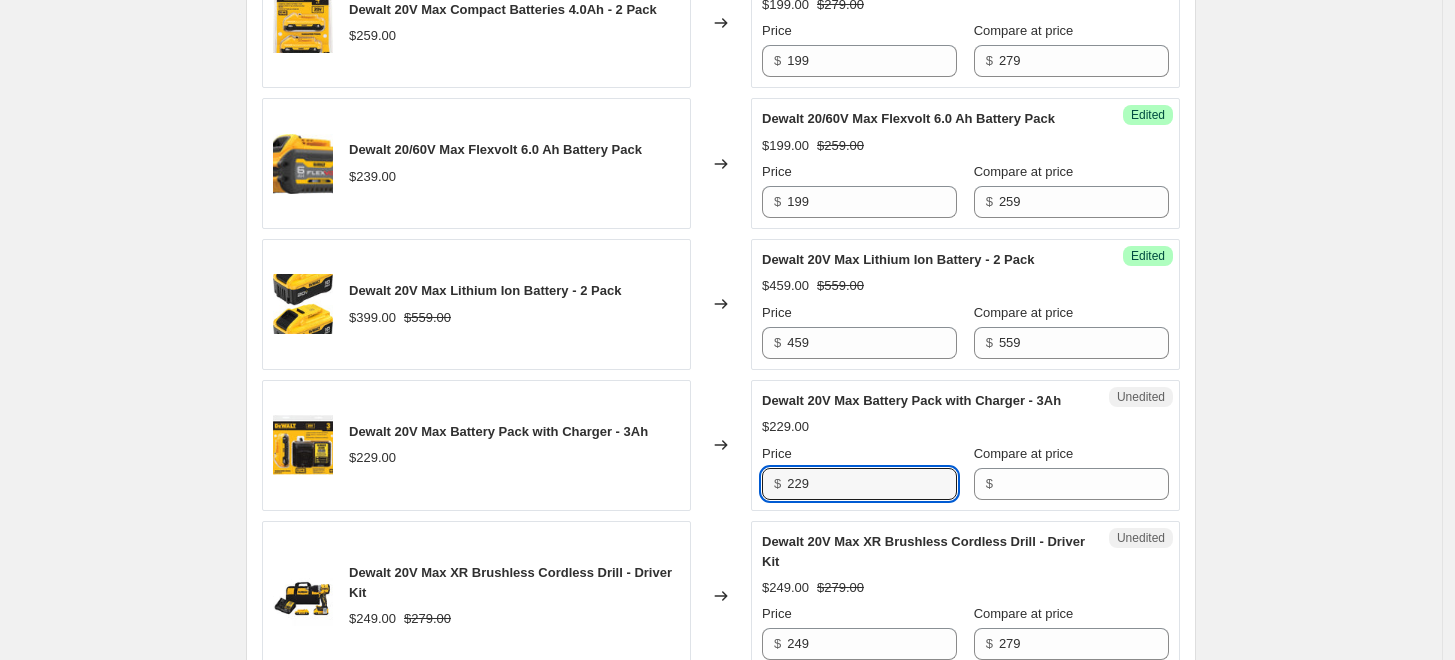 drag, startPoint x: 859, startPoint y: 522, endPoint x: 435, endPoint y: 503, distance: 424.4255 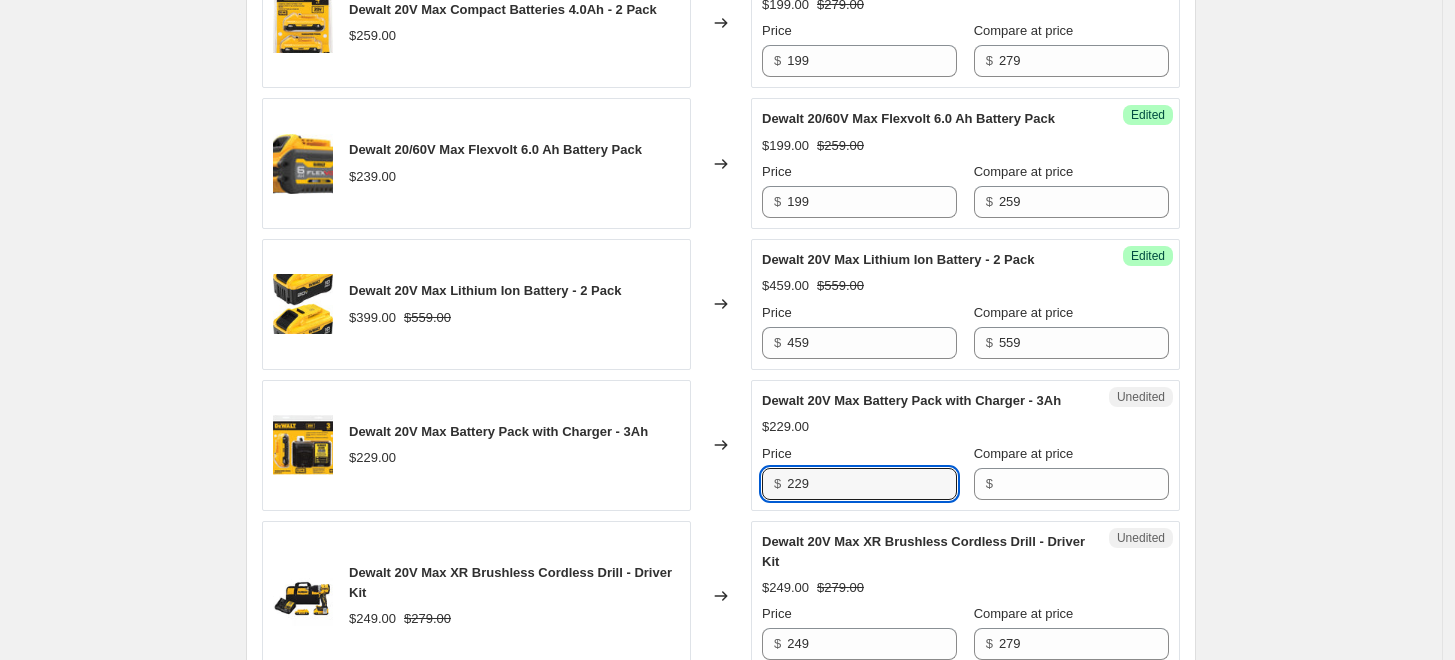 click on "Dewalt 20V Max Battery Pack with Charger -  3Ah $[PRICE] Changed to Unedited Dewalt 20V Max Battery Pack with Charger -  3Ah $[PRICE] Price $ [PRICE] Compare at price $" at bounding box center (721, 445) 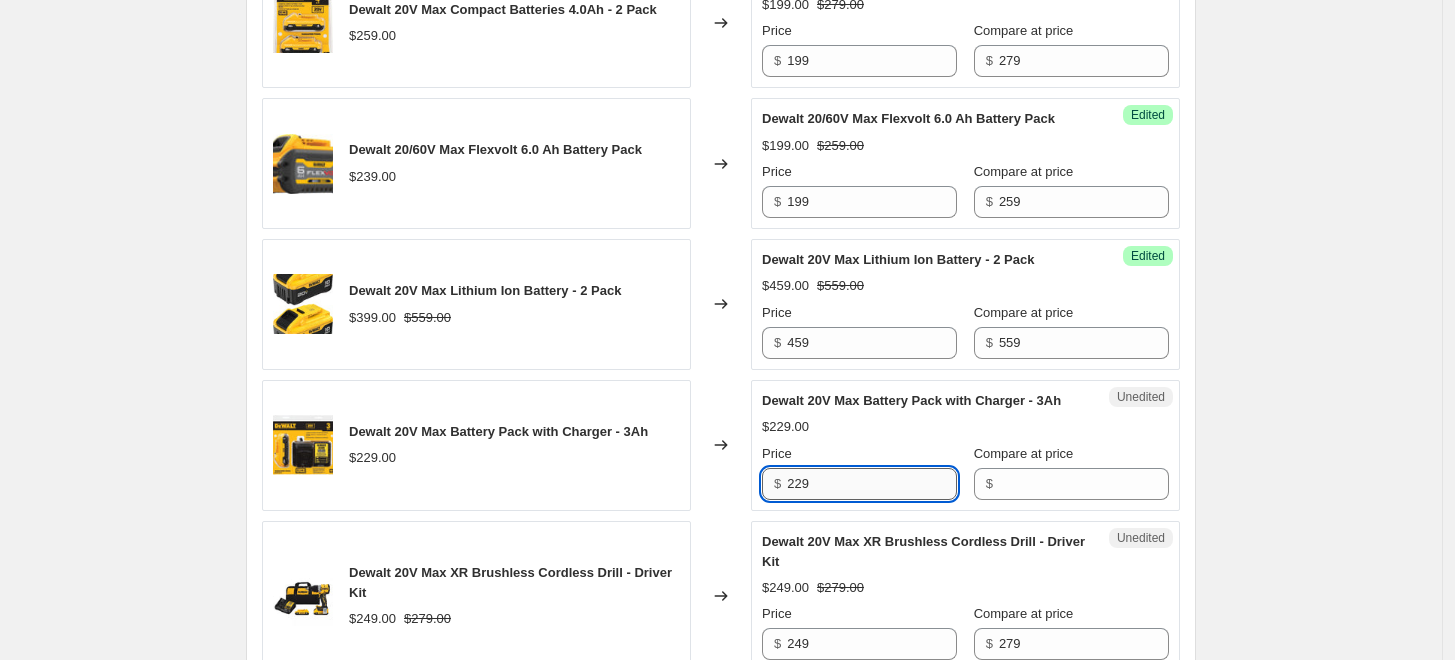 click on "229" at bounding box center [872, 484] 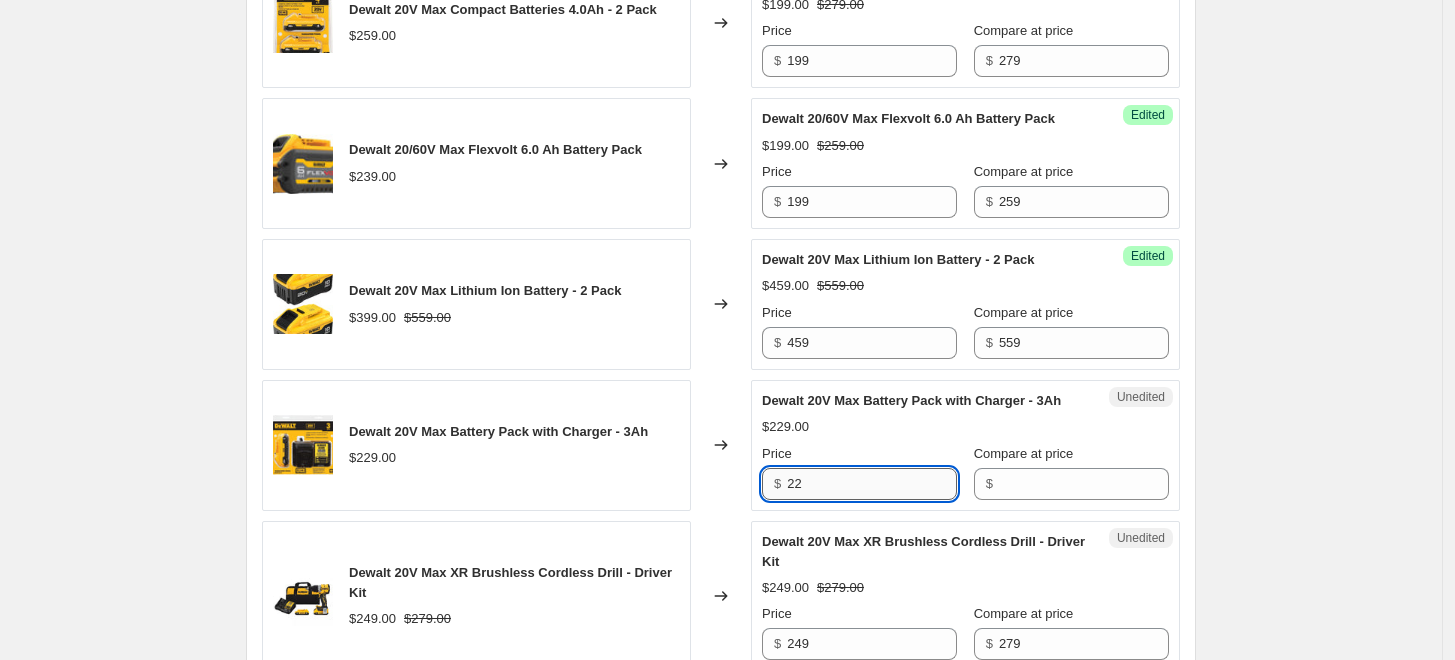 type on "2" 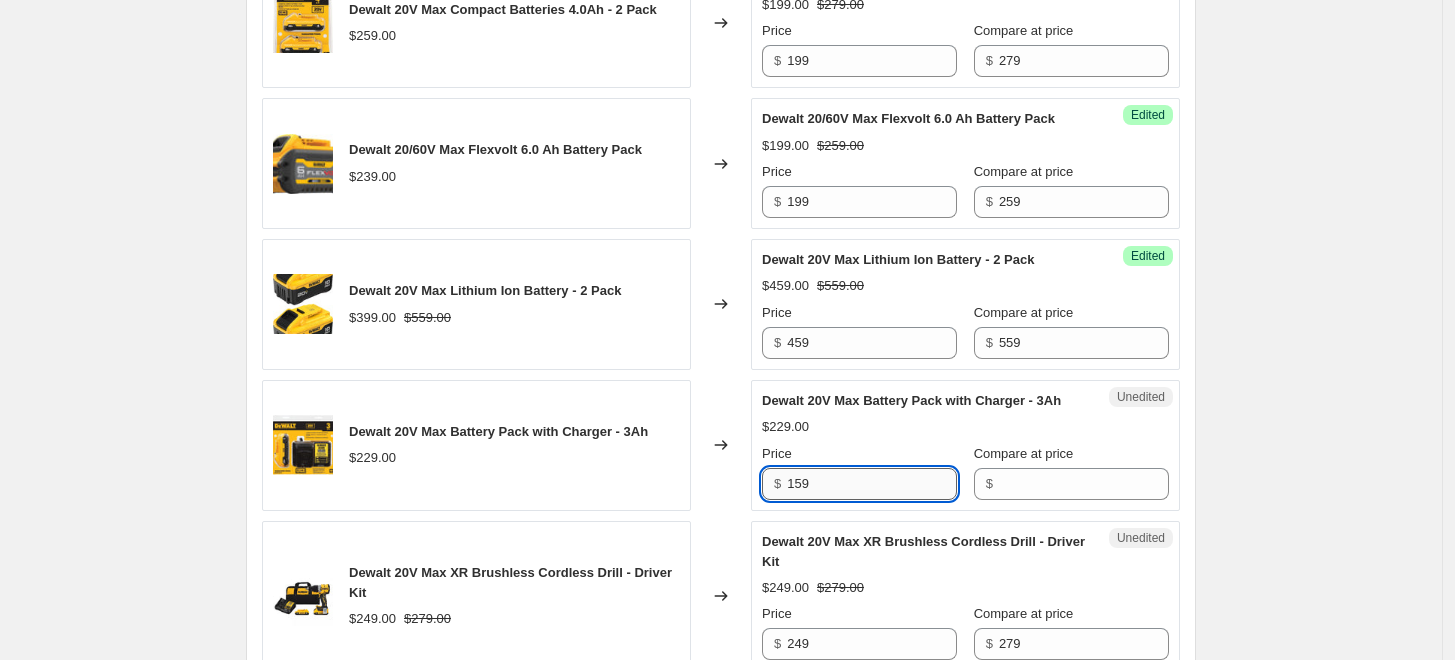 type on "159" 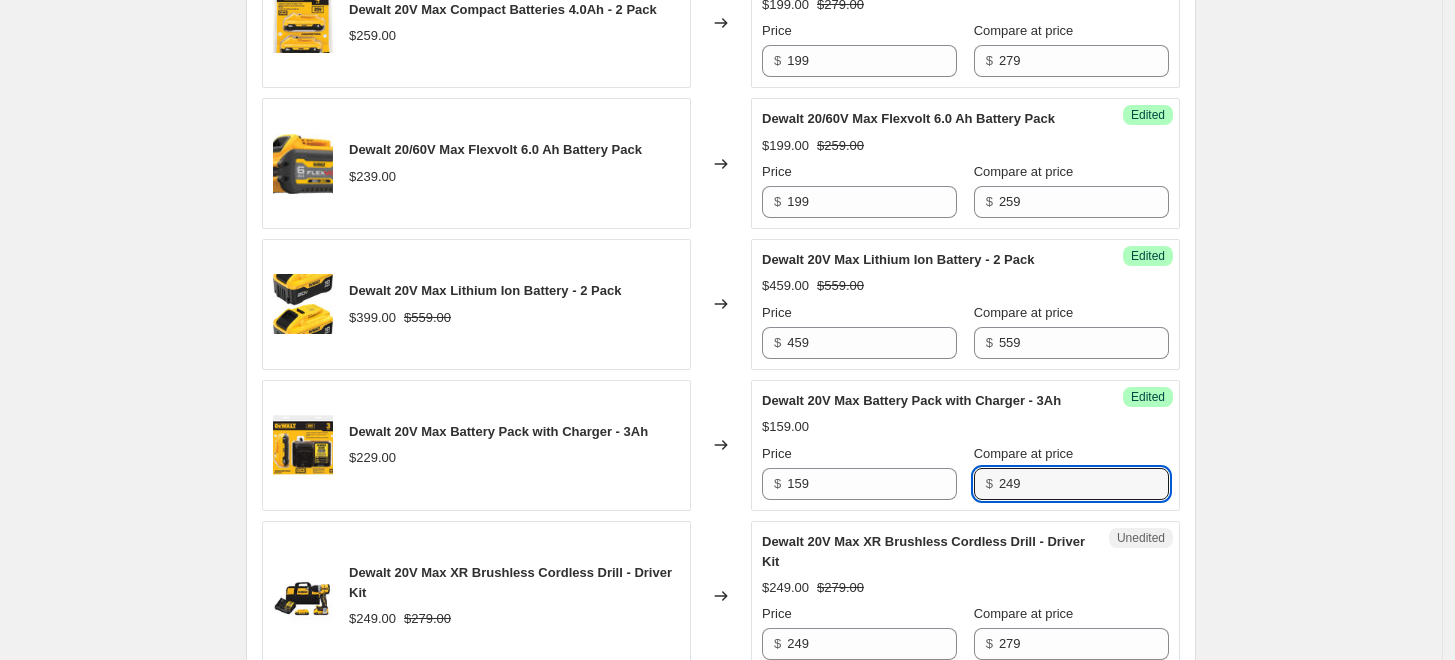 type on "249" 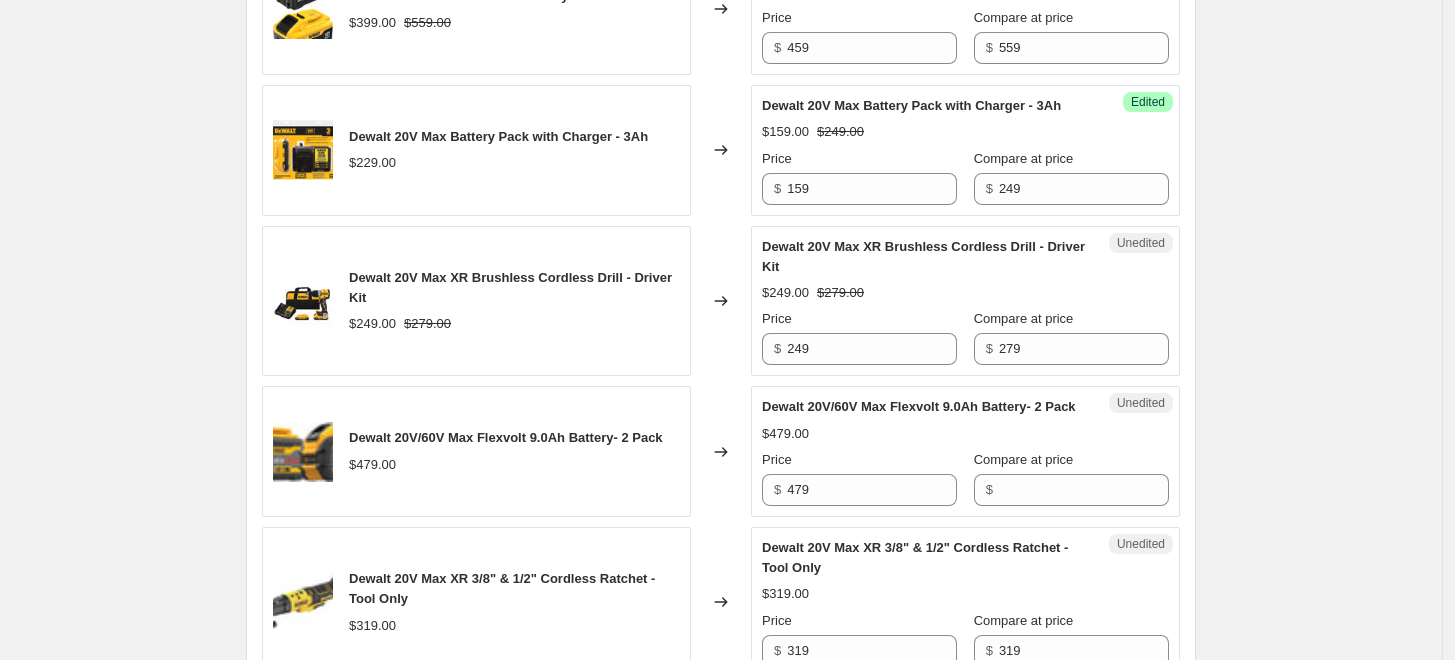 scroll, scrollTop: 1111, scrollLeft: 0, axis: vertical 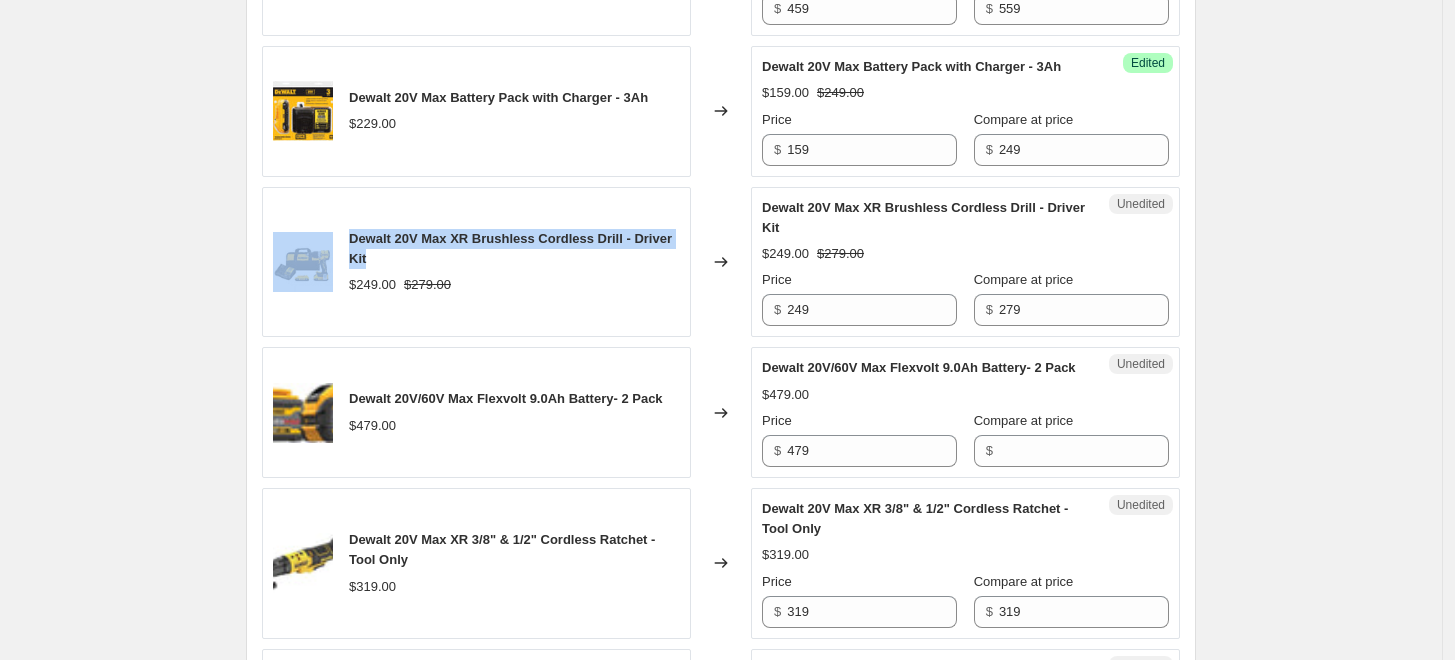 drag, startPoint x: 368, startPoint y: 296, endPoint x: 343, endPoint y: 285, distance: 27.313 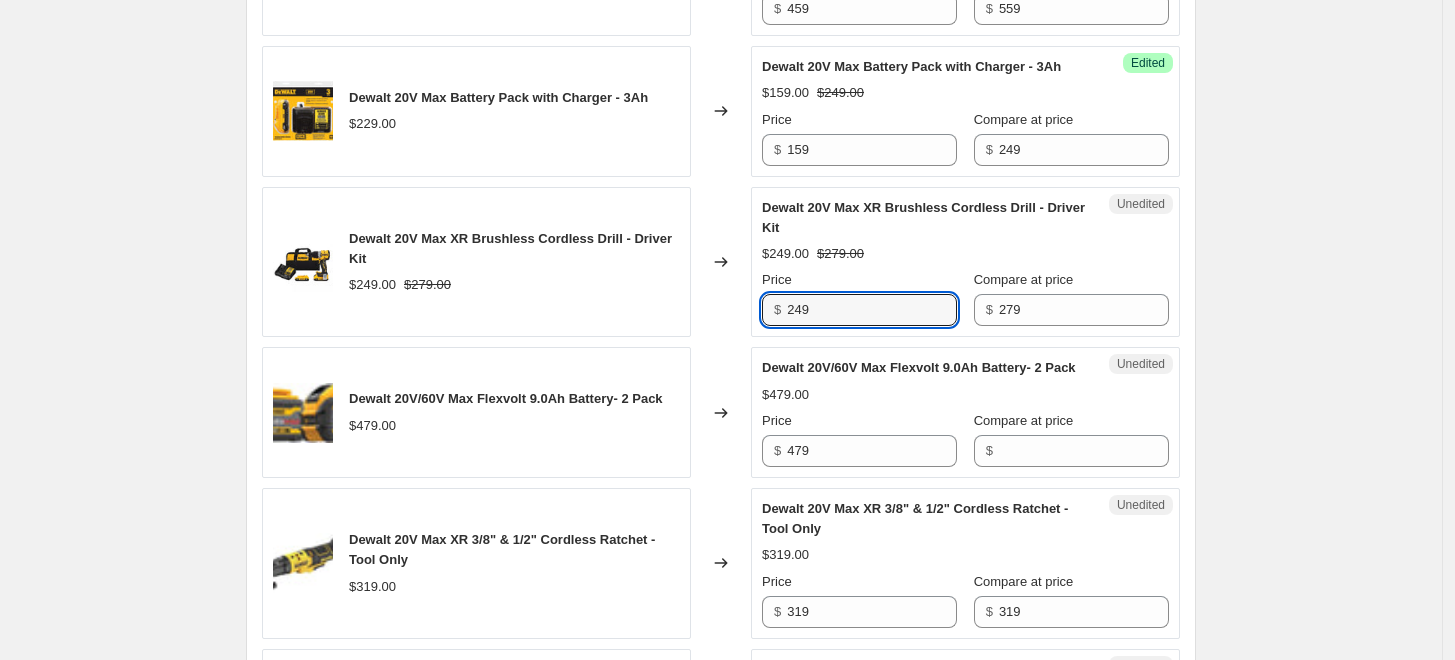 drag, startPoint x: 838, startPoint y: 354, endPoint x: 720, endPoint y: 328, distance: 120.83046 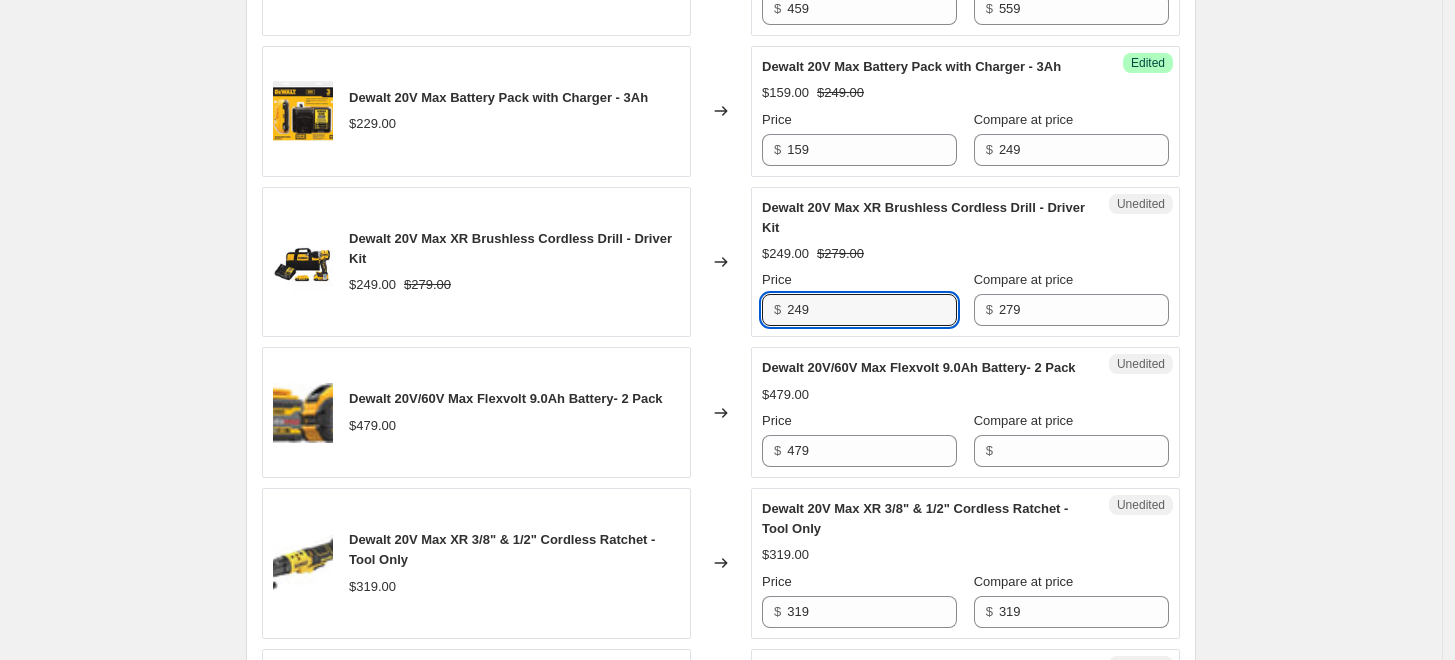 click on "Dewalt 20V Max XR Brushless Cordless Drill - Driver Kit $[PRICE] $[PRICE] Changed to Unedited Dewalt 20V Max XR Brushless Cordless Drill - Driver Kit $[PRICE] $[PRICE] Price $ [PRICE] Compare at price $ [PRICE]" at bounding box center (721, 262) 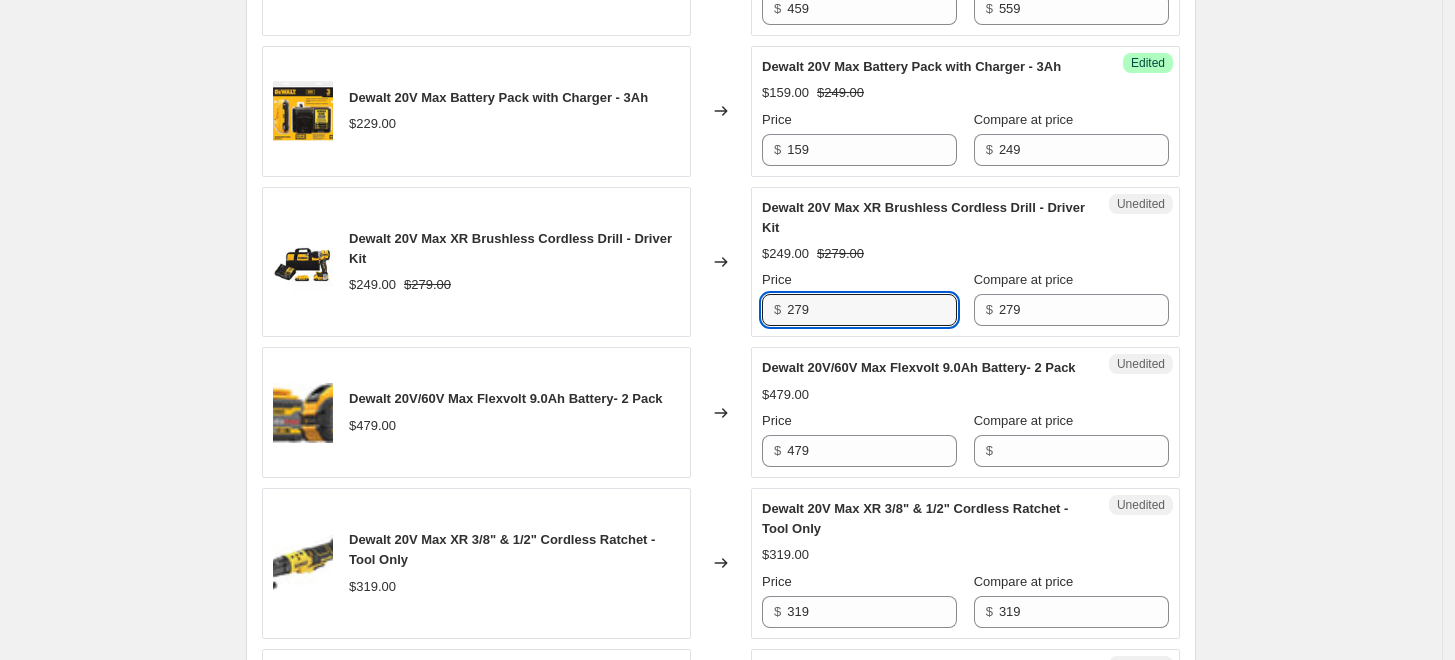 type on "279" 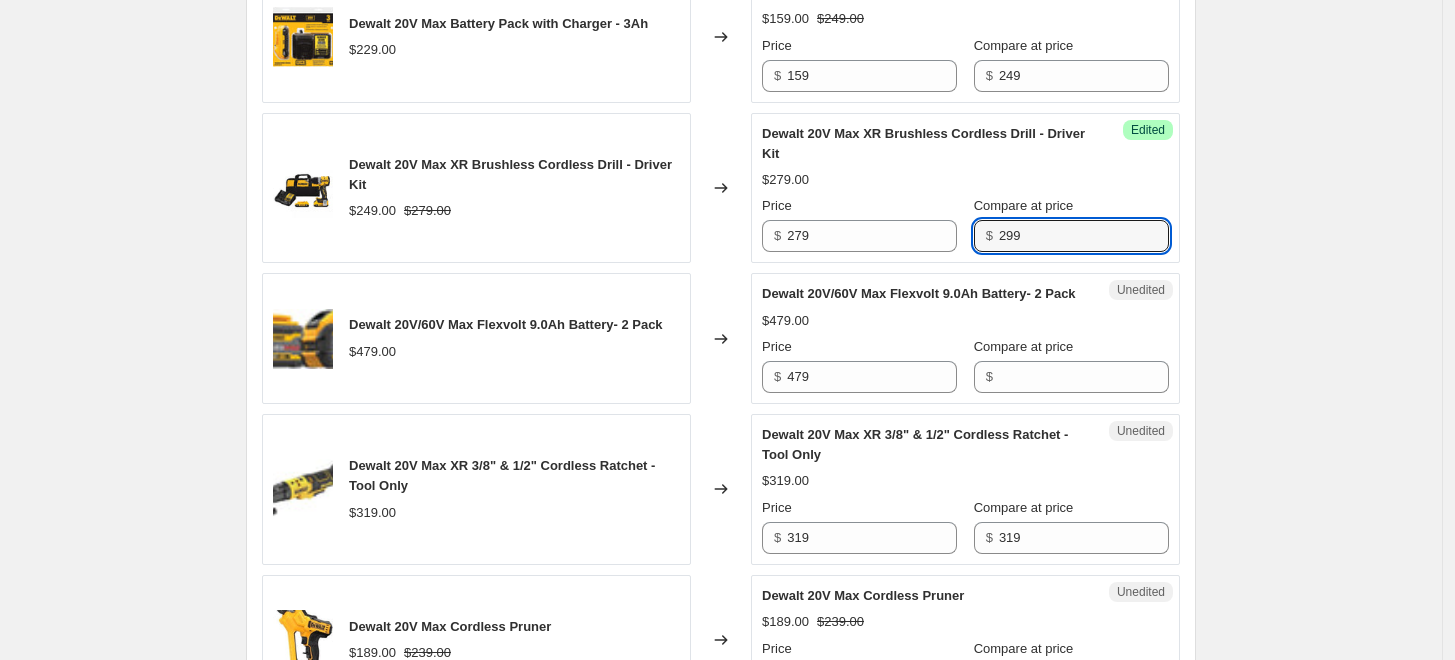 scroll, scrollTop: 1222, scrollLeft: 0, axis: vertical 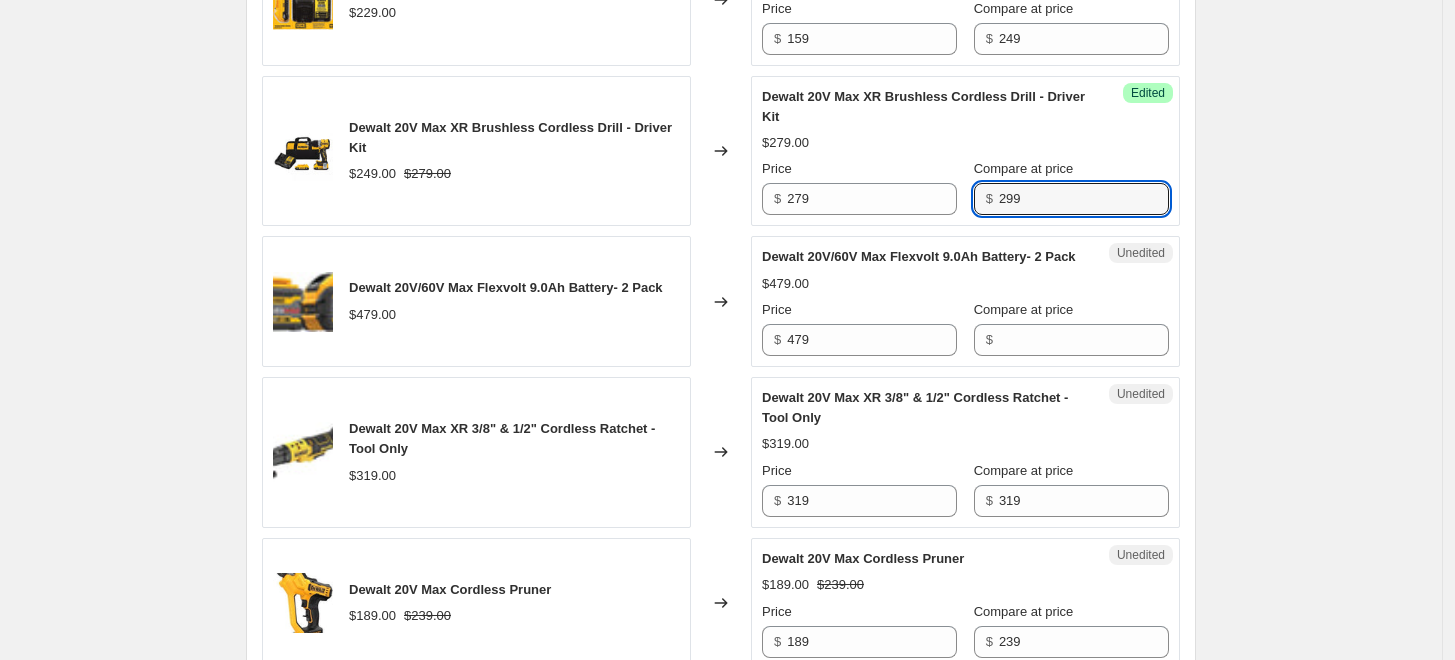 type on "299" 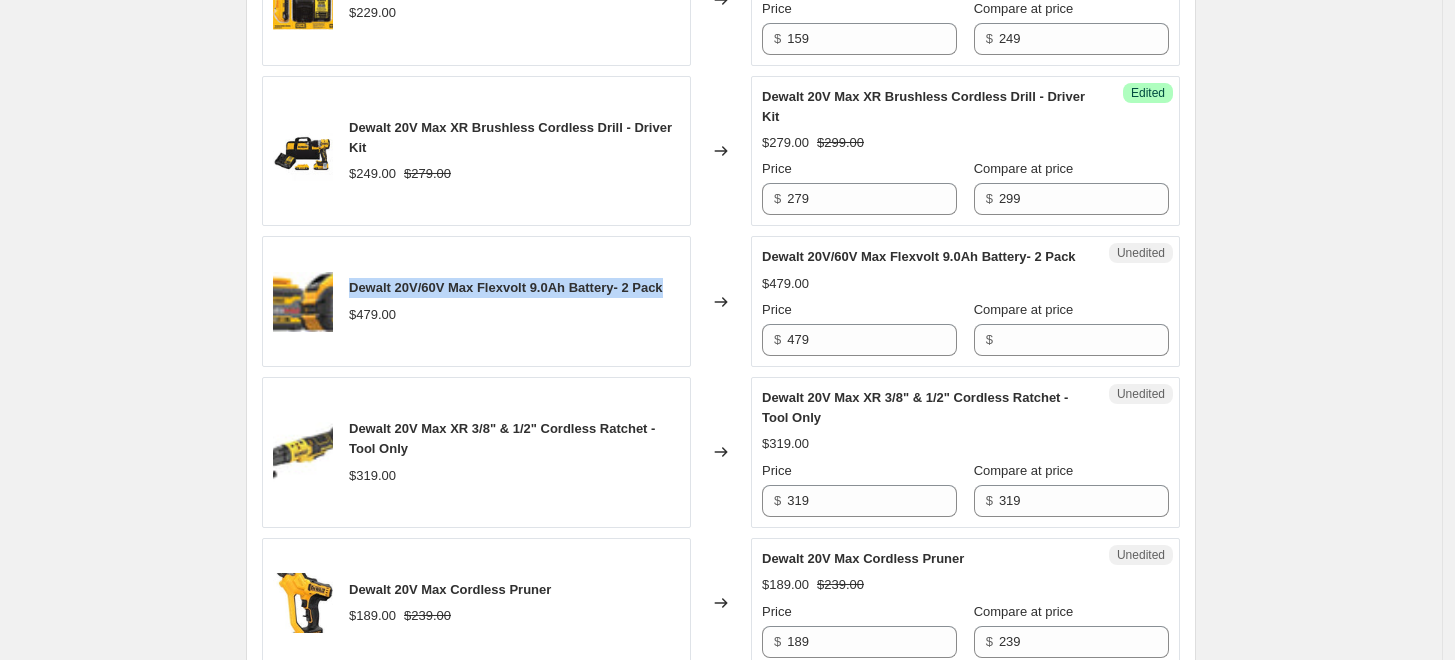 drag, startPoint x: 671, startPoint y: 335, endPoint x: 351, endPoint y: 332, distance: 320.01407 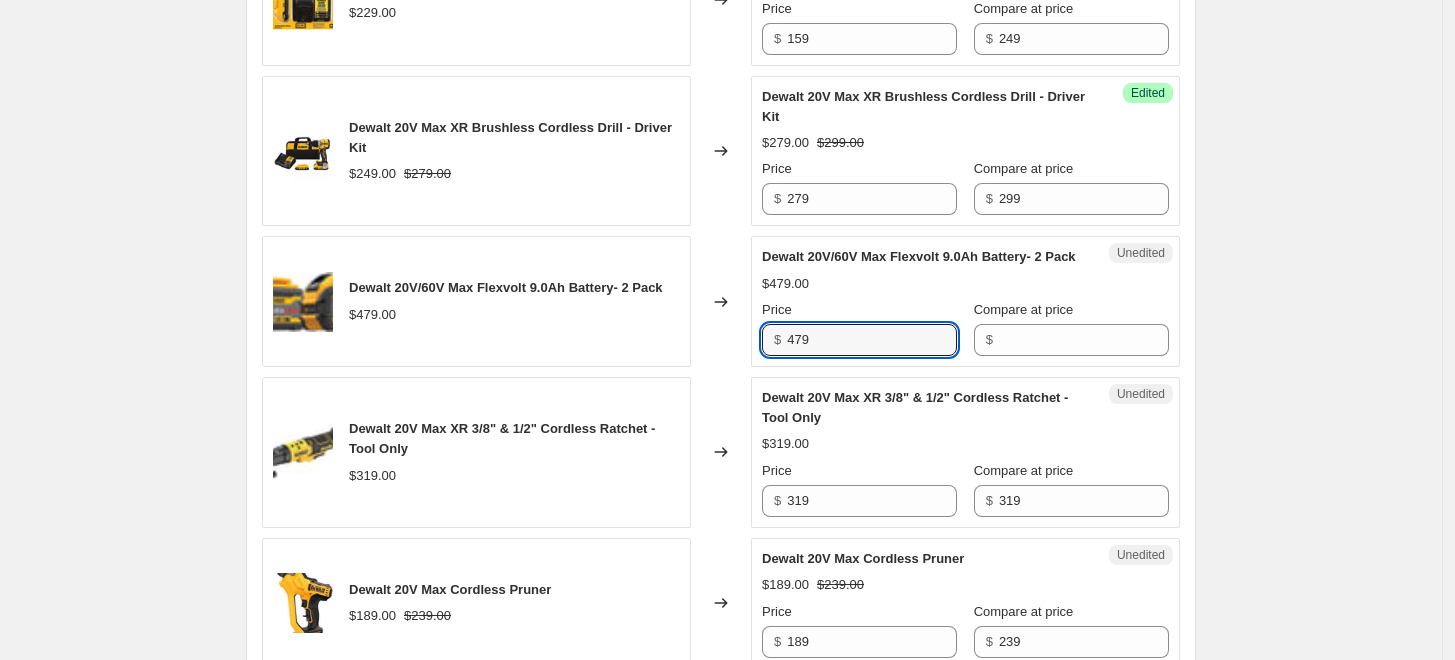 drag, startPoint x: 852, startPoint y: 401, endPoint x: 576, endPoint y: 395, distance: 276.06522 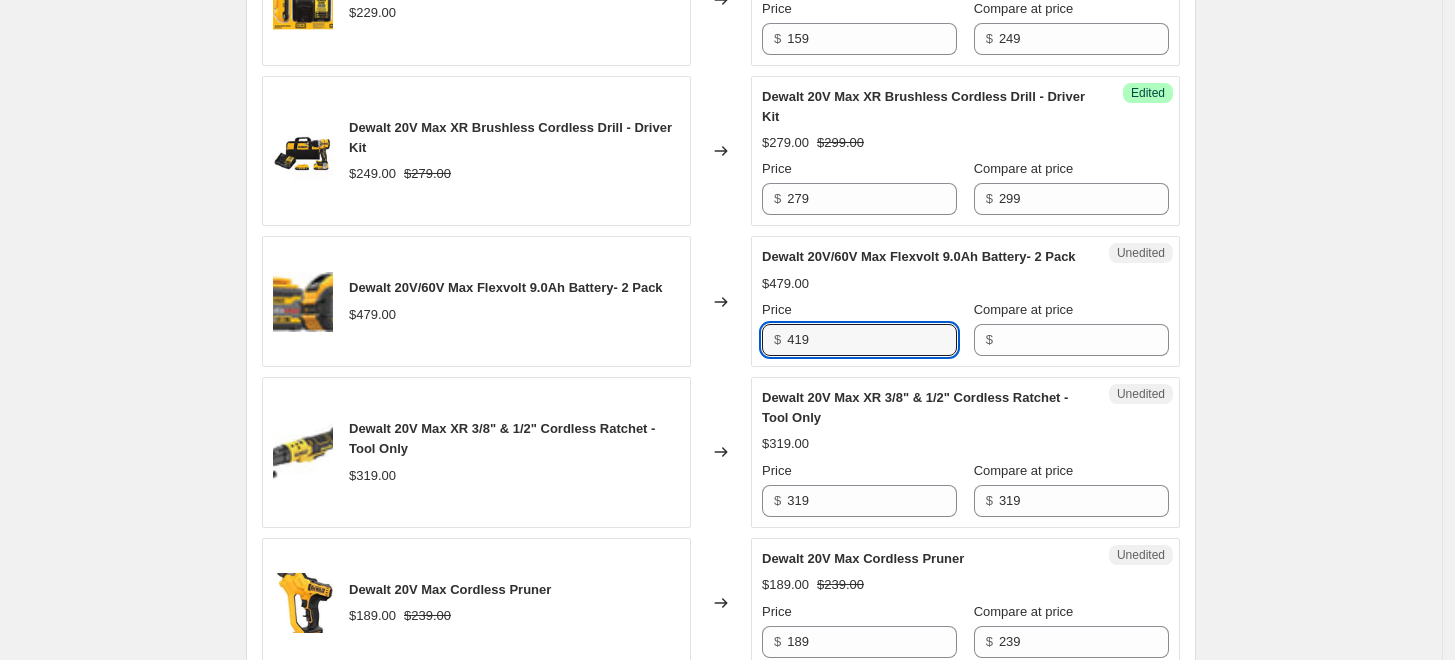 type on "419" 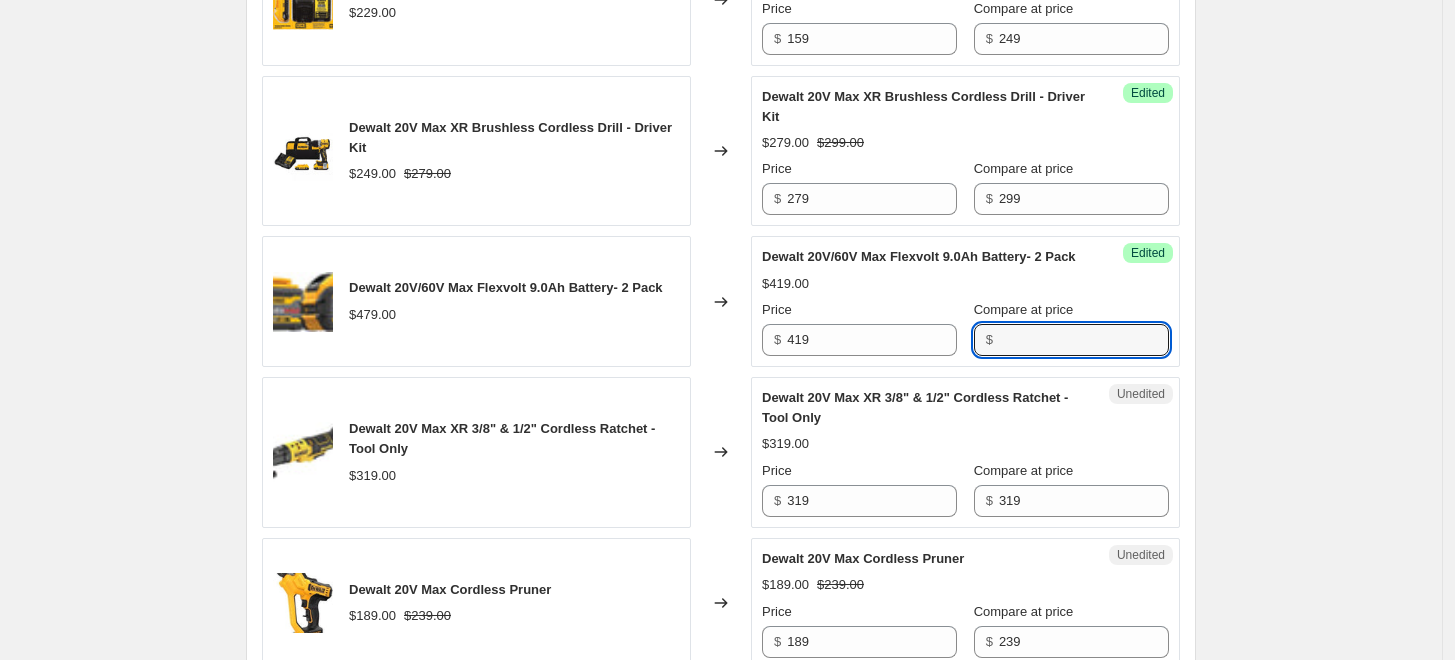 type on "1" 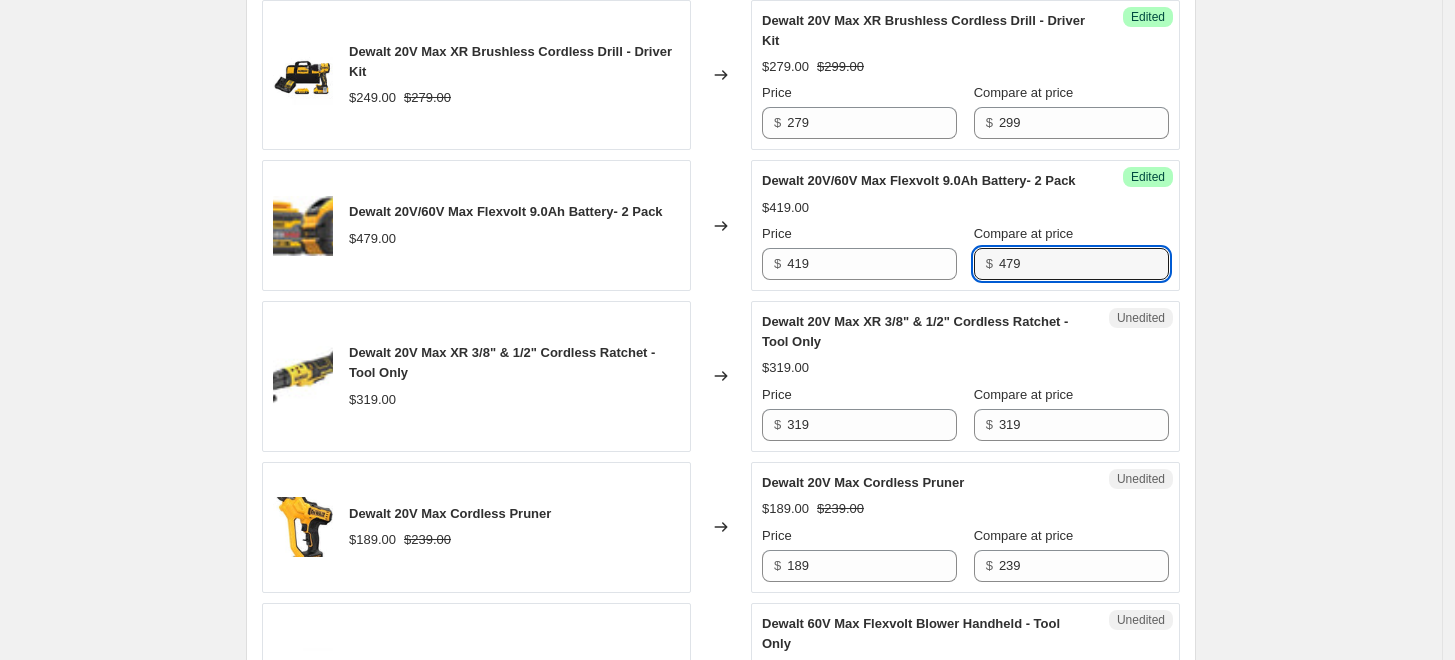 scroll, scrollTop: 1333, scrollLeft: 0, axis: vertical 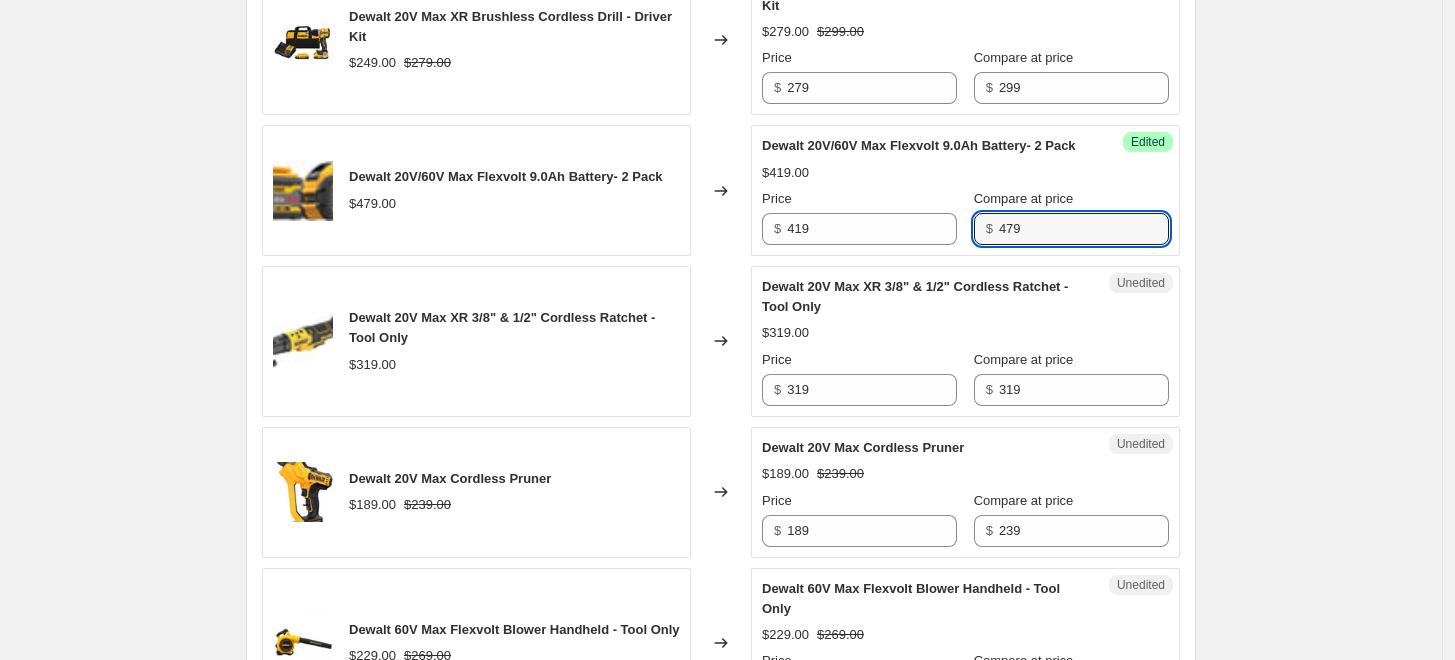 type on "479" 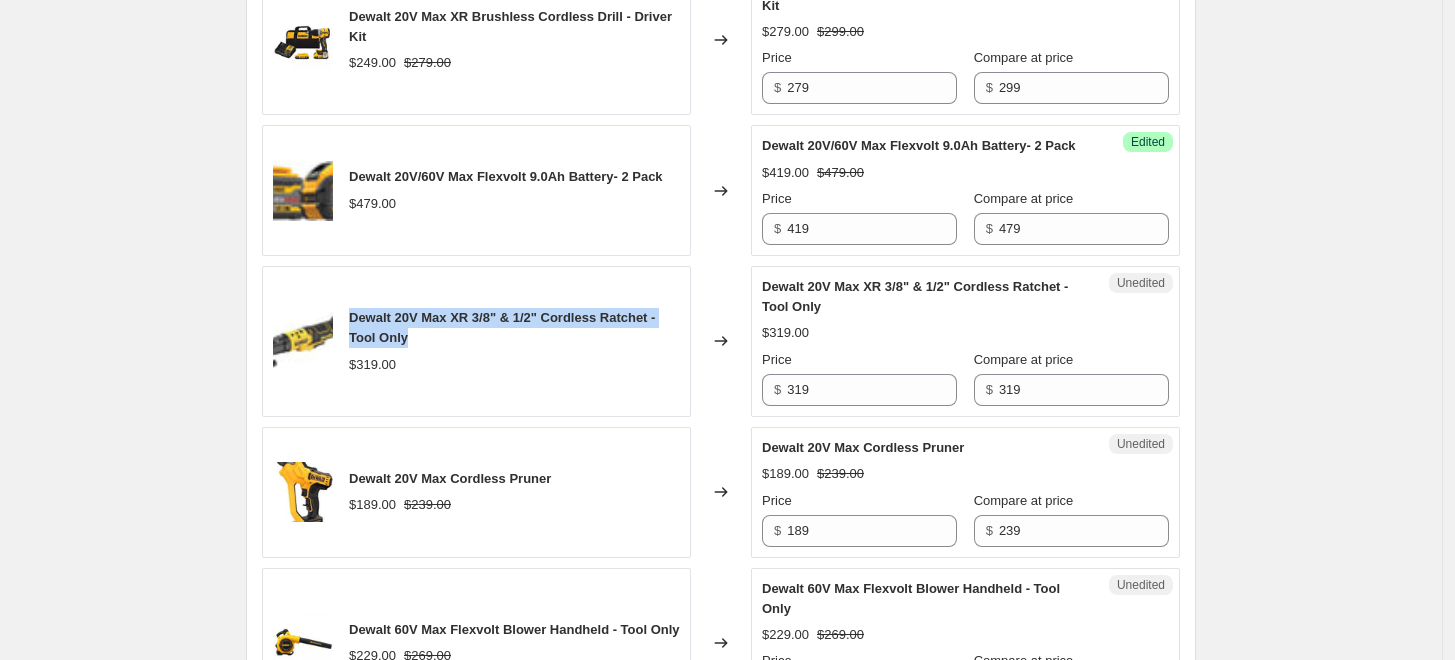 drag, startPoint x: 400, startPoint y: 393, endPoint x: 353, endPoint y: 382, distance: 48.270073 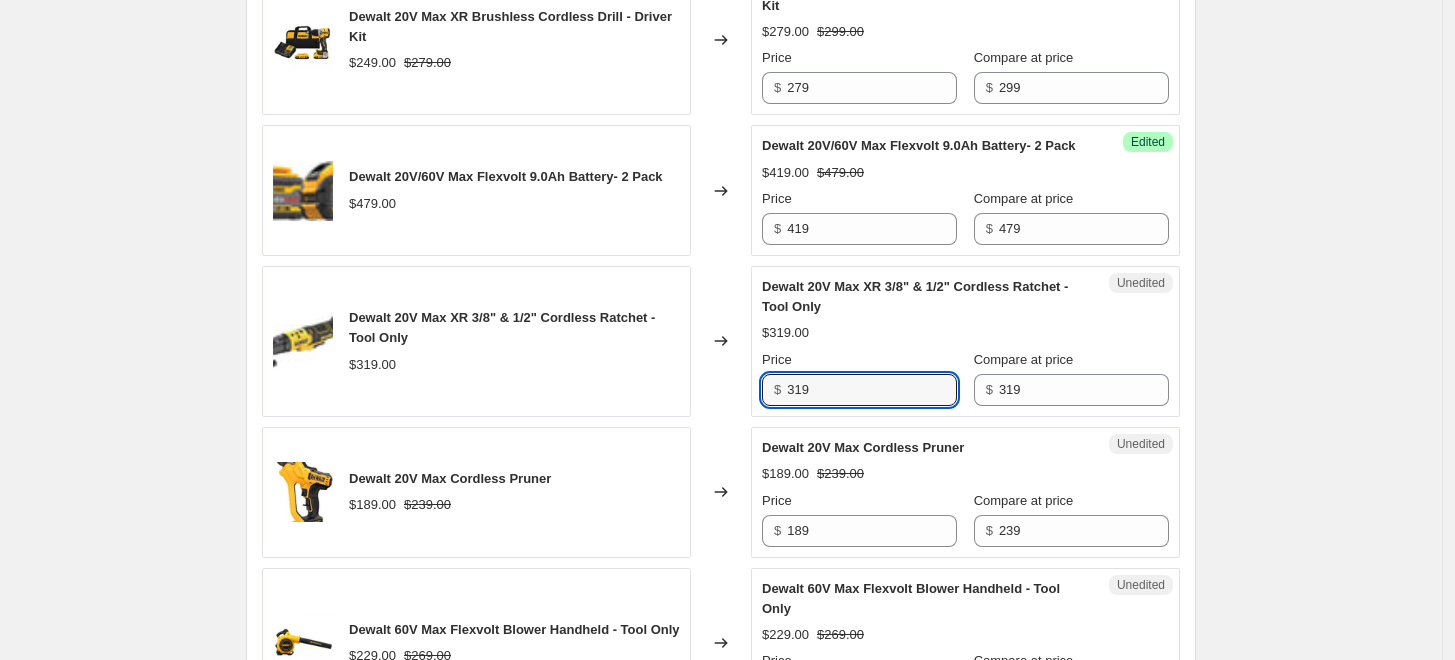 drag, startPoint x: 848, startPoint y: 451, endPoint x: 650, endPoint y: 406, distance: 203.04926 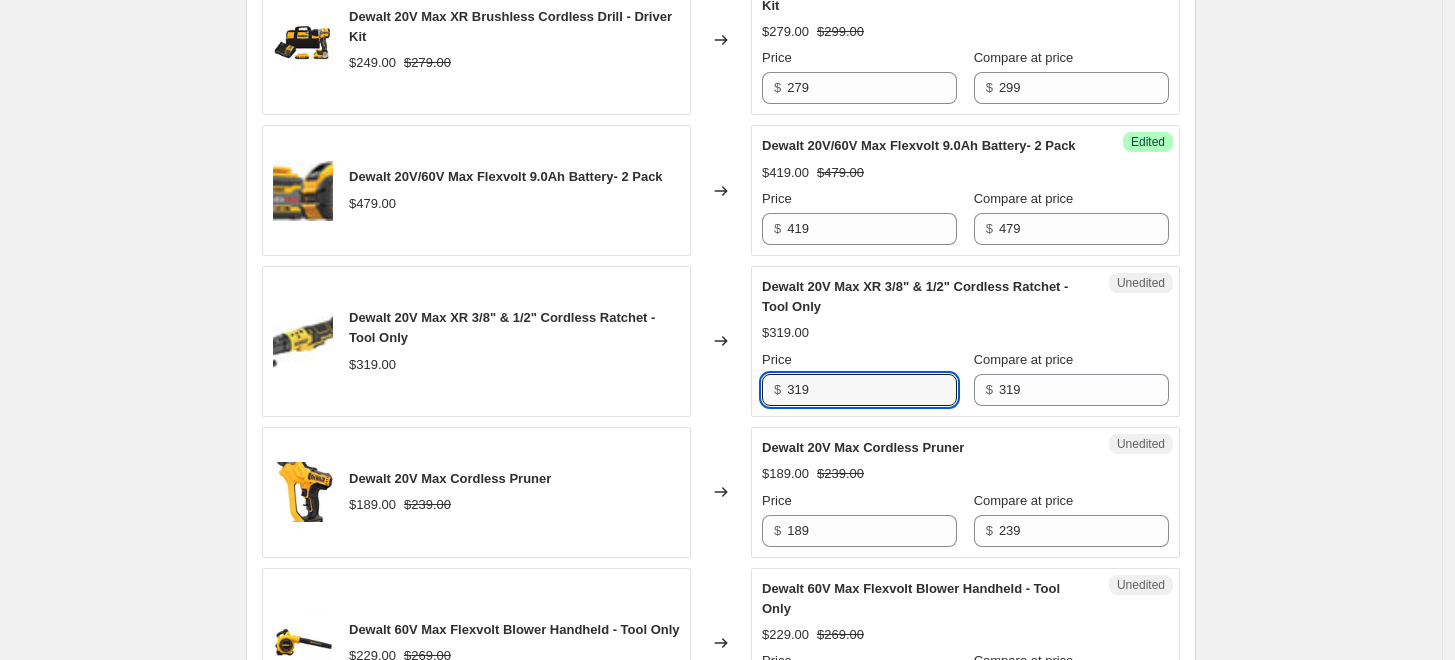 click on "Dewalt 20V Max XR 3/8" & 1/2" Cordless Ratchet - Tool Only $319.00 Changed to Unedited Dewalt 20V Max XR 3/8" & 1/2" Cordless Ratchet - Tool Only $319.00 Price $ 319 Compare at price $ 319" at bounding box center [721, 341] 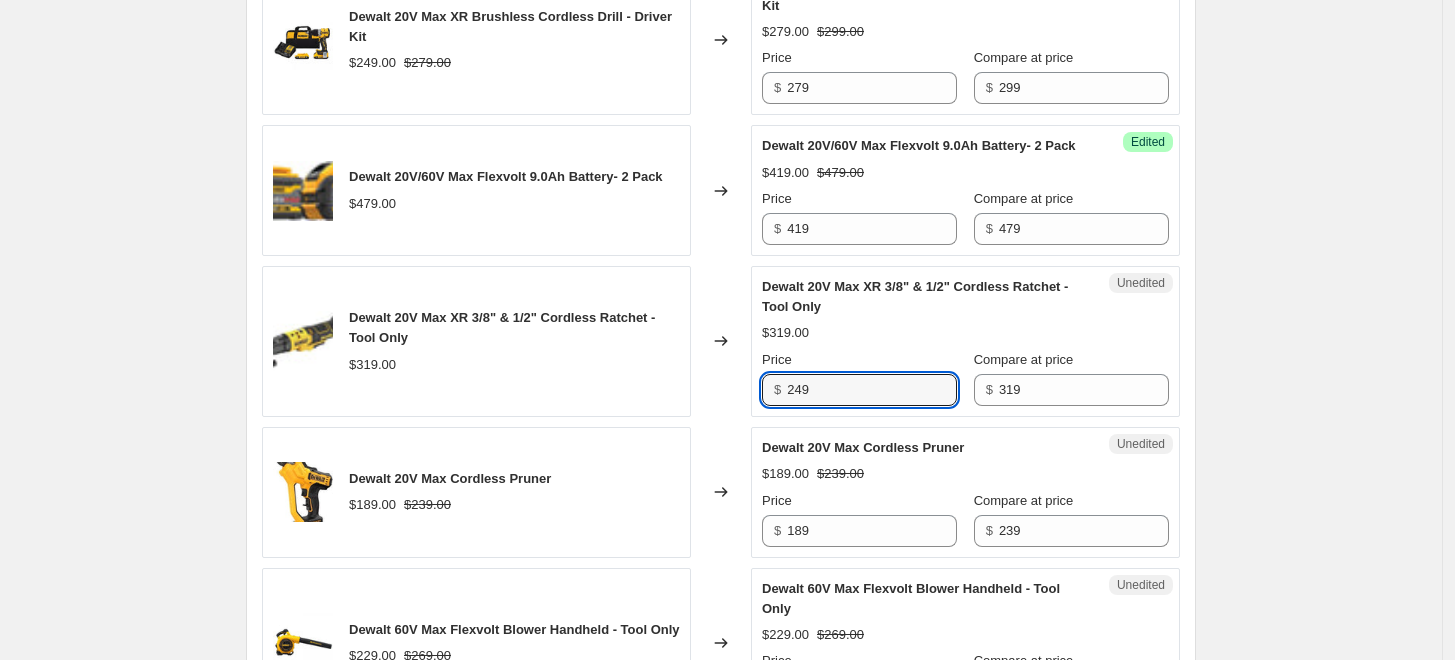 type on "249" 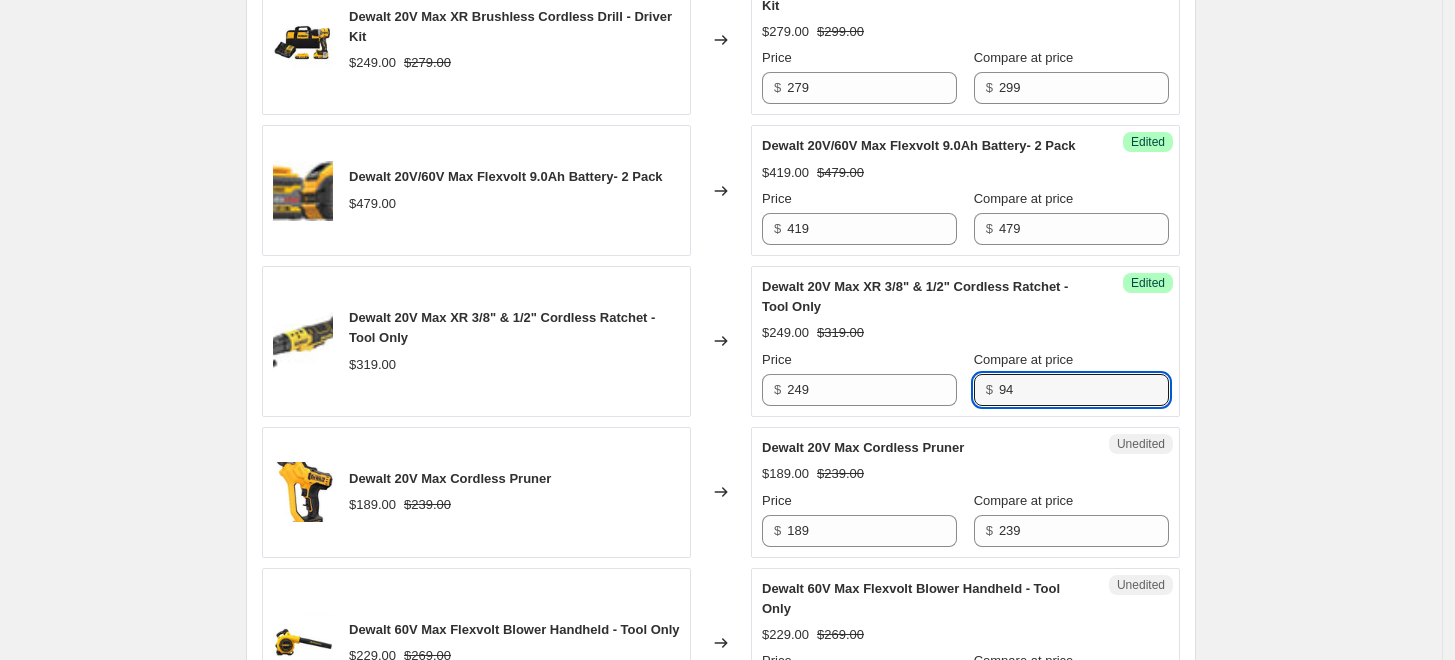 type on "9" 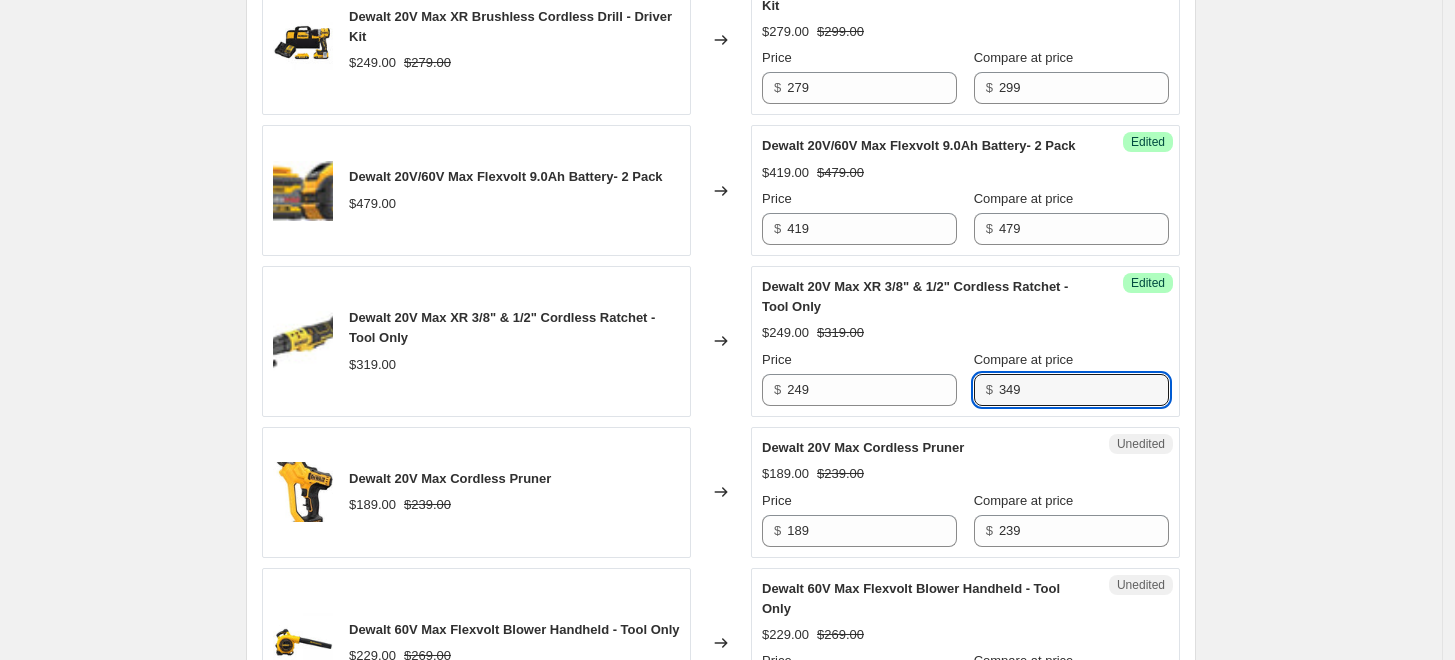 type on "349" 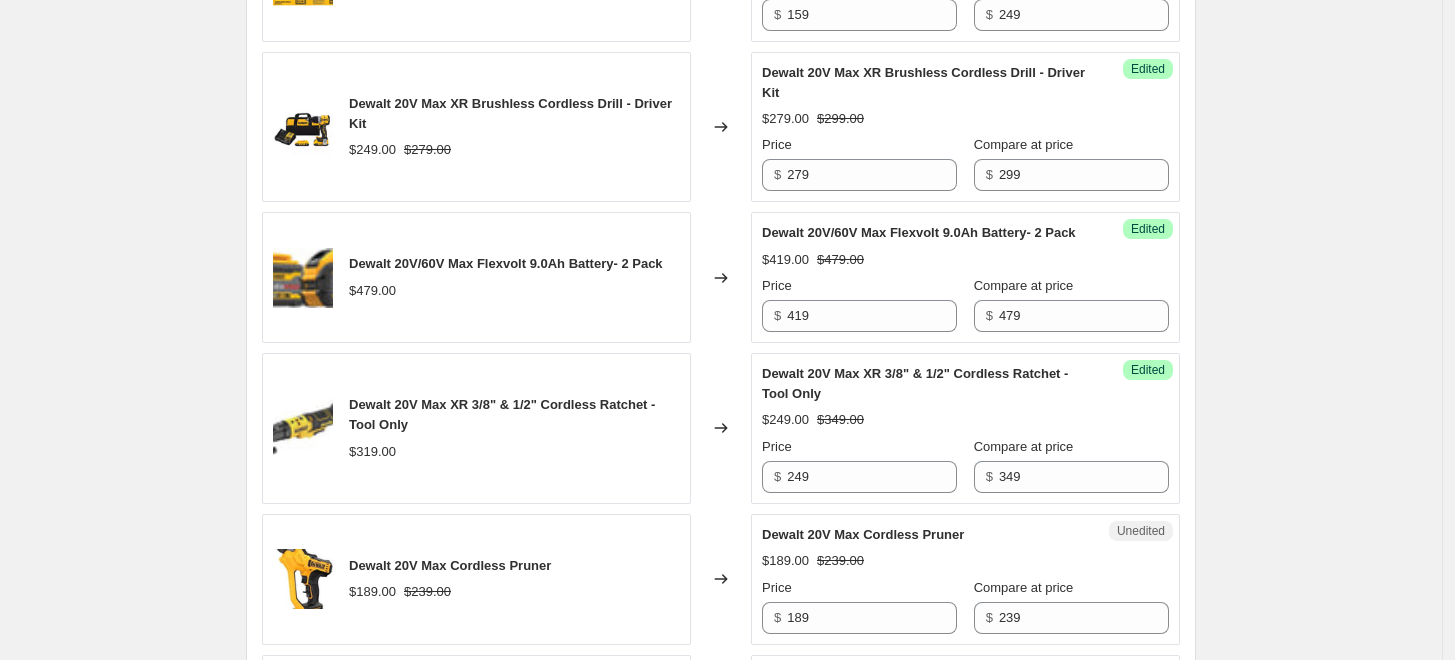 scroll, scrollTop: 1222, scrollLeft: 0, axis: vertical 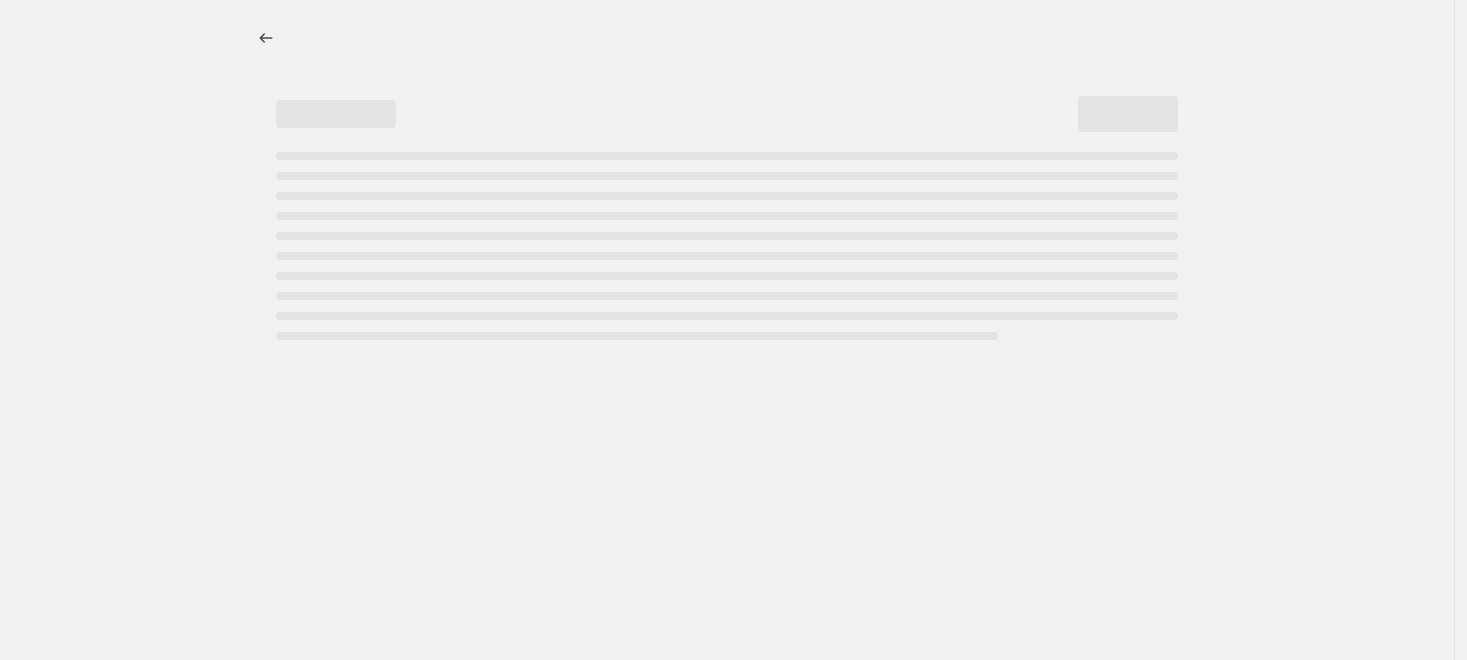 select on "percentage" 